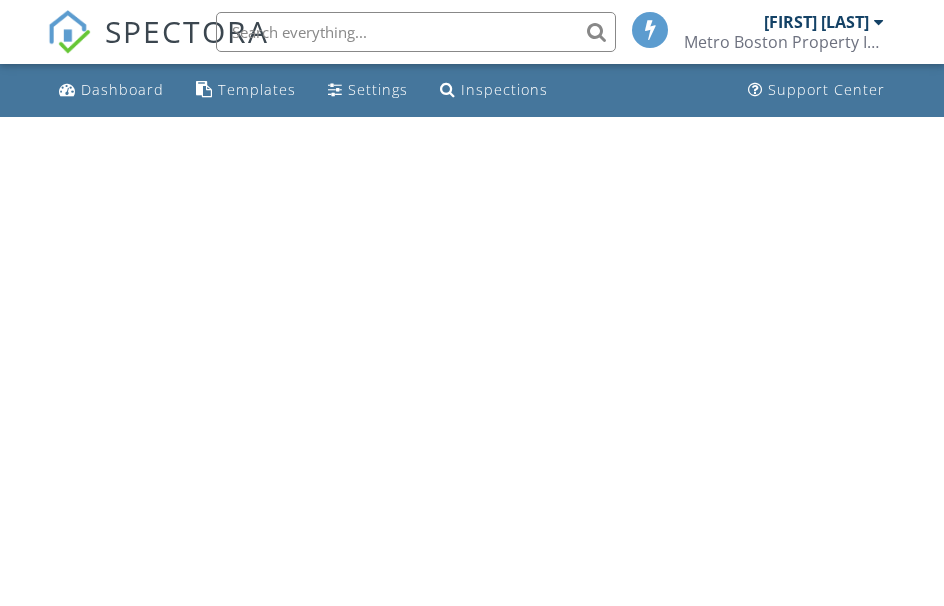 scroll, scrollTop: 0, scrollLeft: 0, axis: both 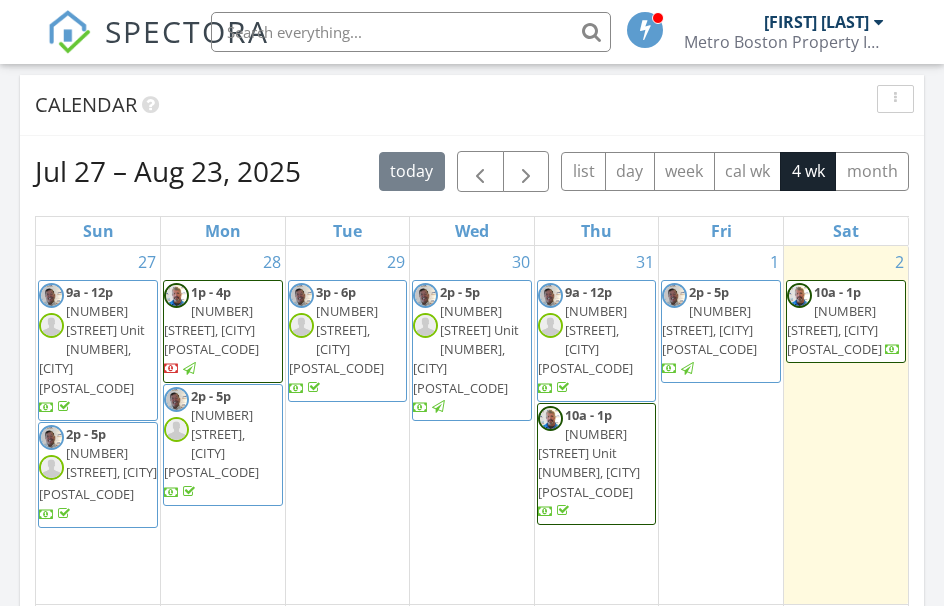 click on "129 Plymouth Rd, Bellingham 02019" at bounding box center [834, 330] 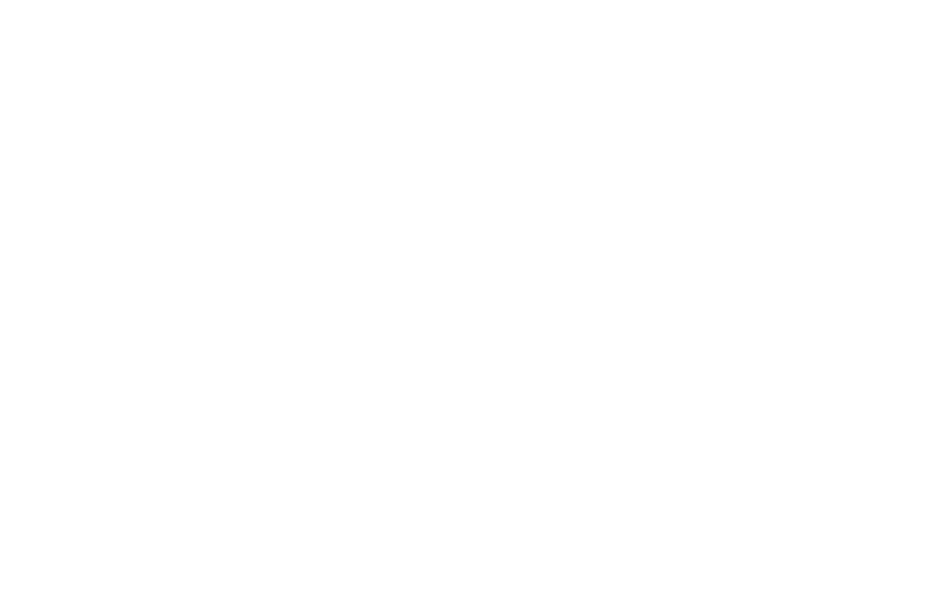 scroll, scrollTop: 0, scrollLeft: 0, axis: both 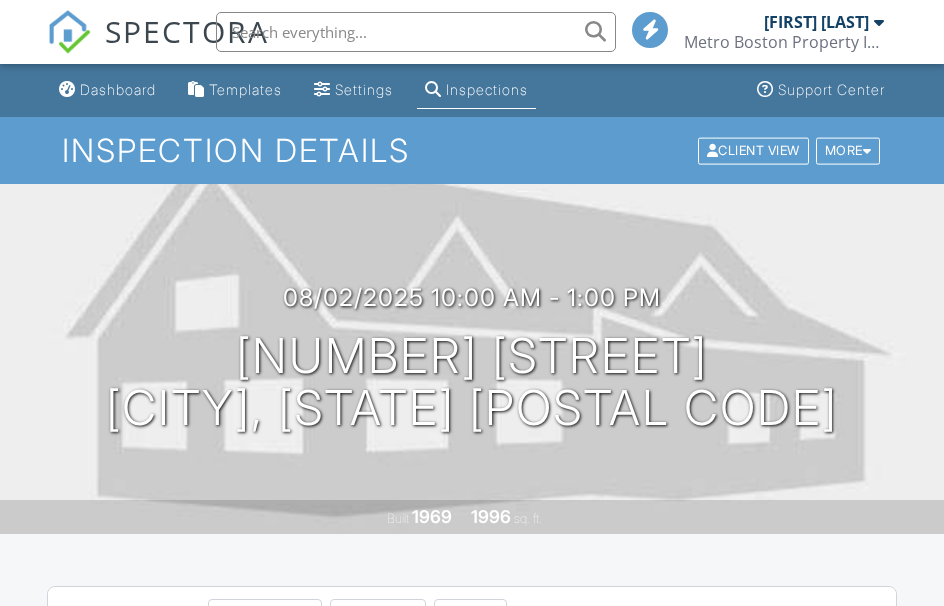 click on "Edit" at bounding box center [215, 725] 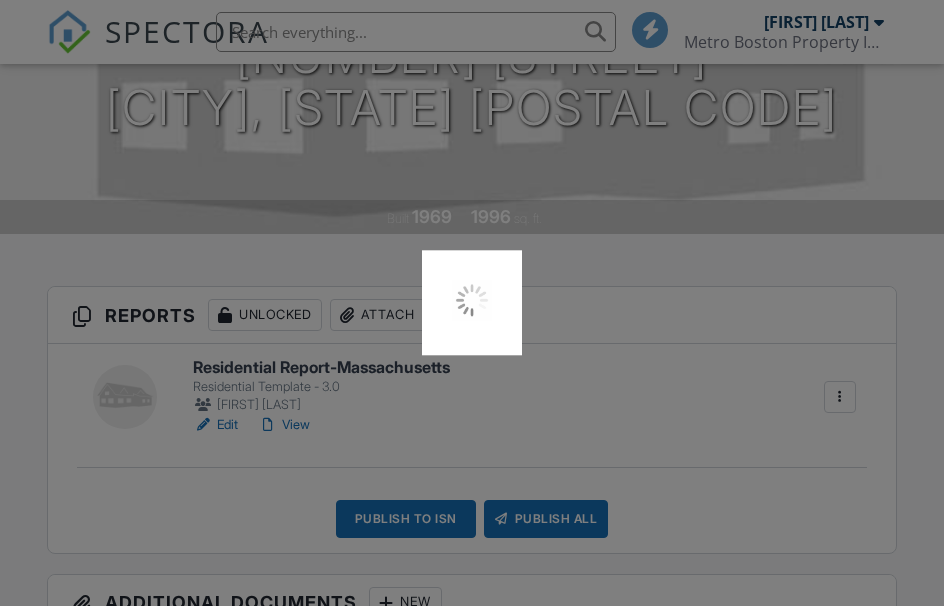 scroll, scrollTop: 0, scrollLeft: 0, axis: both 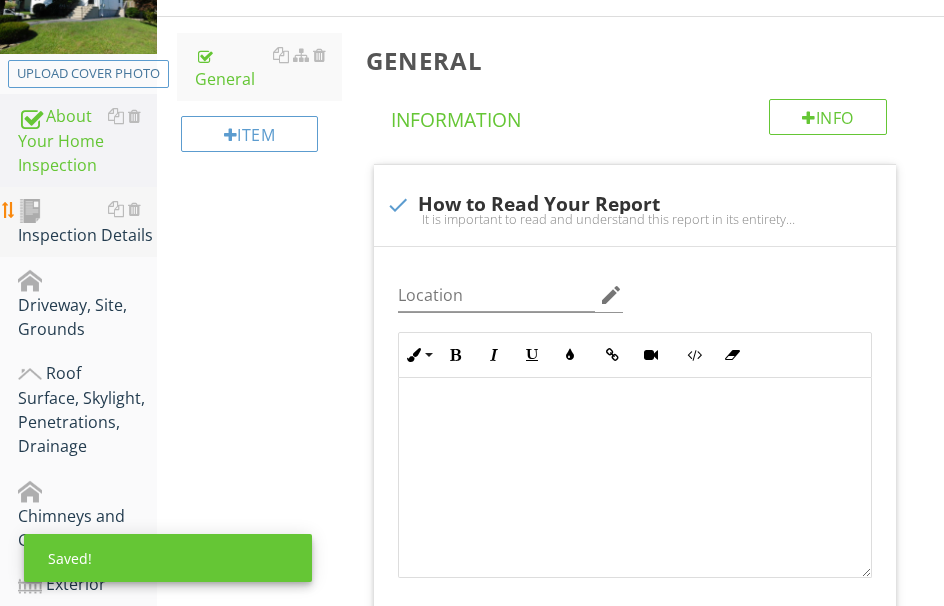 click on "Inspection Details" at bounding box center [87, 222] 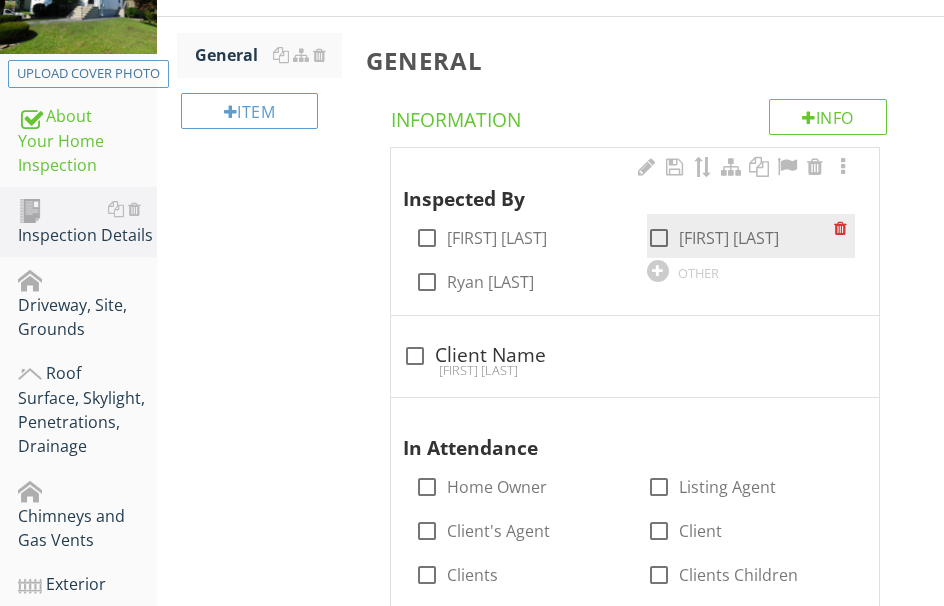 click at bounding box center (659, 238) 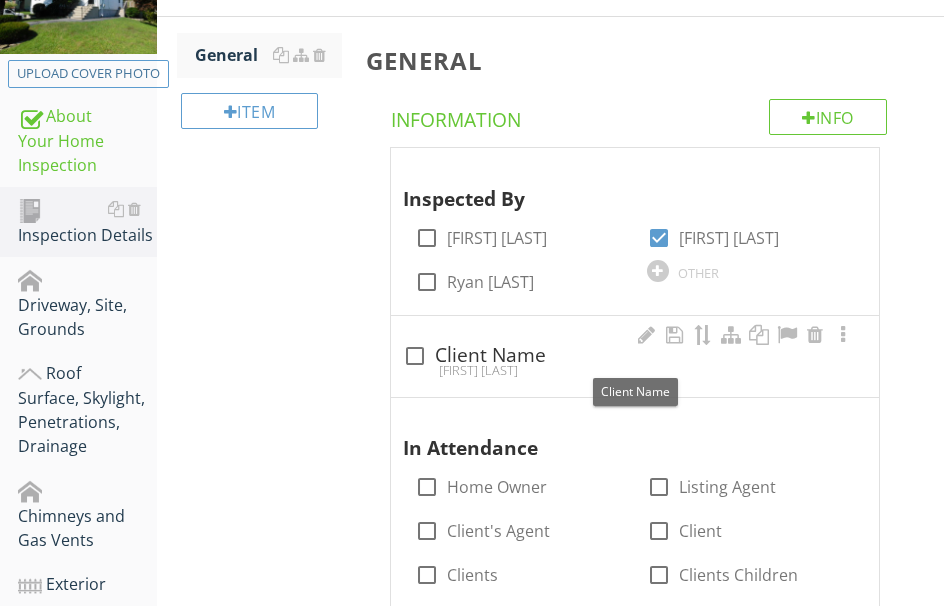 click at bounding box center (415, 356) 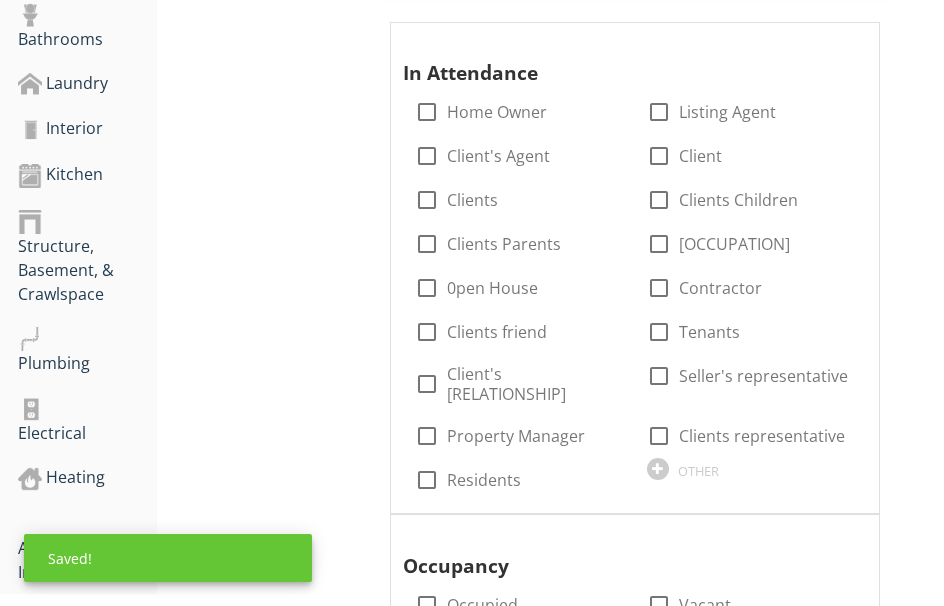 scroll, scrollTop: 1200, scrollLeft: 0, axis: vertical 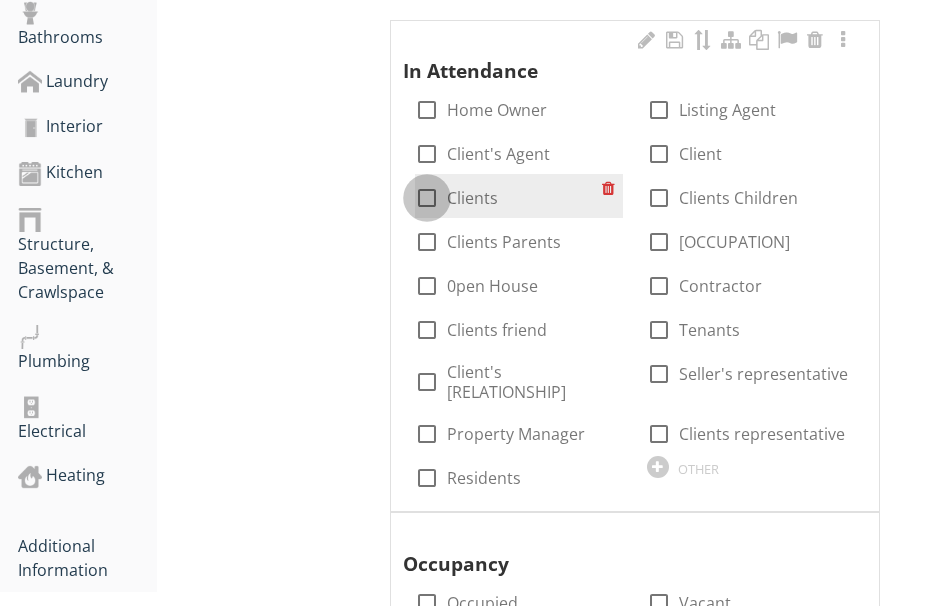 click at bounding box center (427, 198) 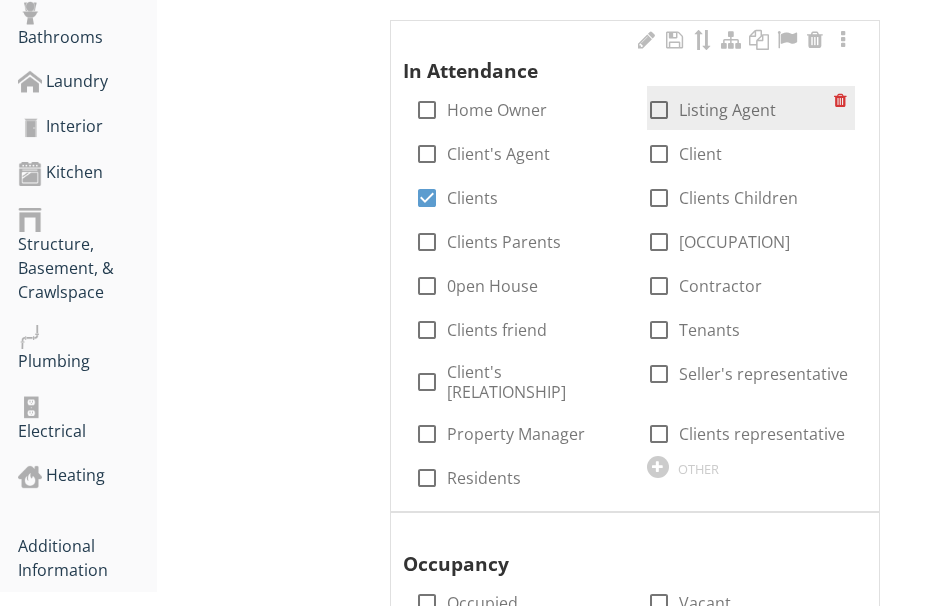click at bounding box center (659, 110) 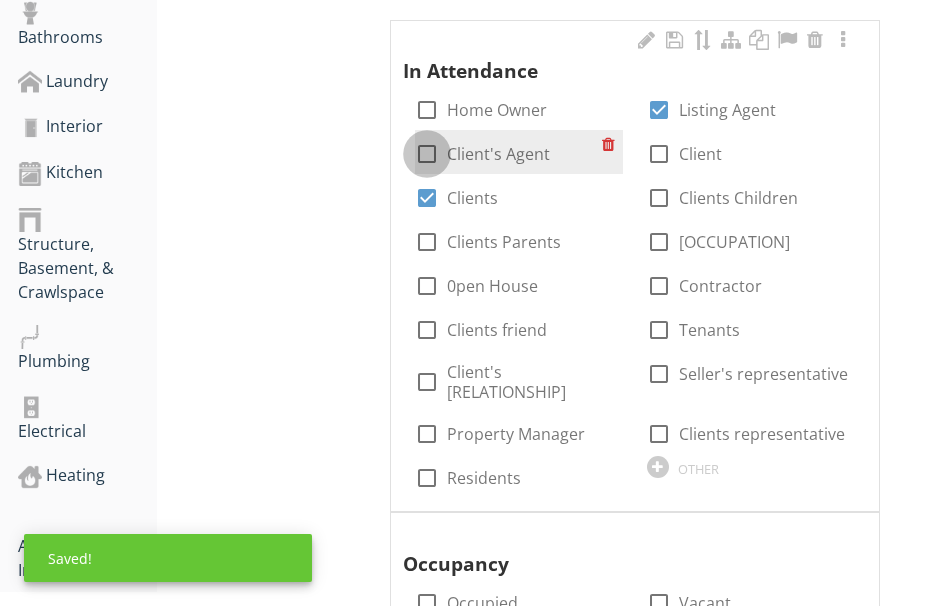 click at bounding box center (427, 154) 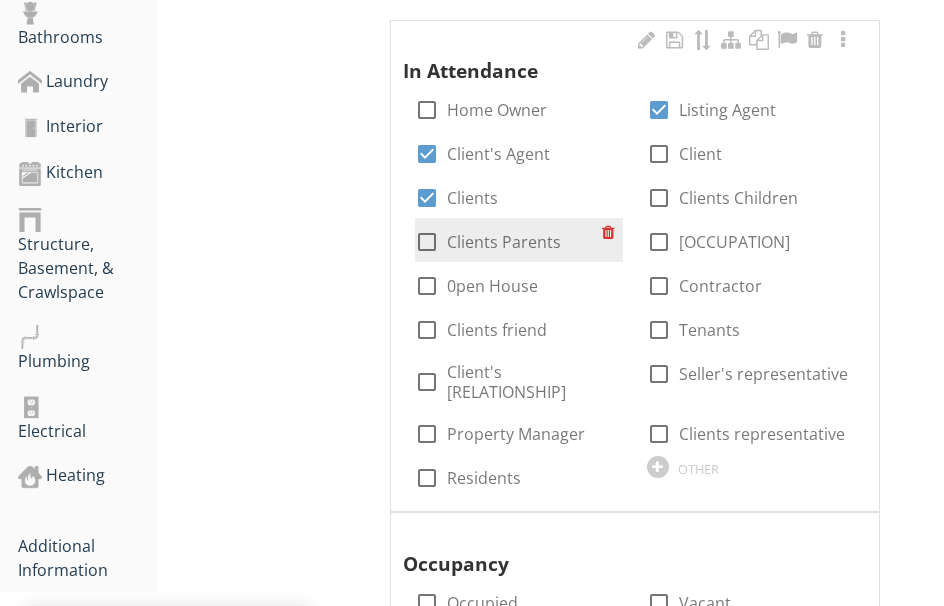 click at bounding box center [427, 242] 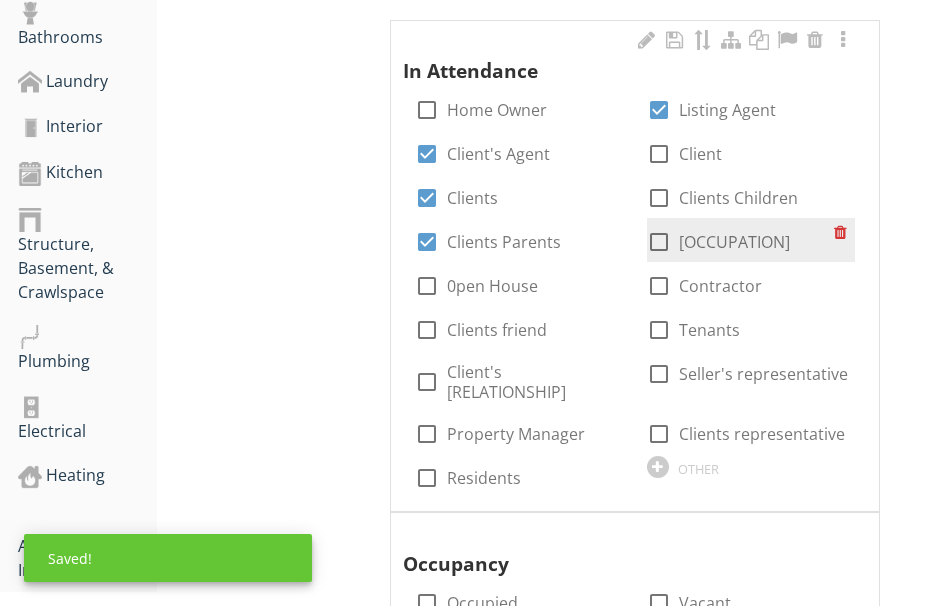 click at bounding box center [659, 242] 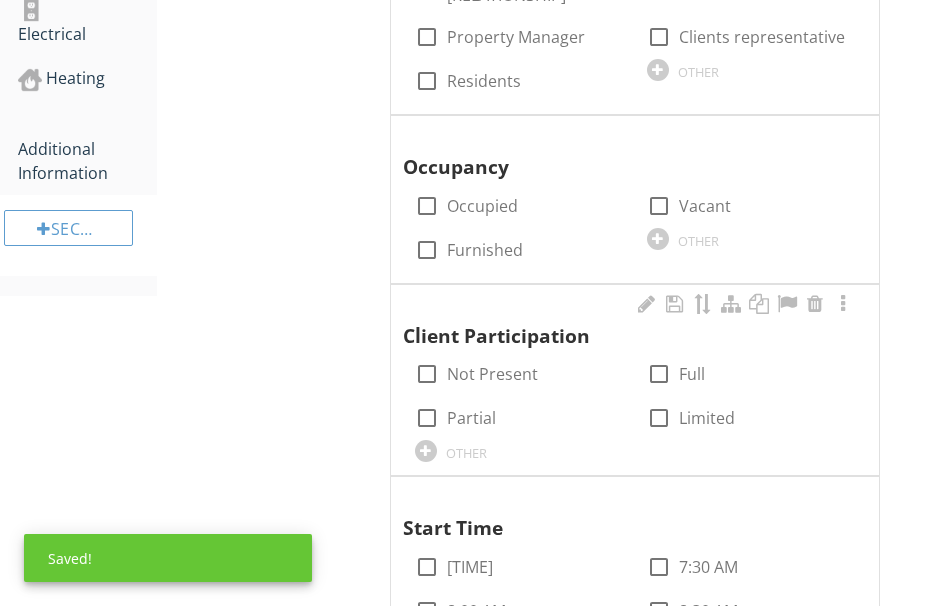 scroll, scrollTop: 1600, scrollLeft: 0, axis: vertical 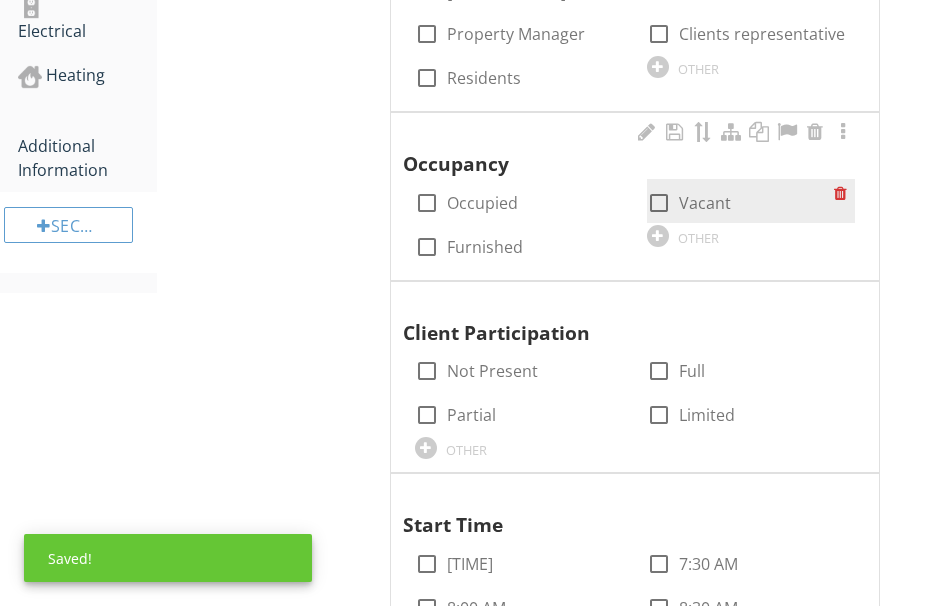 click at bounding box center (659, 203) 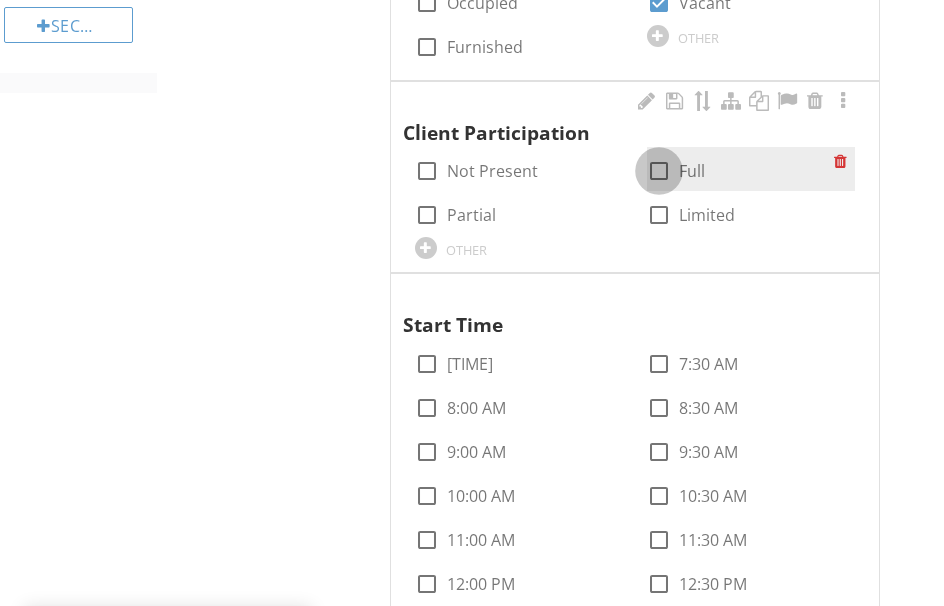 click at bounding box center (659, 171) 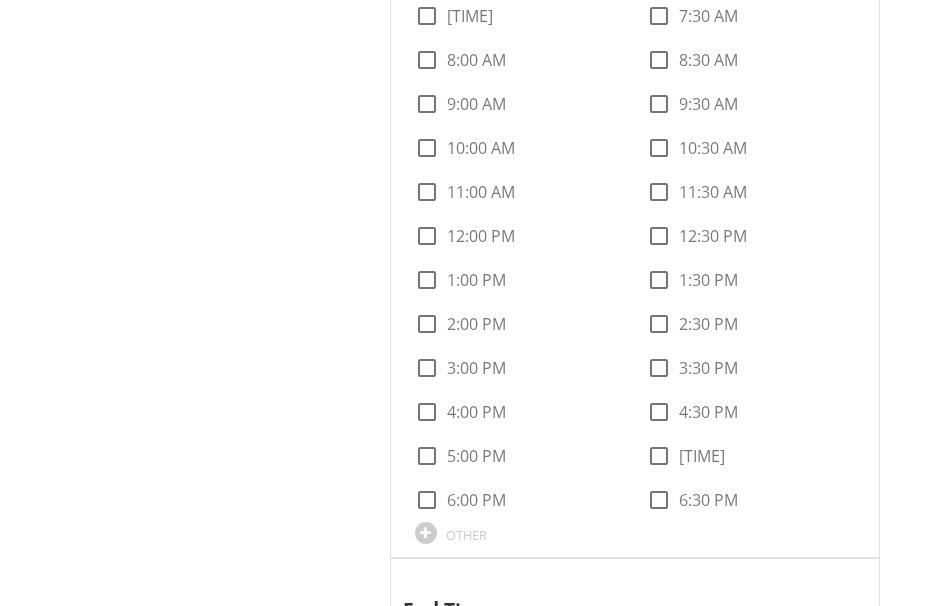 scroll, scrollTop: 2100, scrollLeft: 0, axis: vertical 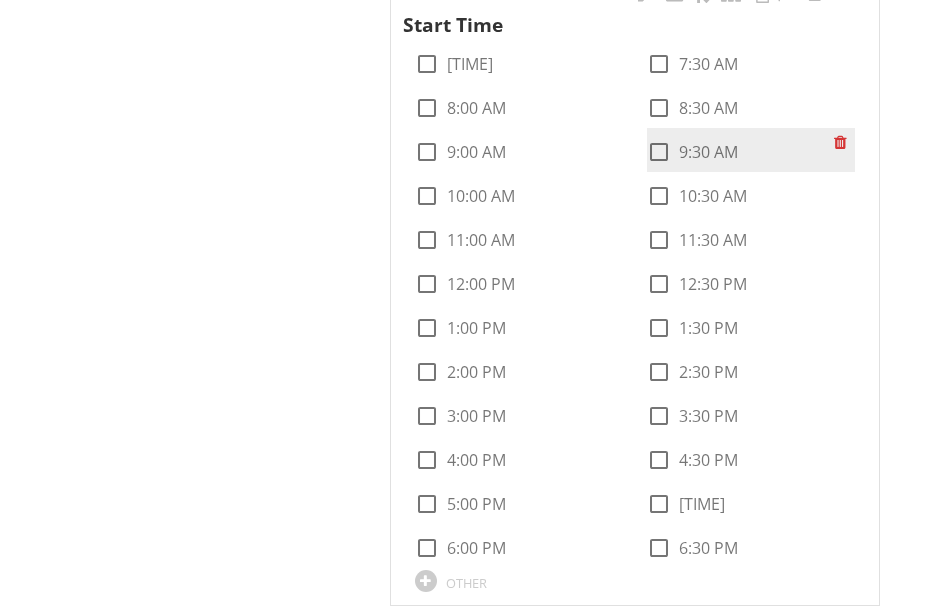 click at bounding box center (659, 152) 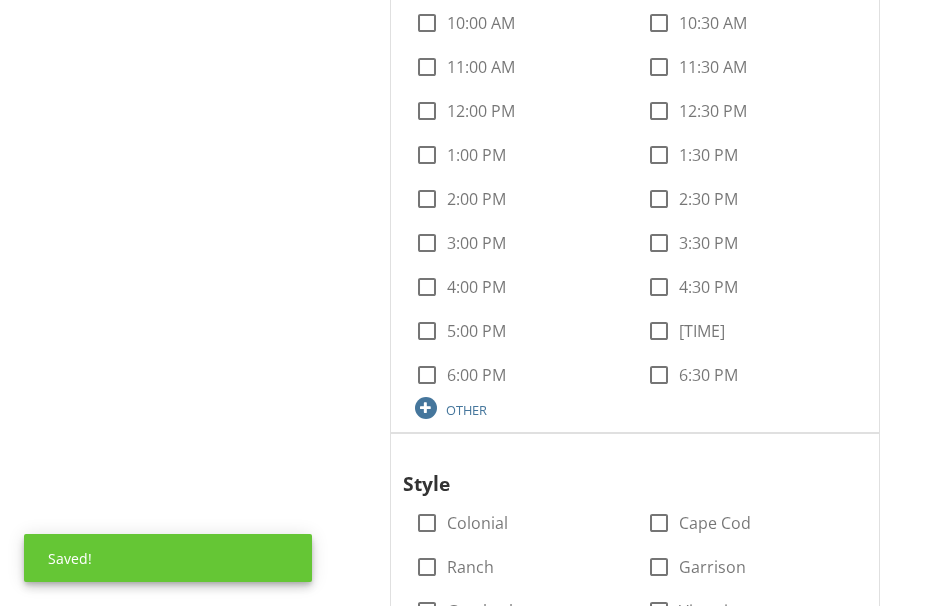 scroll, scrollTop: 2900, scrollLeft: 0, axis: vertical 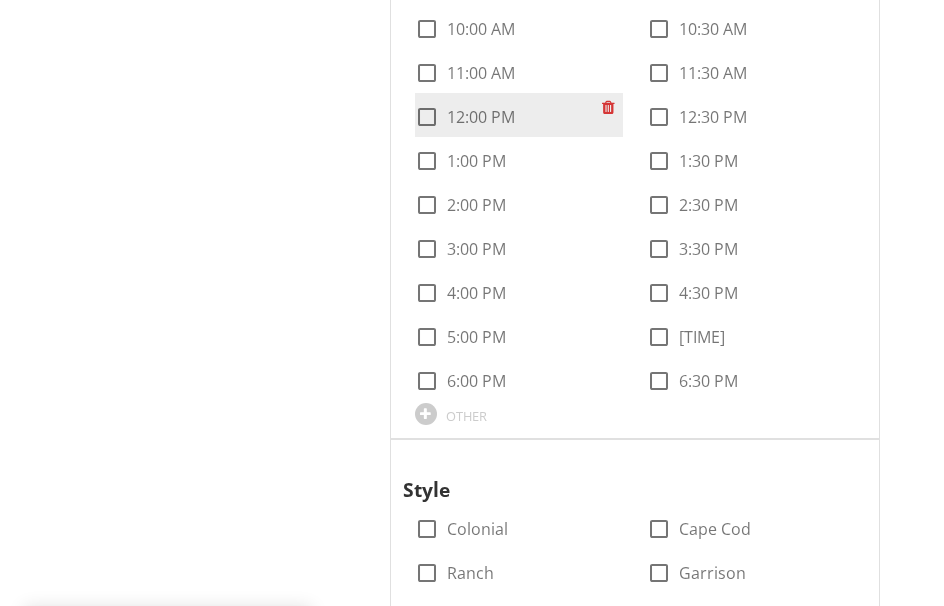 click at bounding box center (427, 117) 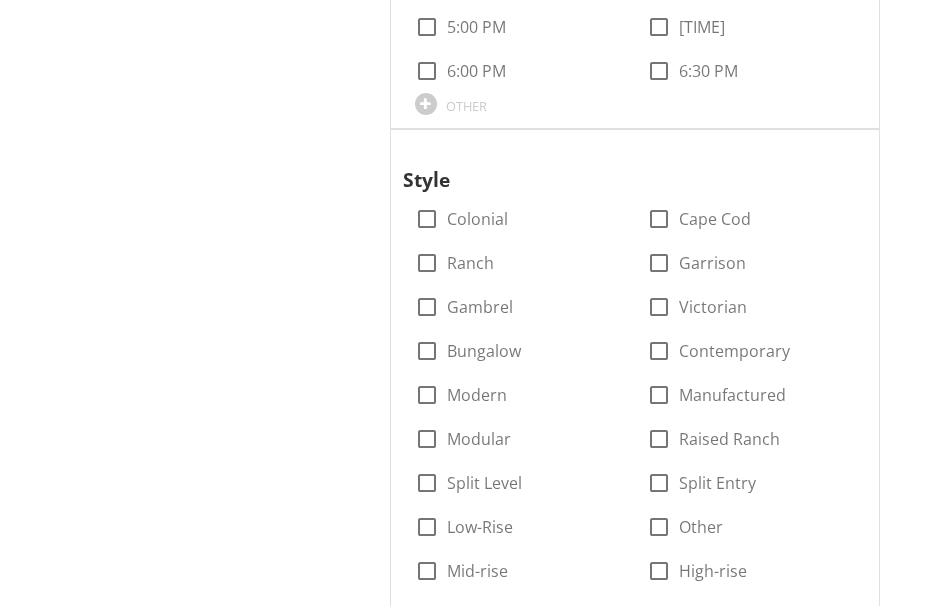 scroll, scrollTop: 3300, scrollLeft: 0, axis: vertical 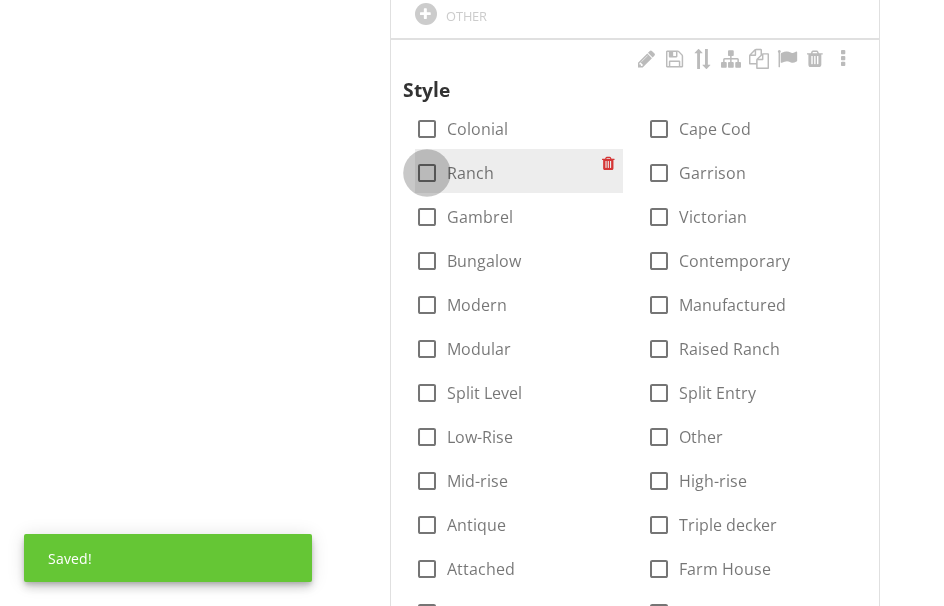 click at bounding box center (427, 173) 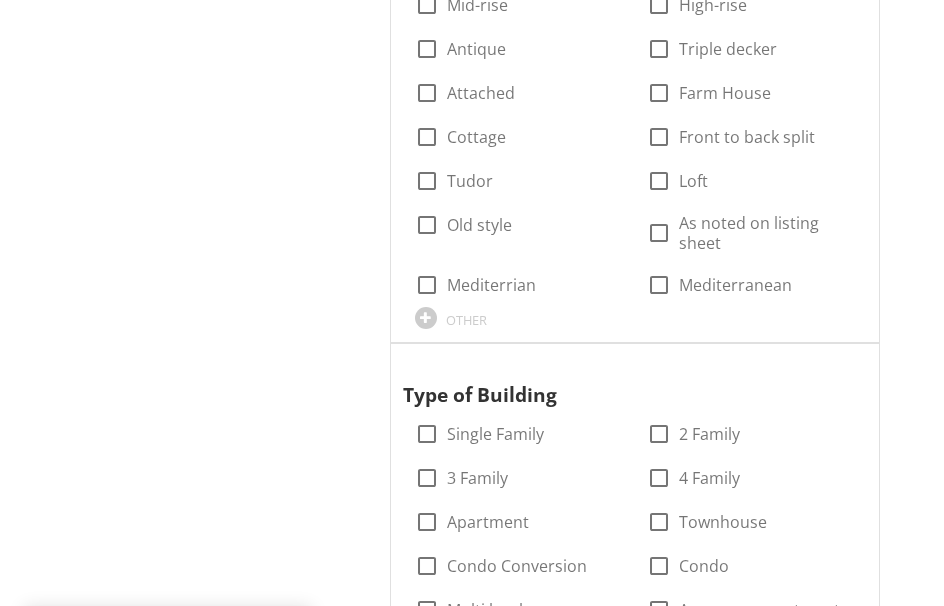 scroll, scrollTop: 3900, scrollLeft: 0, axis: vertical 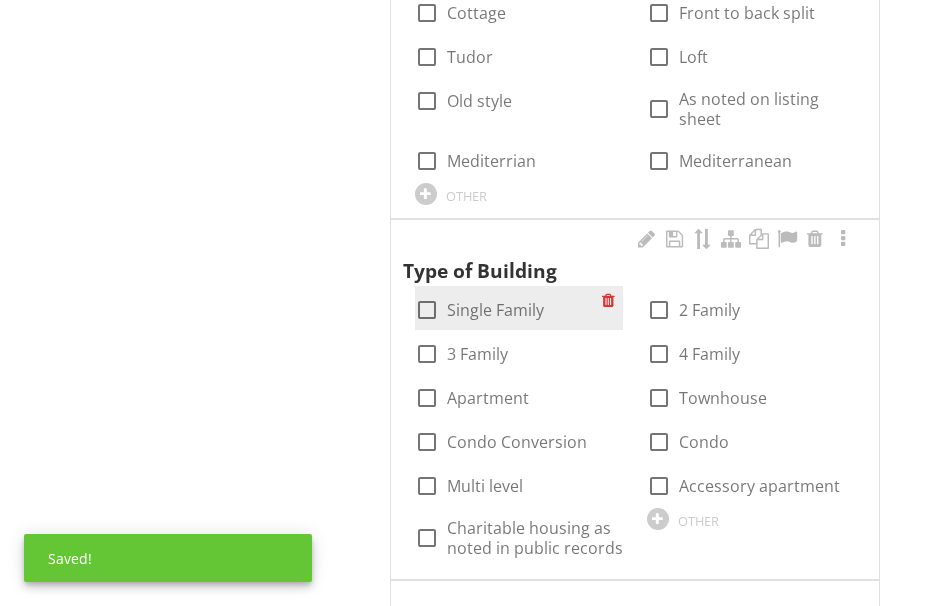 click at bounding box center [427, 310] 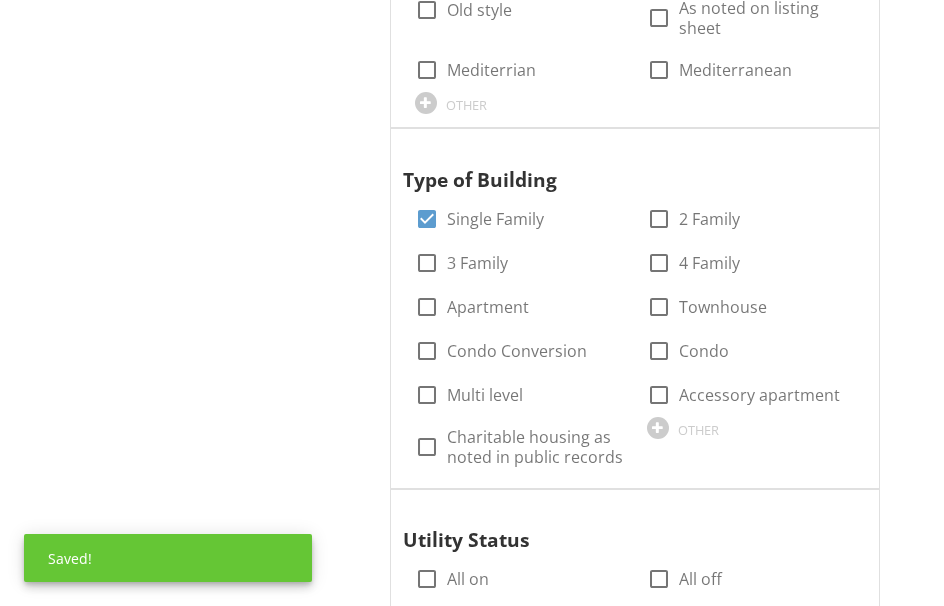 scroll, scrollTop: 4300, scrollLeft: 0, axis: vertical 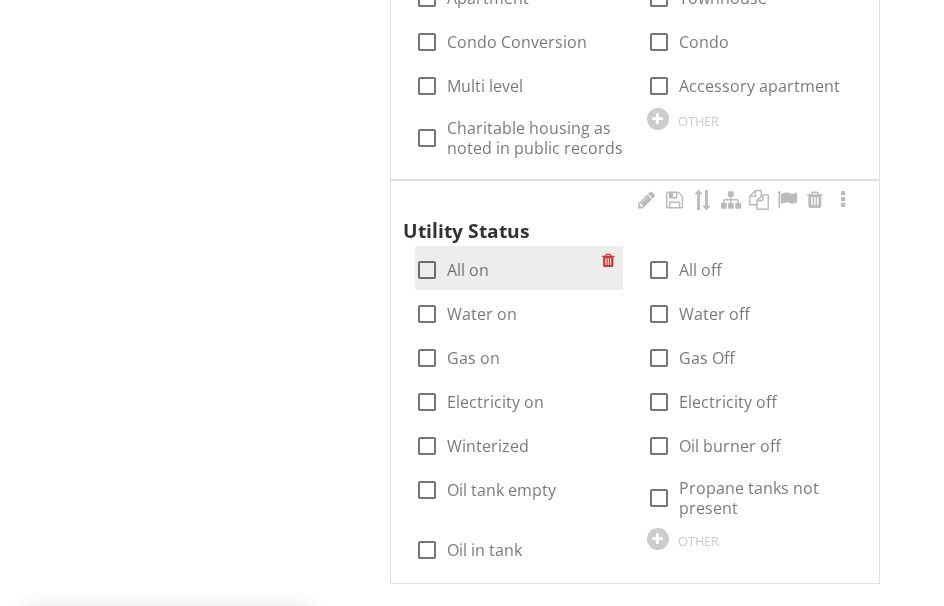 click at bounding box center (427, 270) 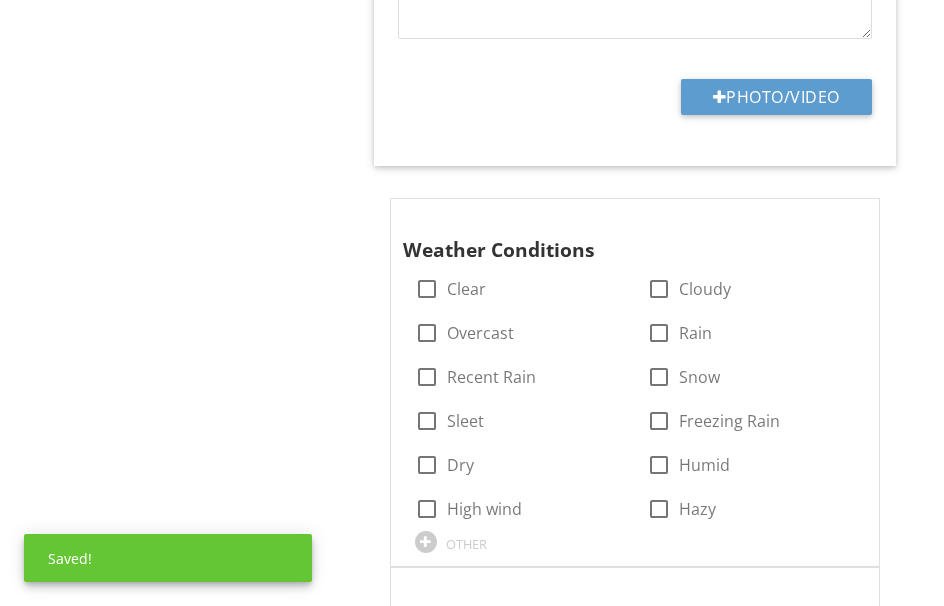 scroll, scrollTop: 5900, scrollLeft: 0, axis: vertical 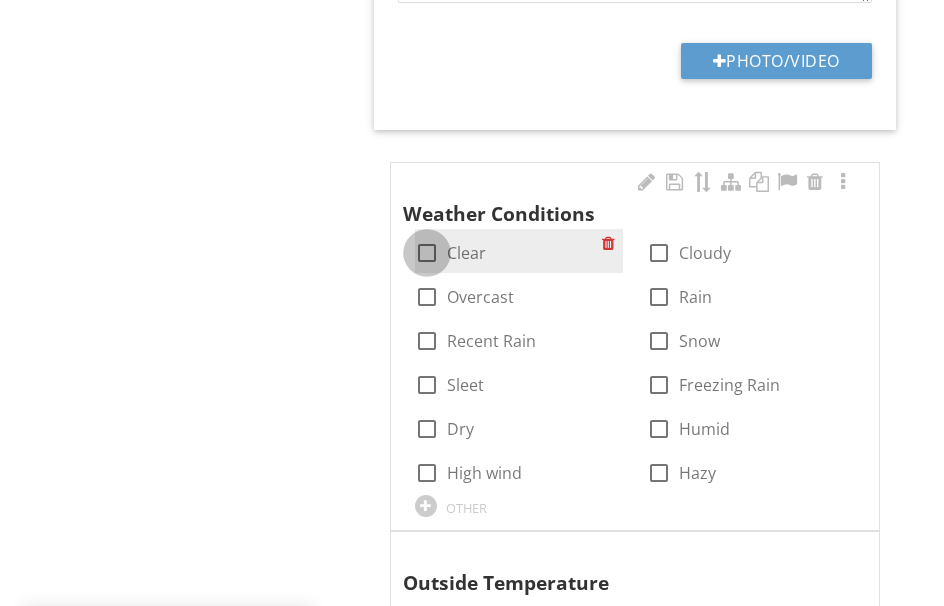 click at bounding box center (427, 253) 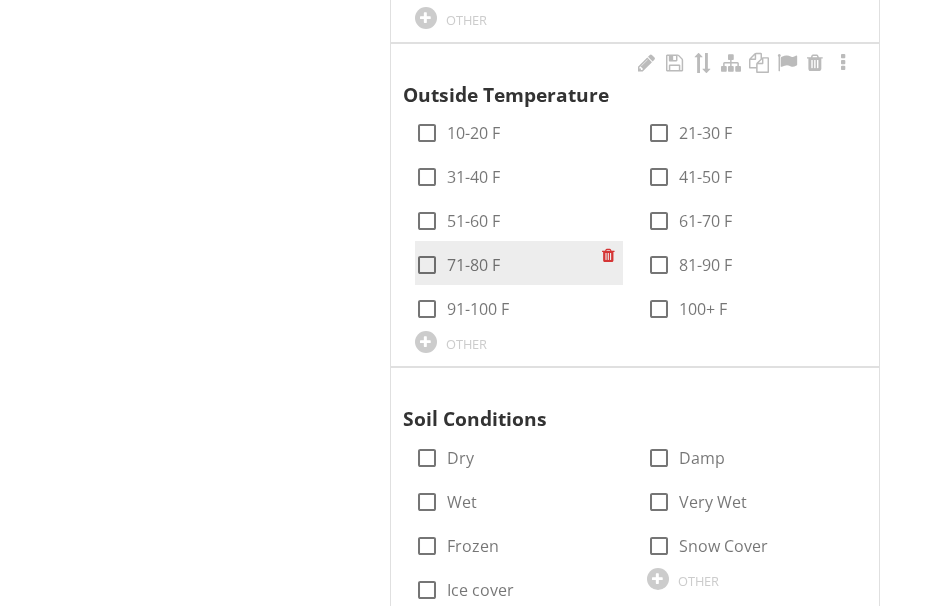 scroll, scrollTop: 6400, scrollLeft: 0, axis: vertical 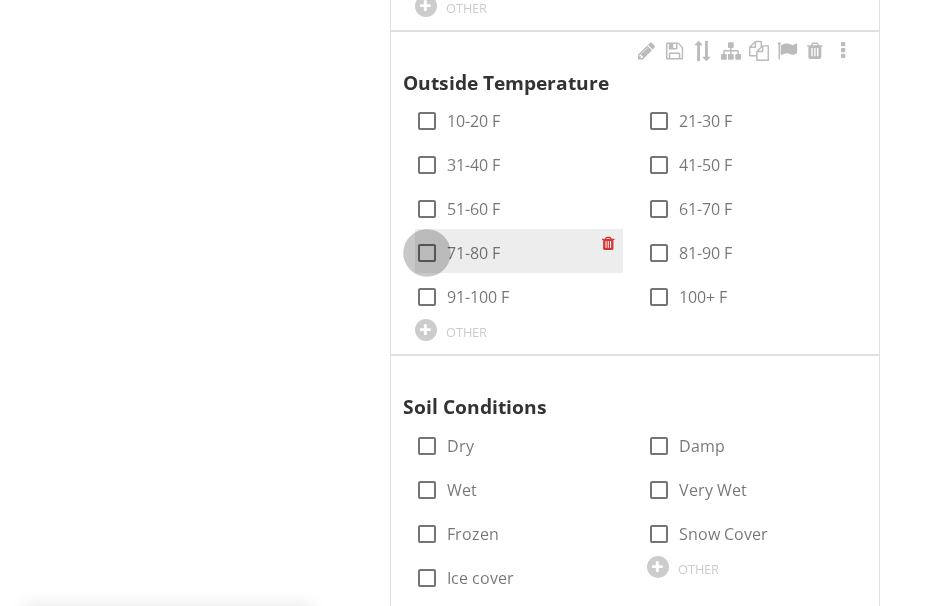 click at bounding box center (427, 253) 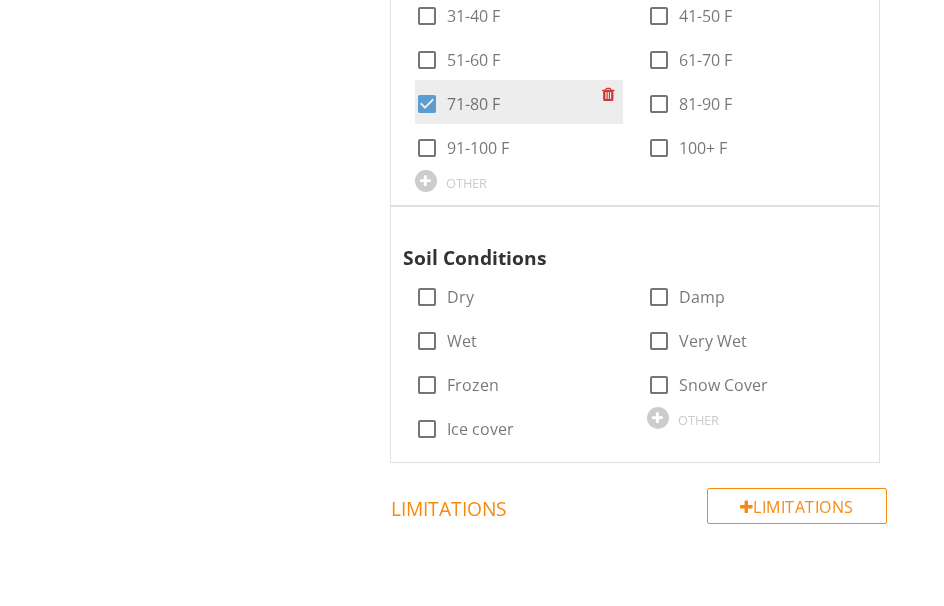 scroll, scrollTop: 6600, scrollLeft: 0, axis: vertical 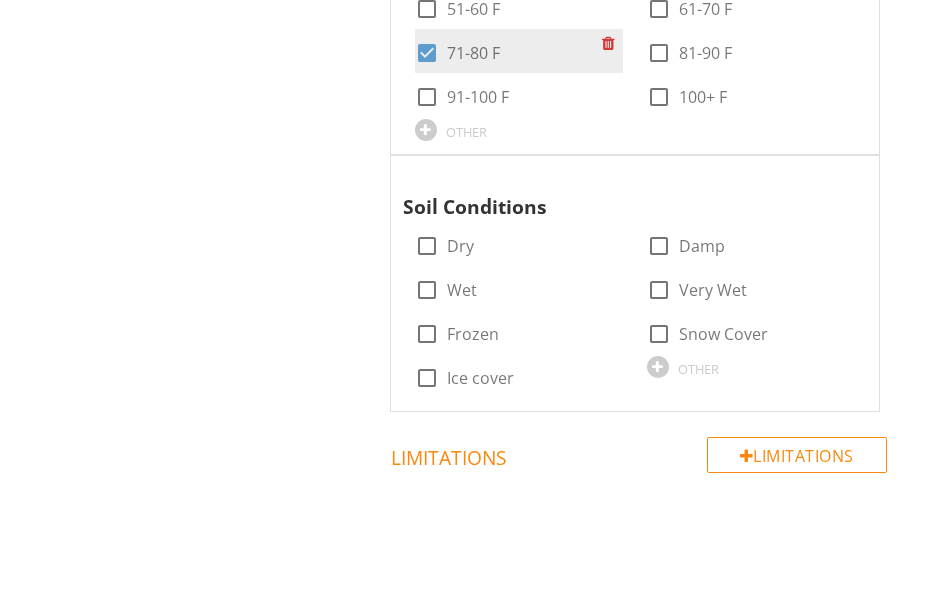 click at bounding box center (427, 246) 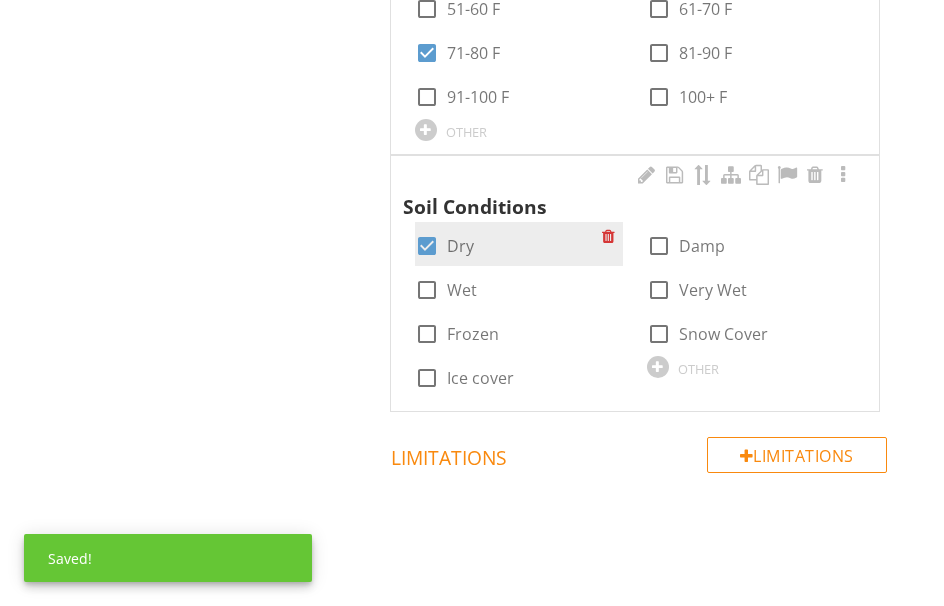 click at bounding box center (427, 246) 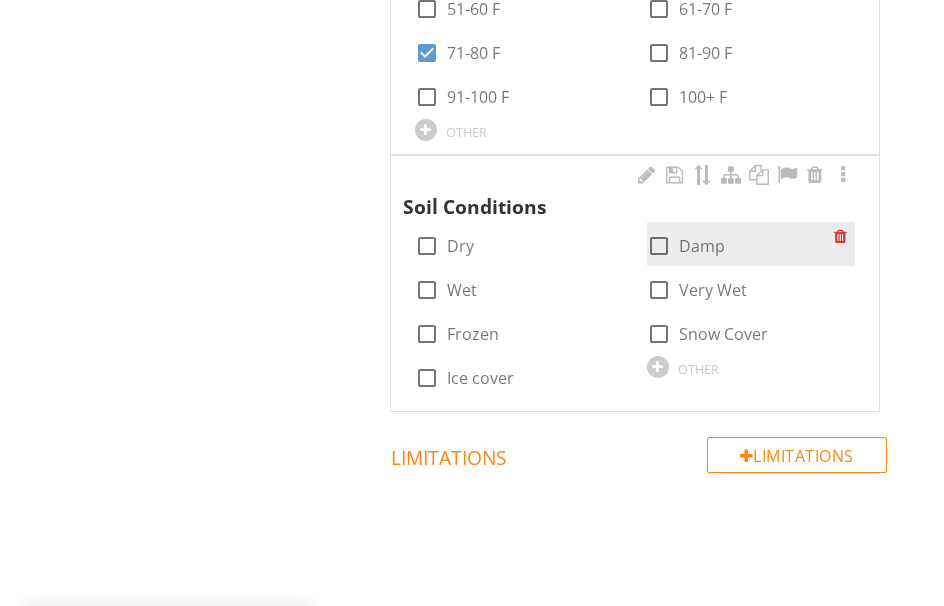 click at bounding box center [659, 246] 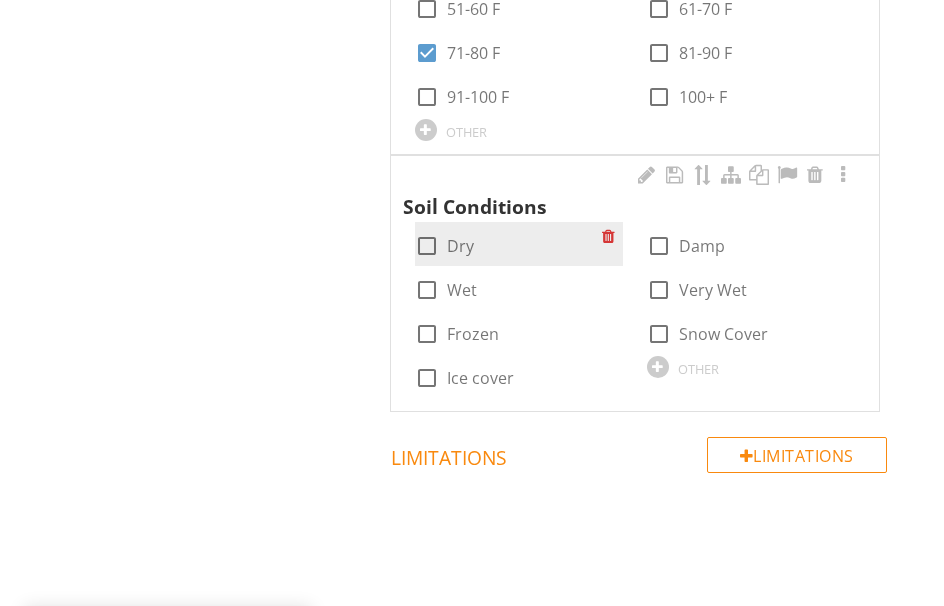 checkbox on "true" 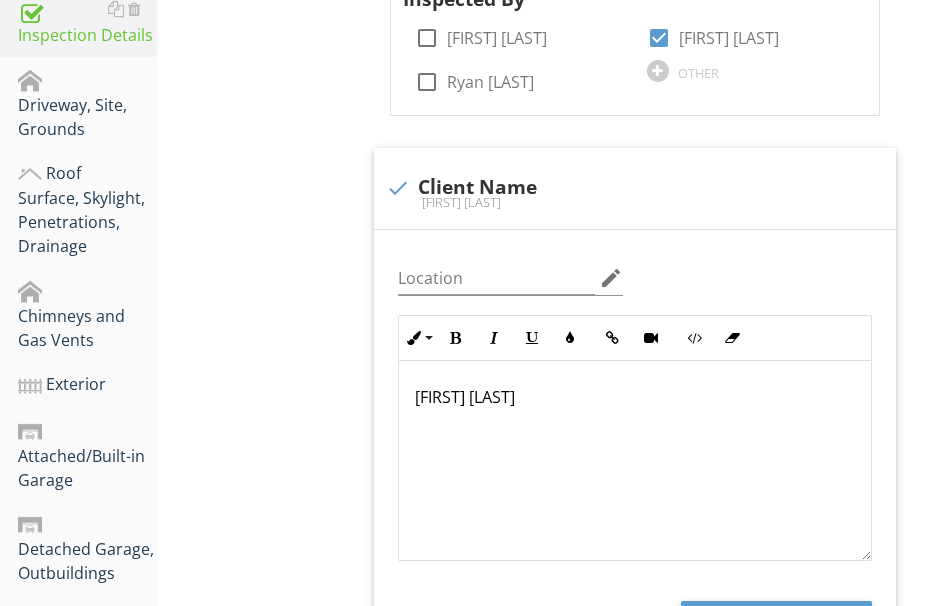 scroll, scrollTop: 300, scrollLeft: 0, axis: vertical 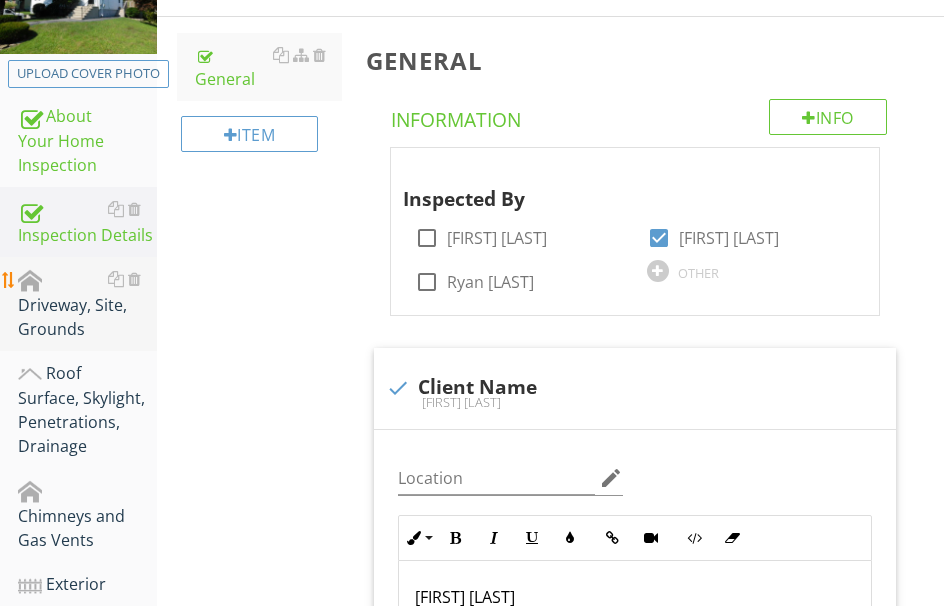 click on "Driveway, Site, Grounds" at bounding box center (87, 304) 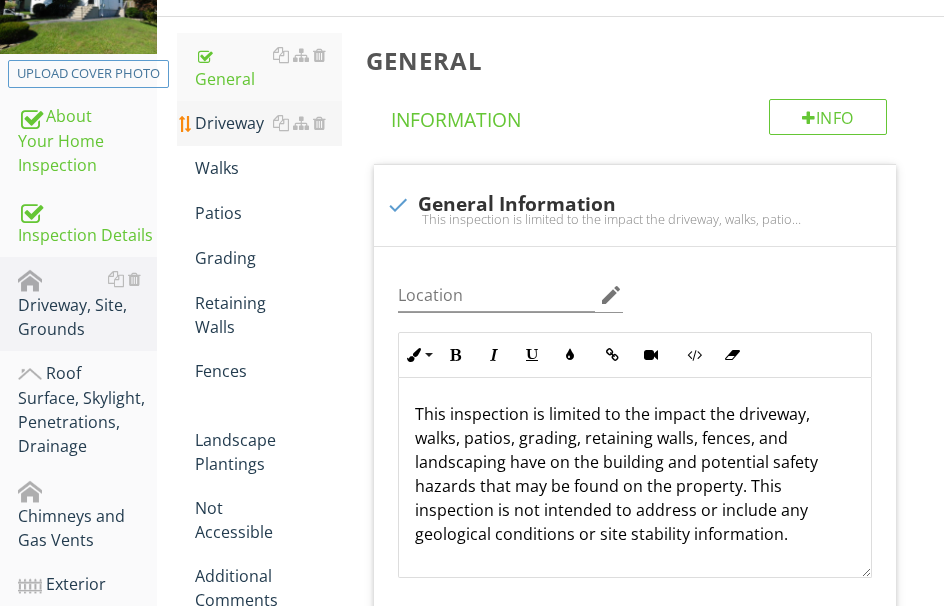 click on "Driveway" at bounding box center [268, 123] 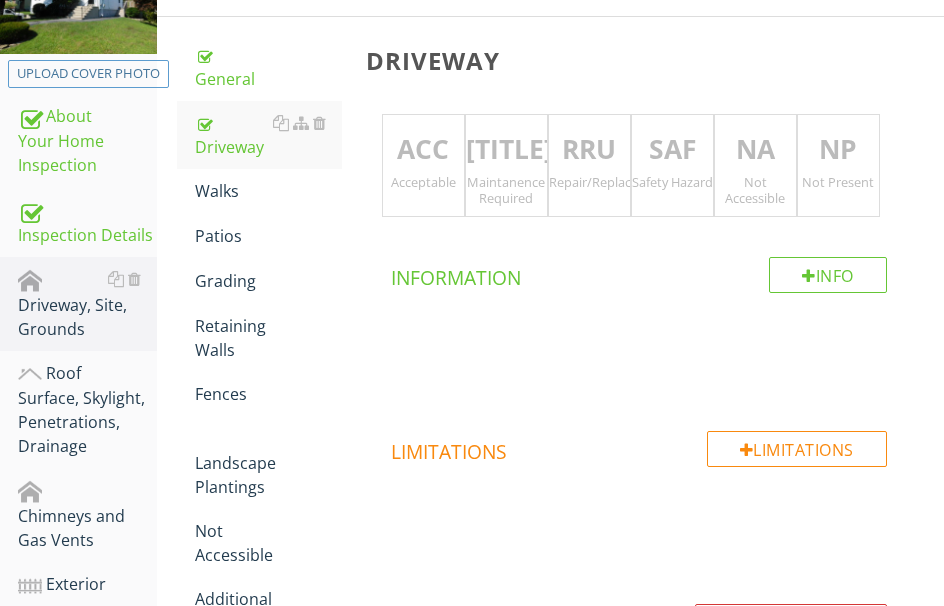 click on "[TITLE]" at bounding box center [506, 150] 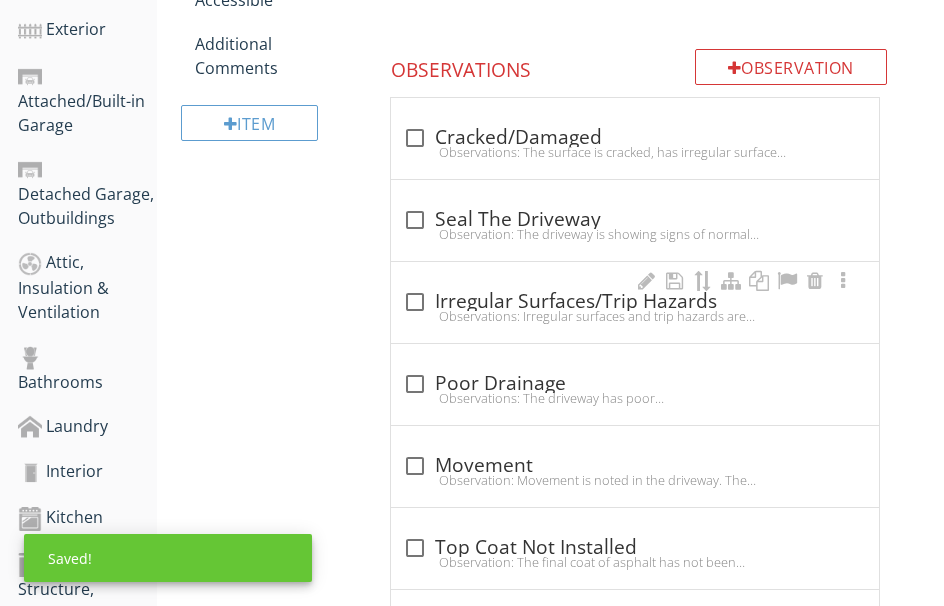 scroll, scrollTop: 1000, scrollLeft: 0, axis: vertical 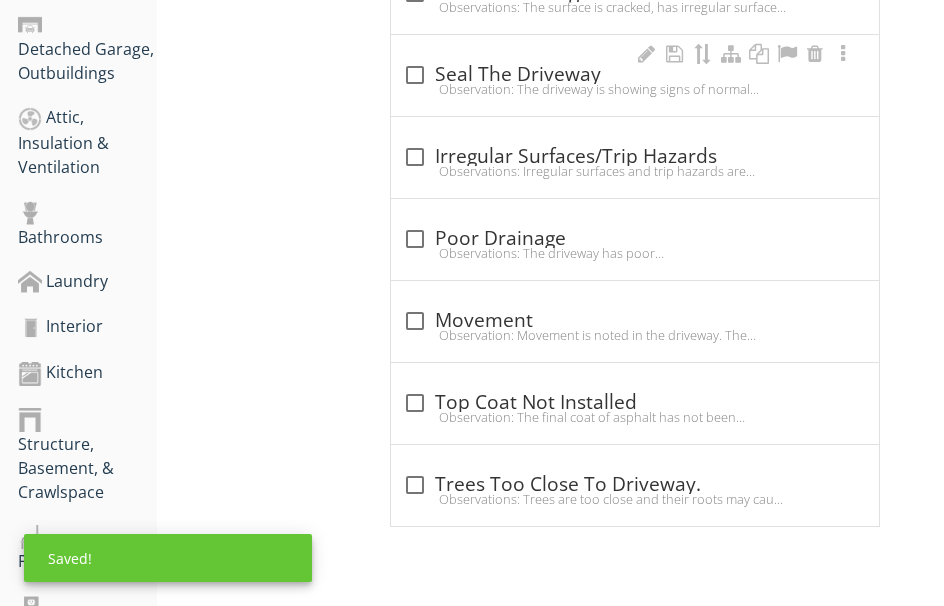 click on "Observation: The driveway is showing signs of normal aging.Recommendation: Seal the driveway to extend its life expectancy." at bounding box center (635, 89) 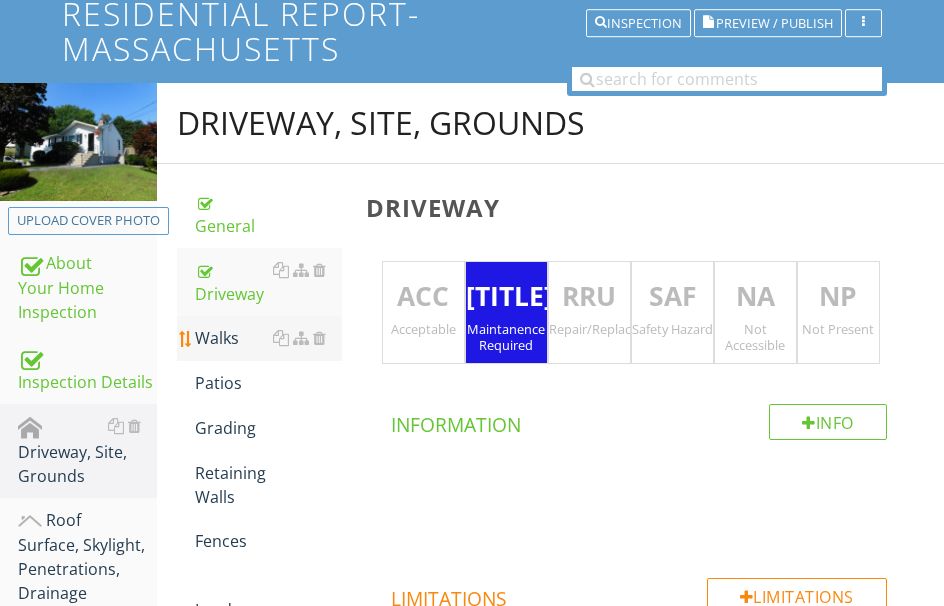 scroll, scrollTop: 175, scrollLeft: 0, axis: vertical 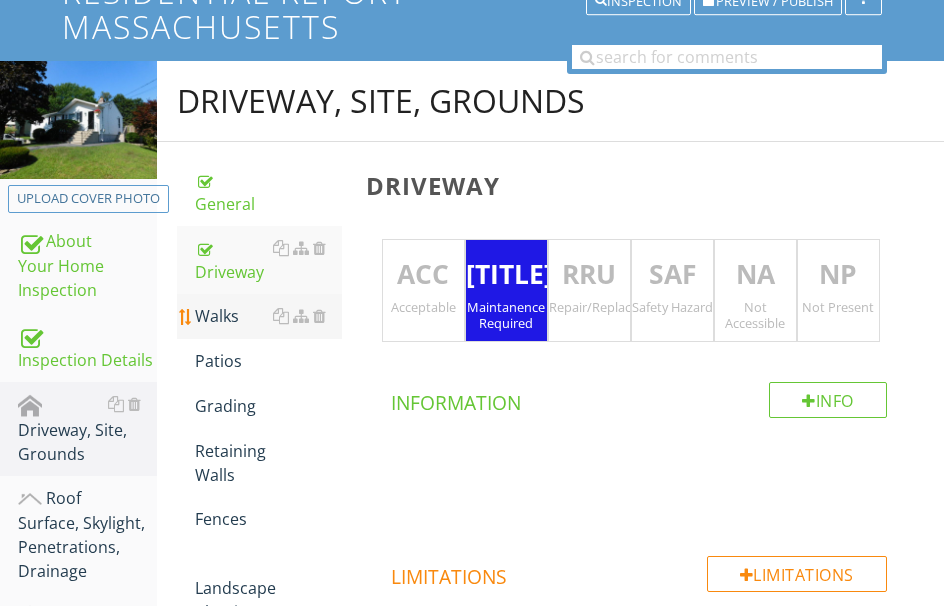 click on "Walks" at bounding box center [268, 316] 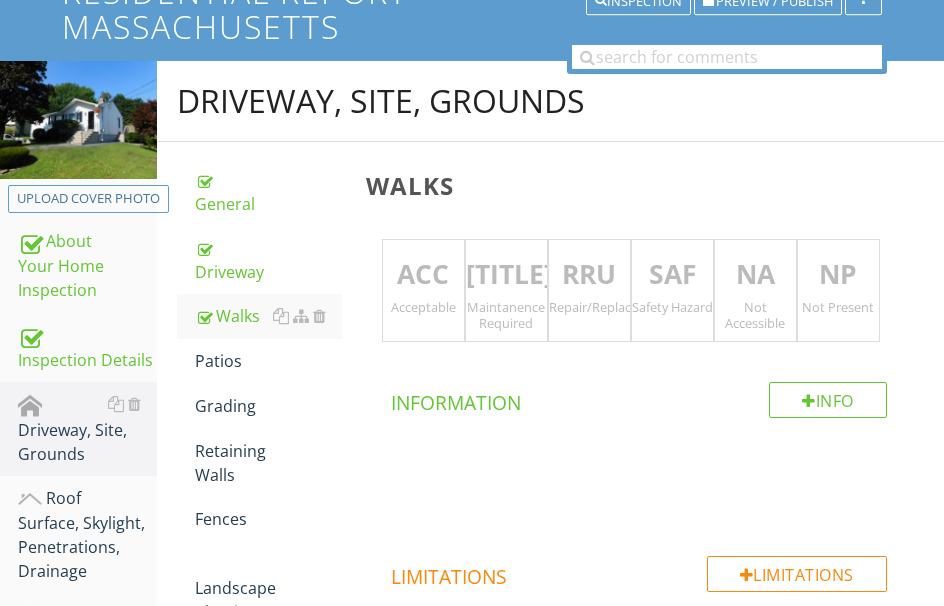 click on "ACC" at bounding box center (423, 275) 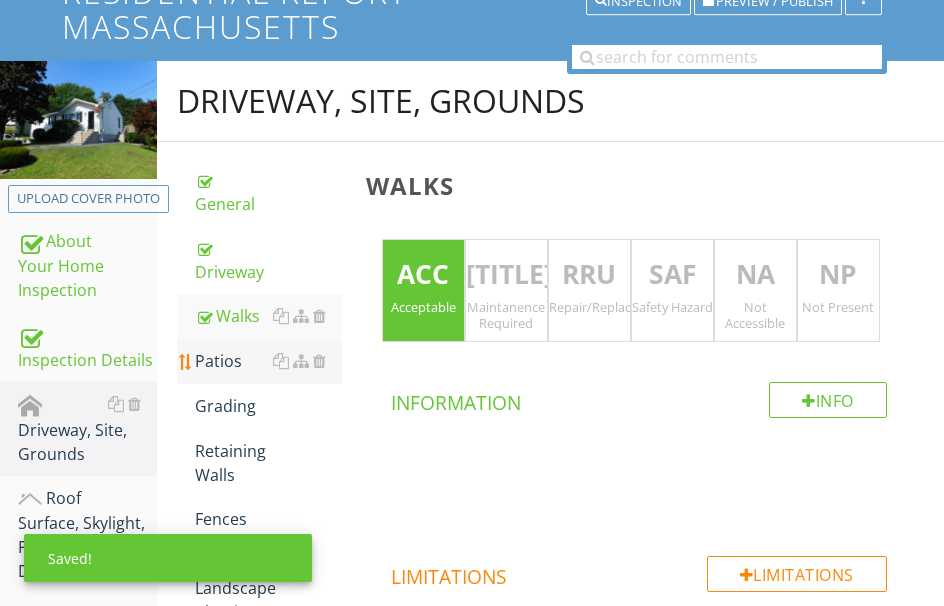 click on "Patios" at bounding box center [268, 361] 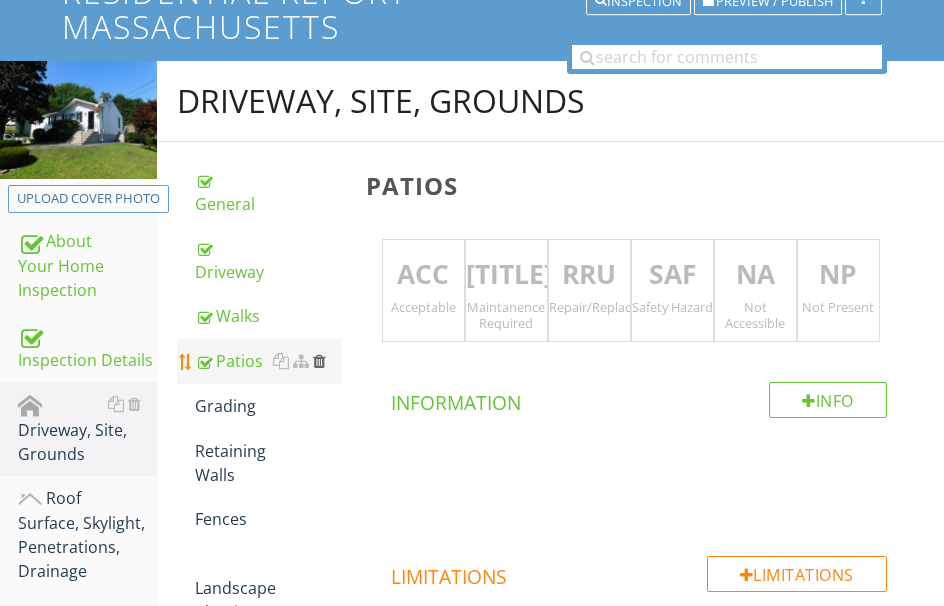 click at bounding box center [319, 361] 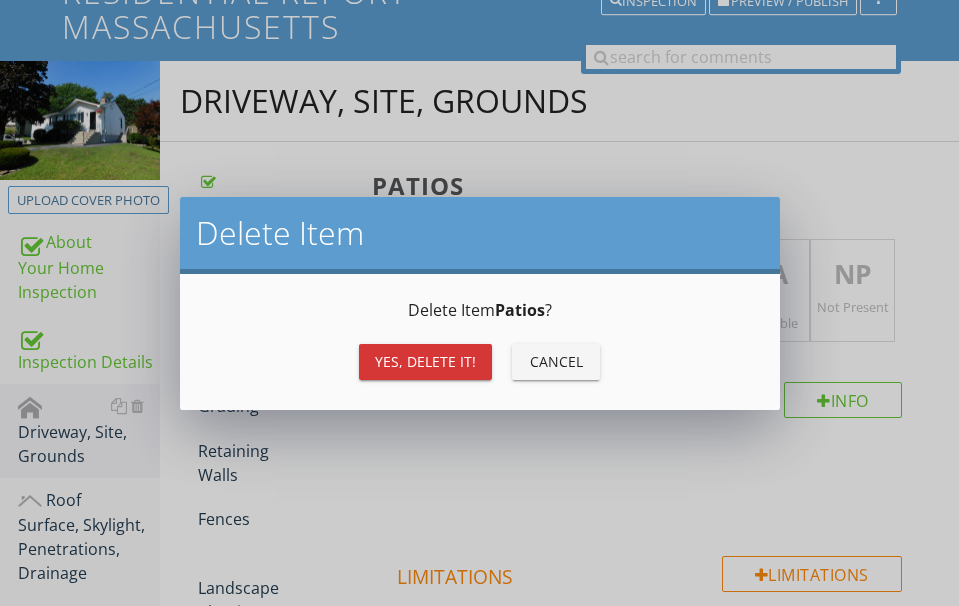 click on "Yes, Delete it!" at bounding box center [425, 361] 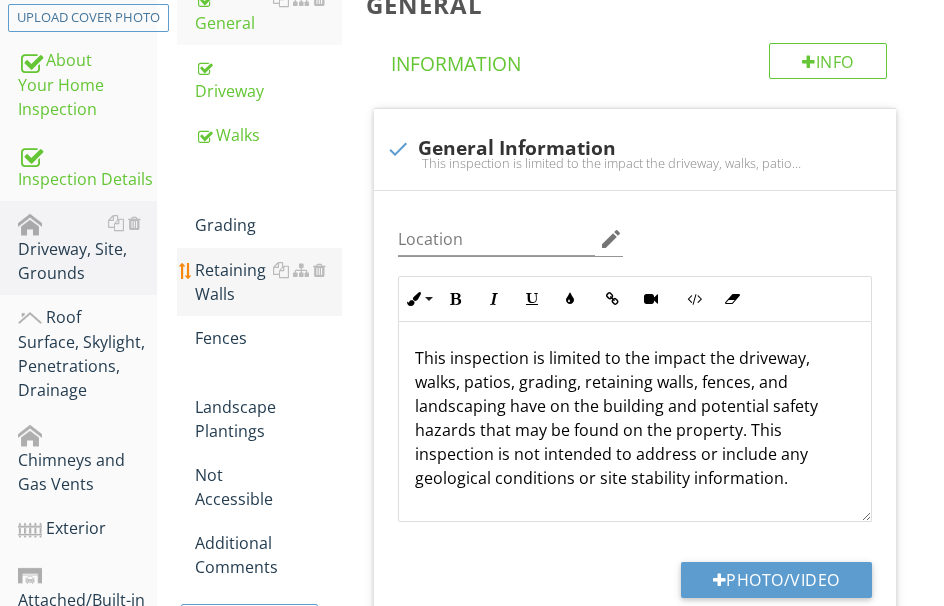scroll, scrollTop: 375, scrollLeft: 0, axis: vertical 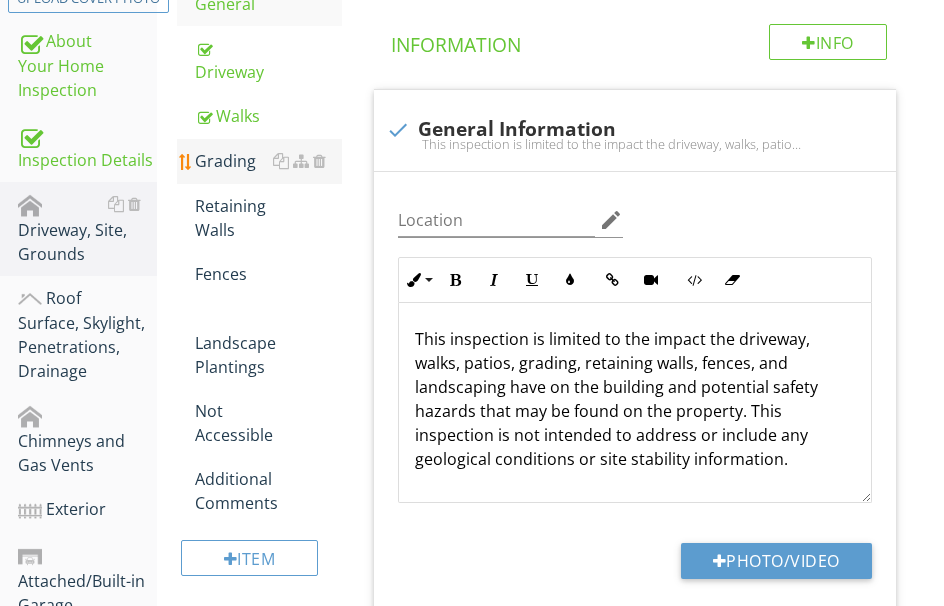 click on "Grading" at bounding box center [268, 161] 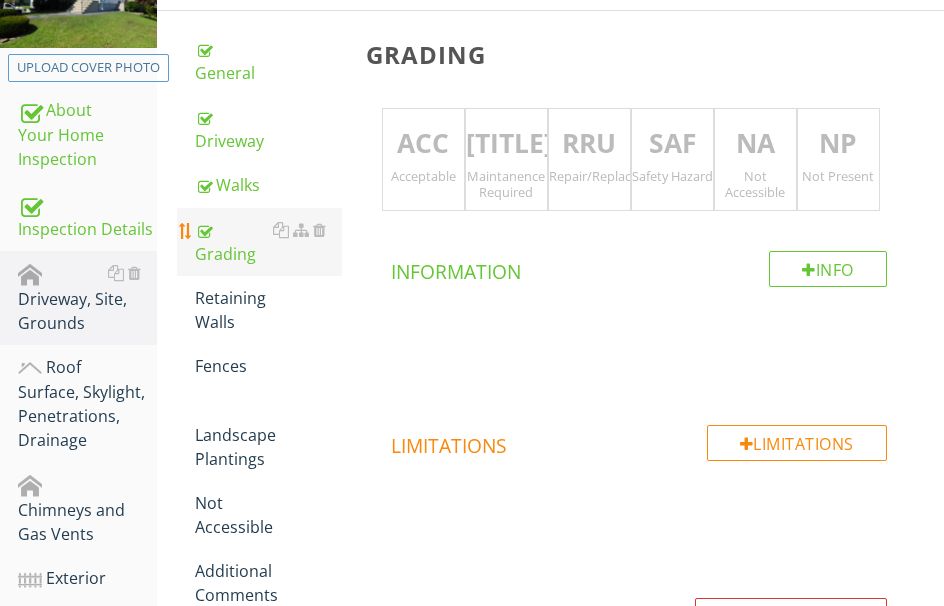 scroll, scrollTop: 175, scrollLeft: 0, axis: vertical 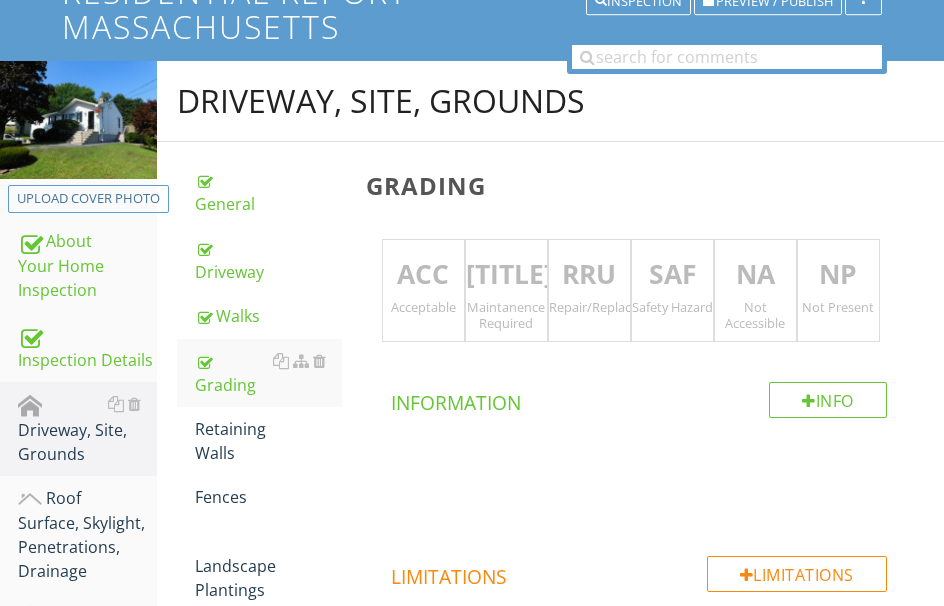 click on "ACC" at bounding box center (423, 275) 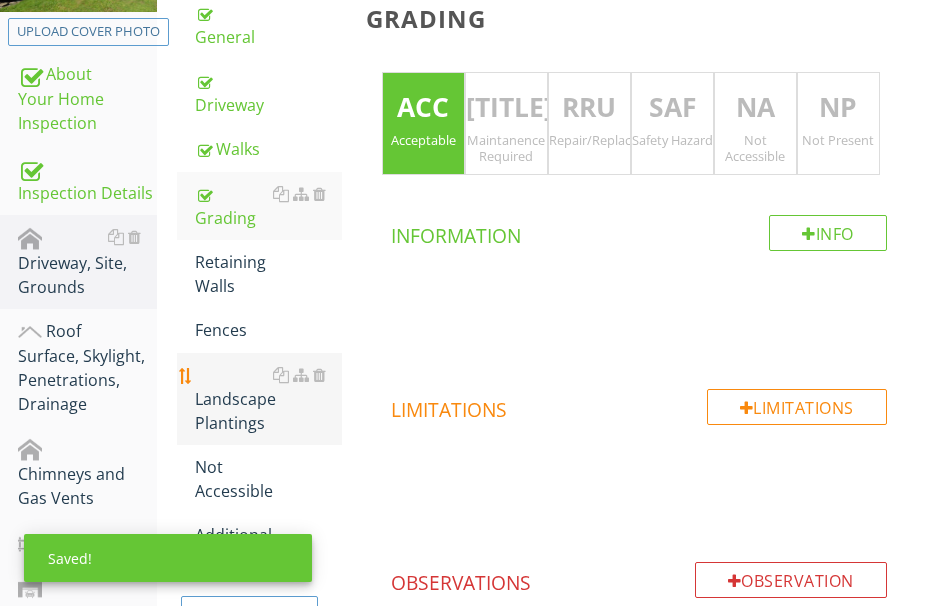 scroll, scrollTop: 475, scrollLeft: 0, axis: vertical 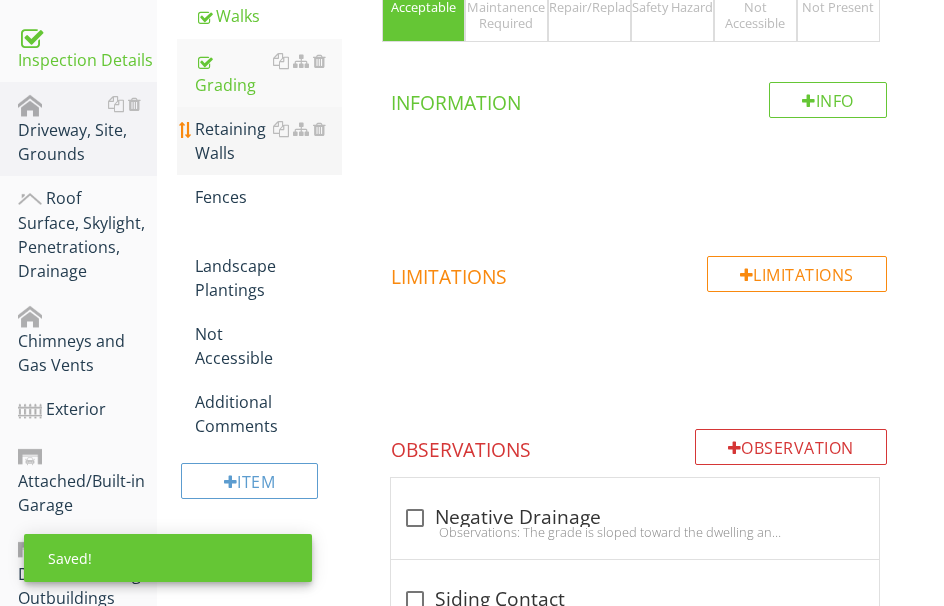 click on "Retaining Walls" at bounding box center (268, 141) 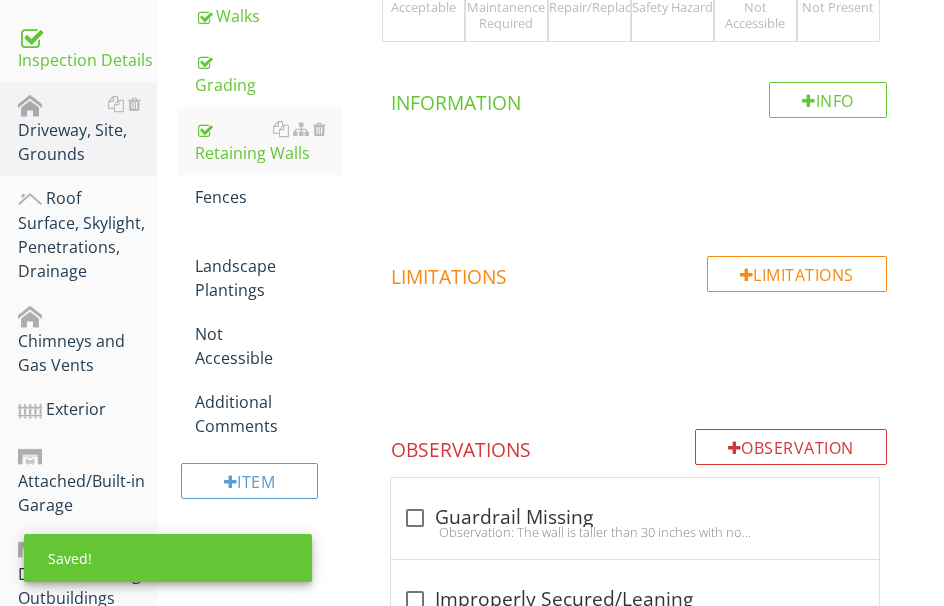 scroll, scrollTop: 275, scrollLeft: 0, axis: vertical 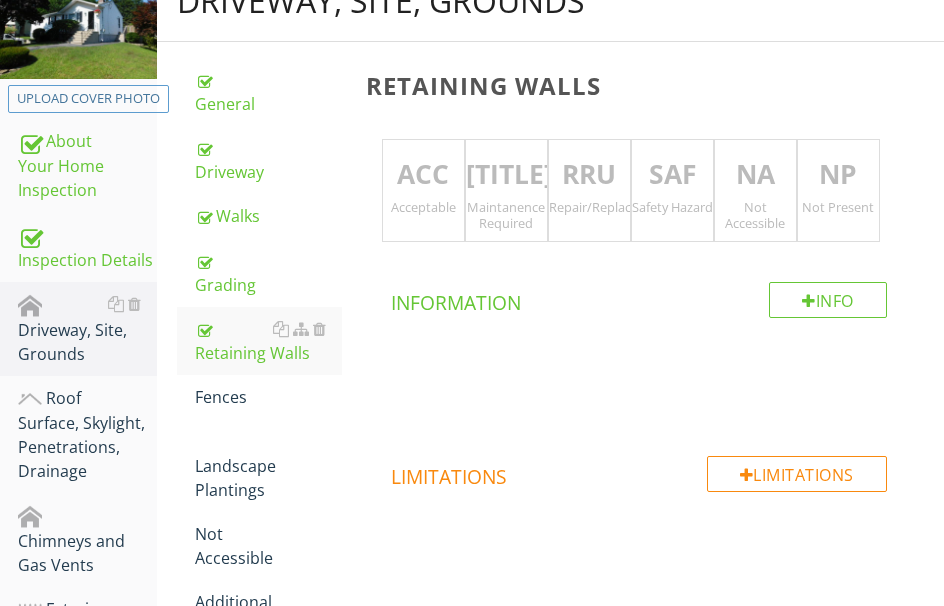click on "ACC" at bounding box center (423, 175) 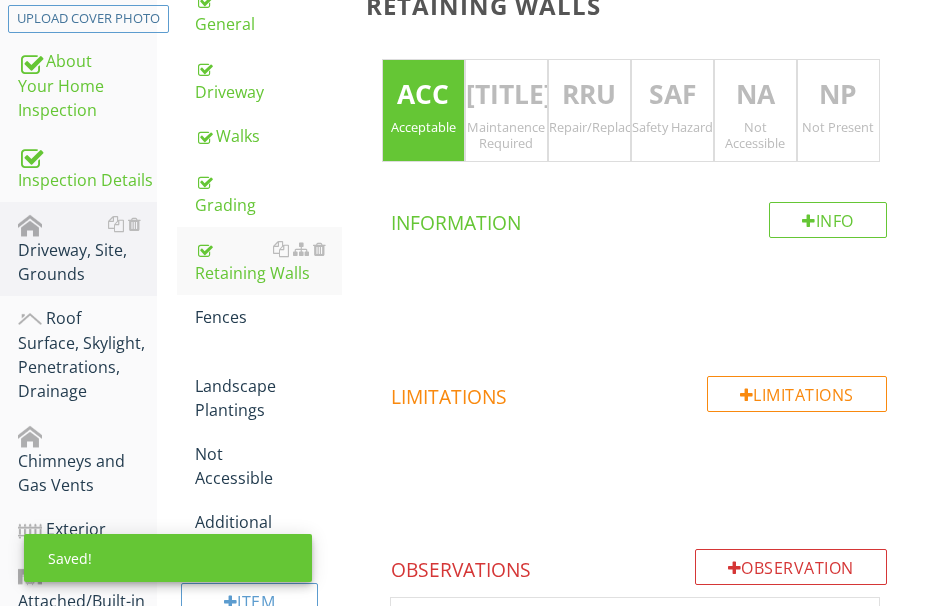 scroll, scrollTop: 475, scrollLeft: 0, axis: vertical 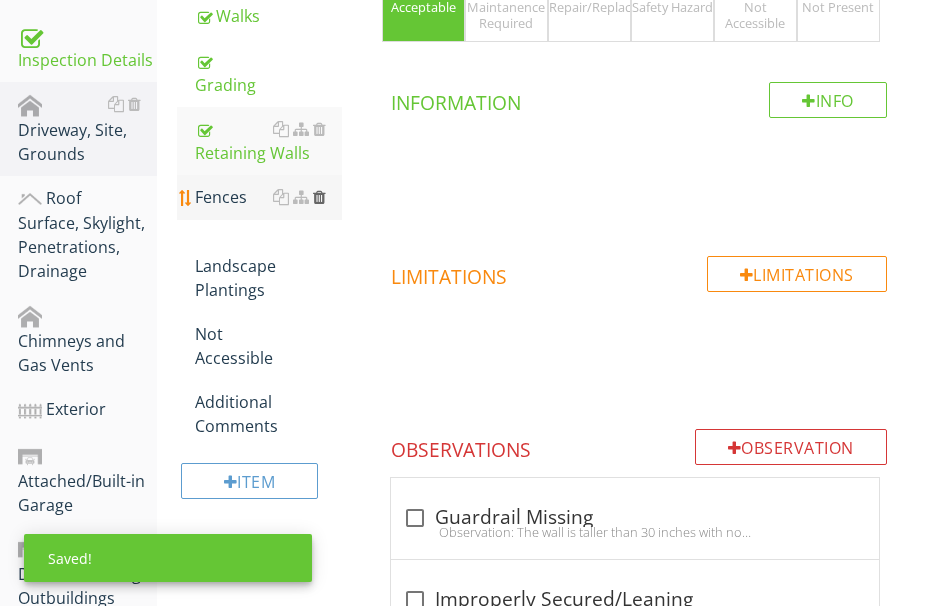 click at bounding box center [319, 197] 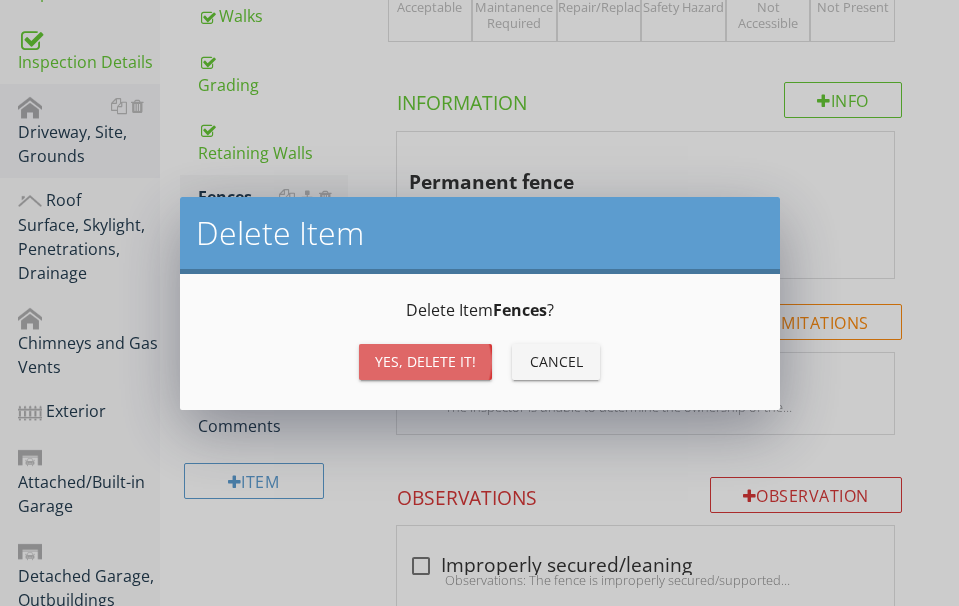 click on "Yes, Delete it!" at bounding box center [425, 361] 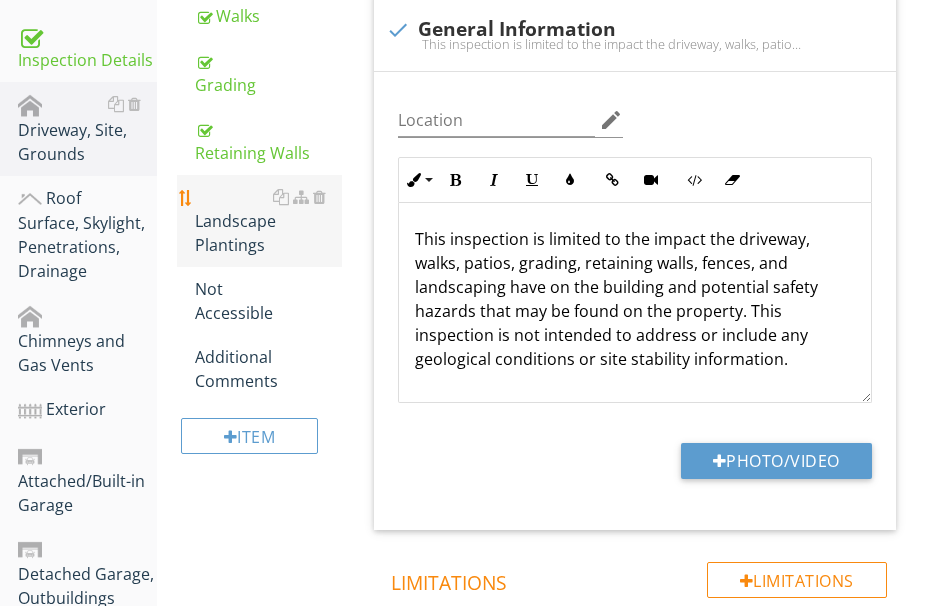 click on "Landscape Plantings" at bounding box center [268, 221] 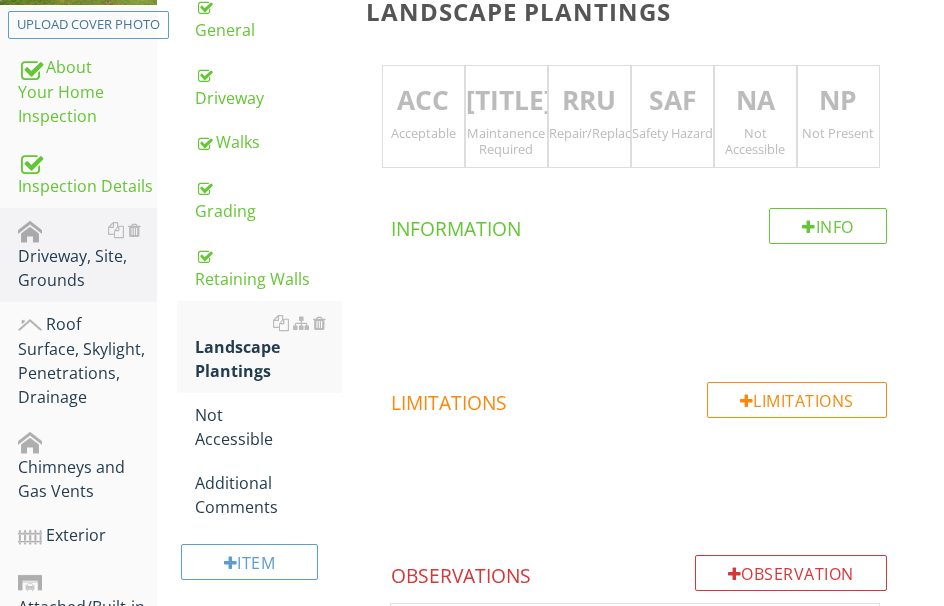scroll, scrollTop: 175, scrollLeft: 0, axis: vertical 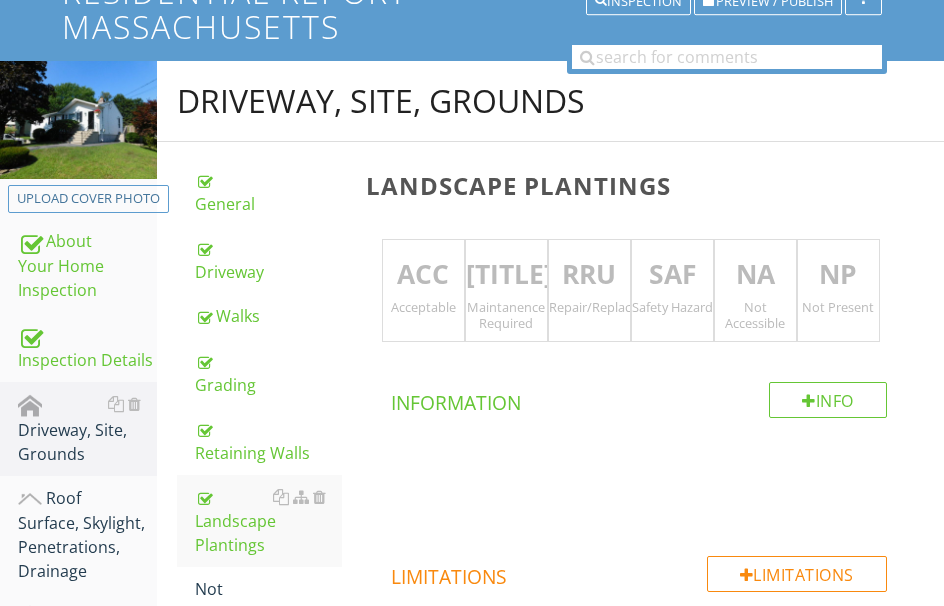 click on "[TITLE]" at bounding box center (506, 275) 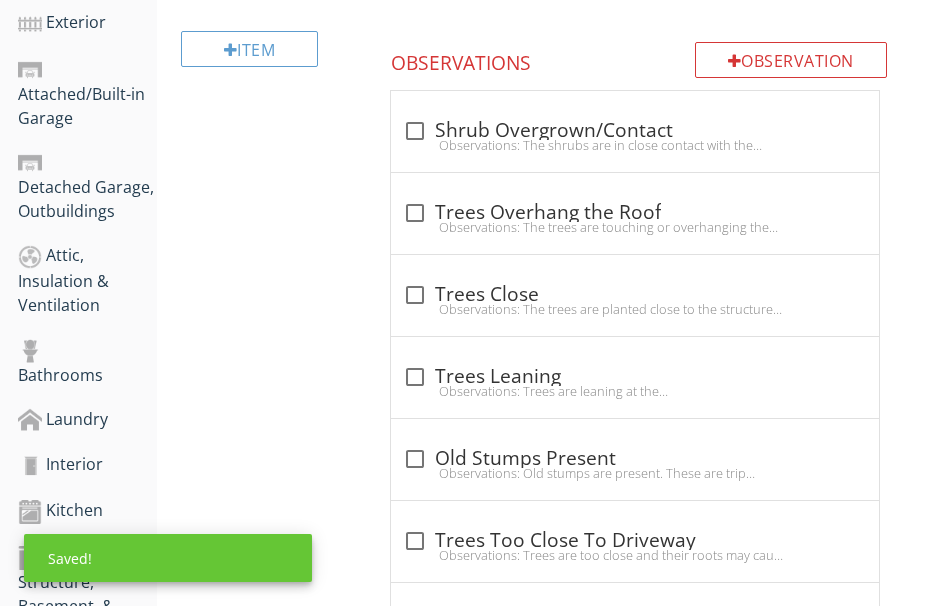 scroll, scrollTop: 875, scrollLeft: 0, axis: vertical 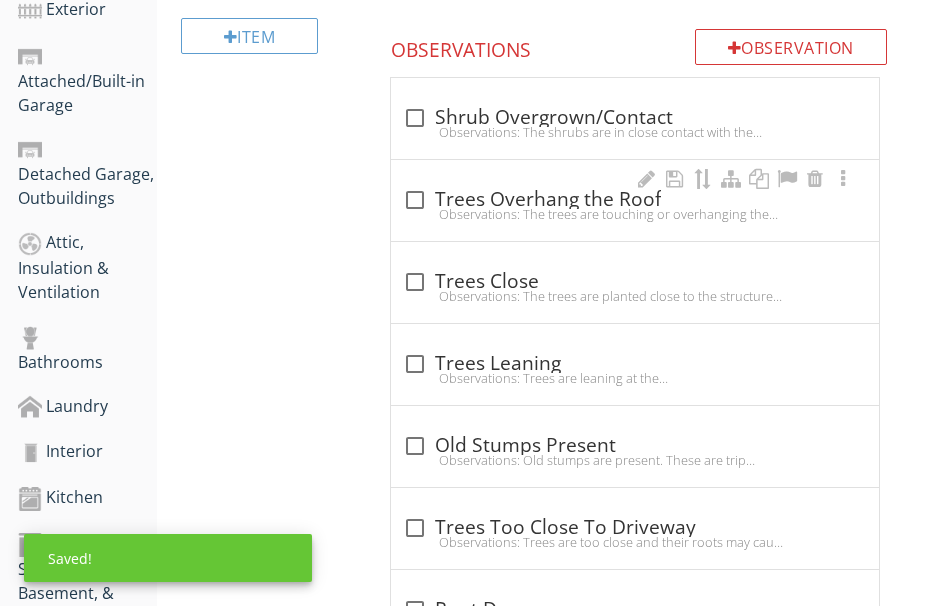 click on "Observations: The trees are touching or overhanging the roof. This leads to moss and lichen growth, squirrel activity, and may damage the roof.Recommendation: These limbs/branches should be removed." at bounding box center [635, 214] 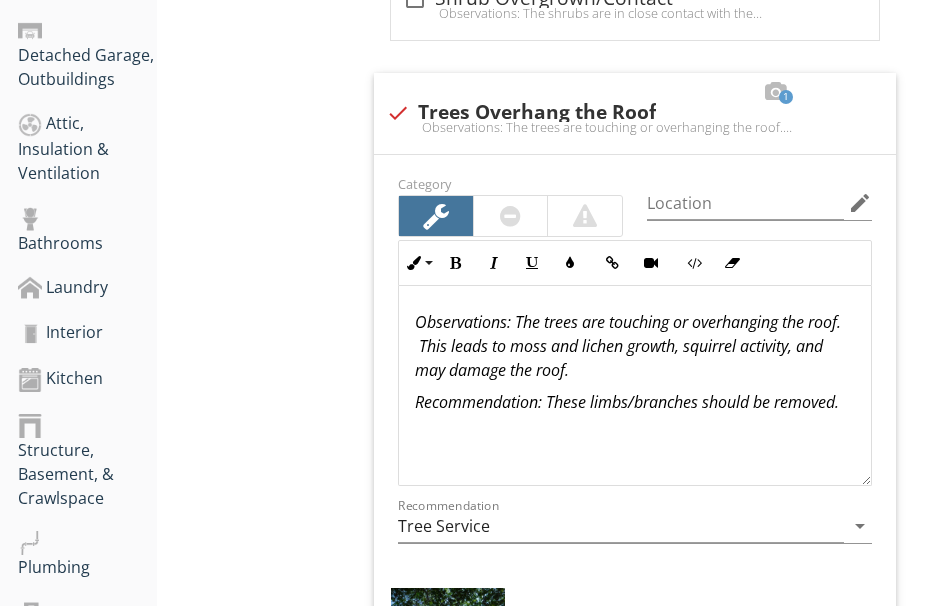 scroll, scrollTop: 759, scrollLeft: 0, axis: vertical 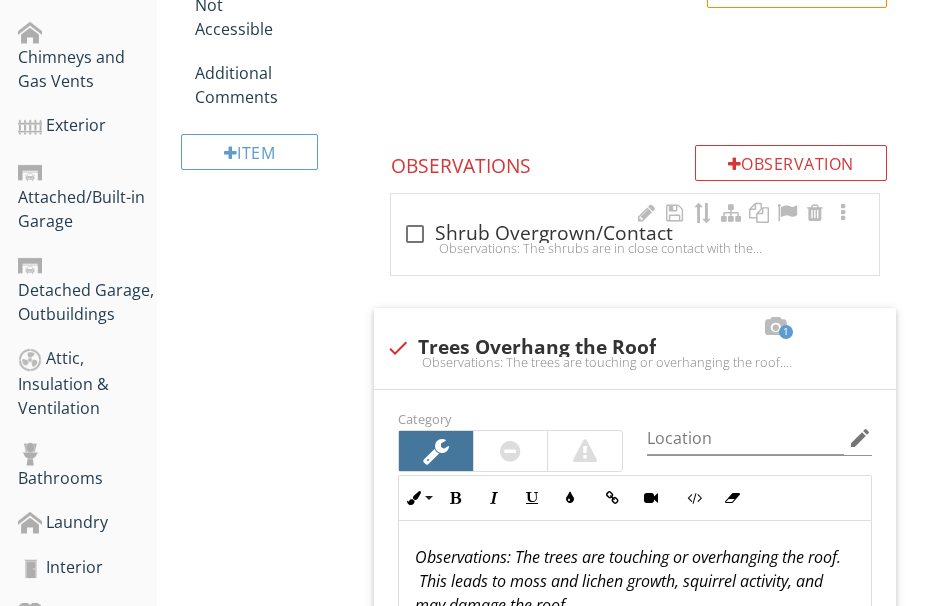 click on "check_box_outline_blank
Shrub Overgrown/Contact" at bounding box center [635, 234] 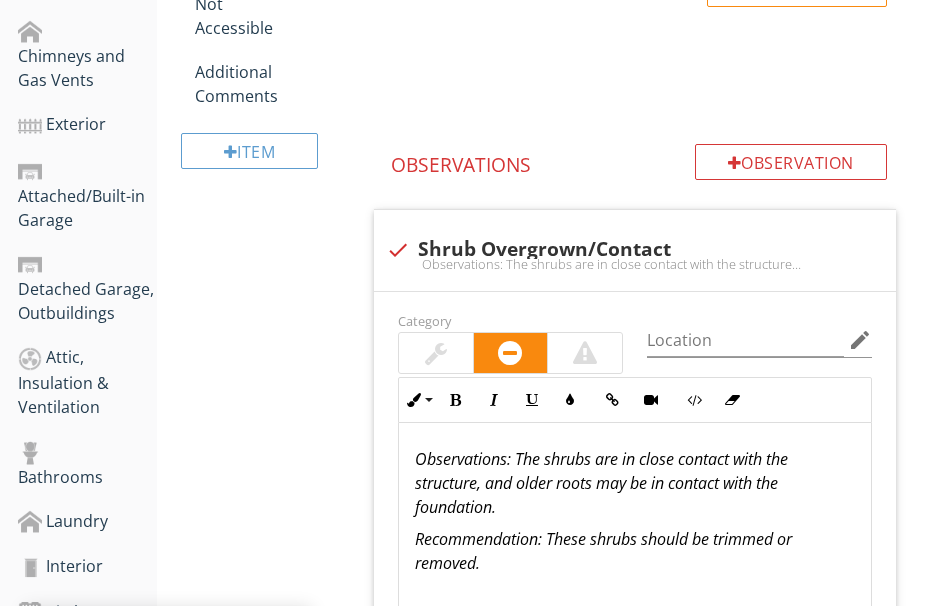 scroll, scrollTop: 759, scrollLeft: 0, axis: vertical 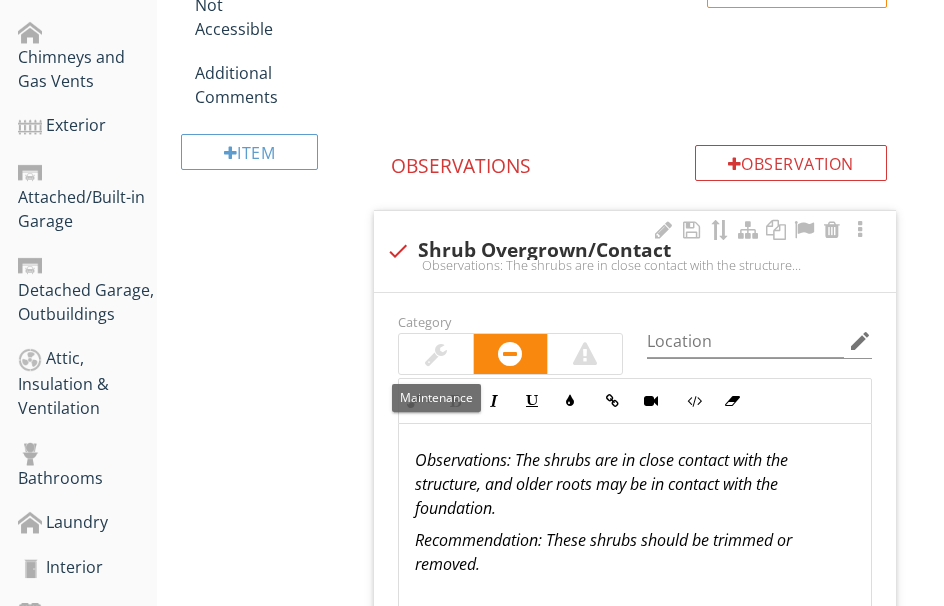 click at bounding box center (436, 354) 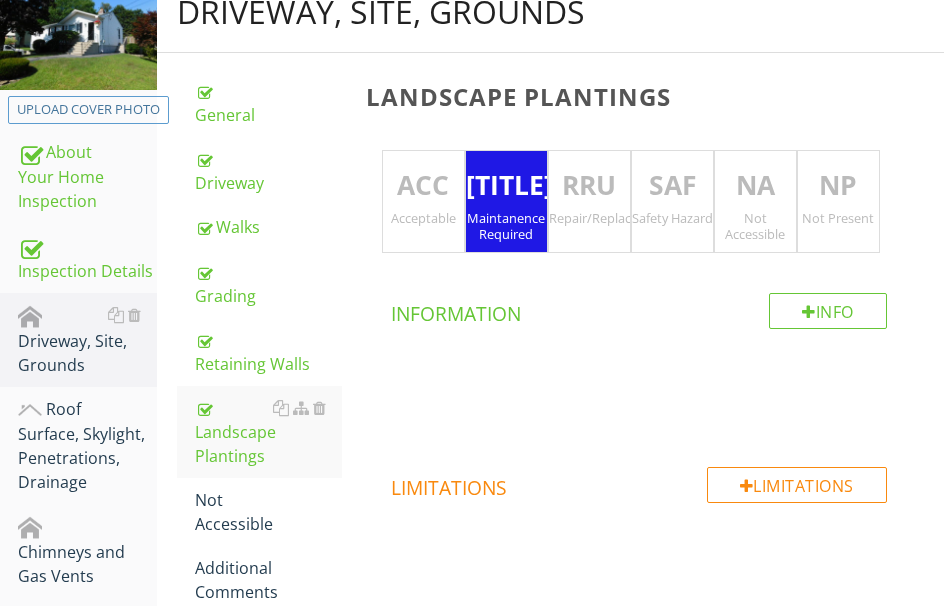 scroll, scrollTop: 259, scrollLeft: 0, axis: vertical 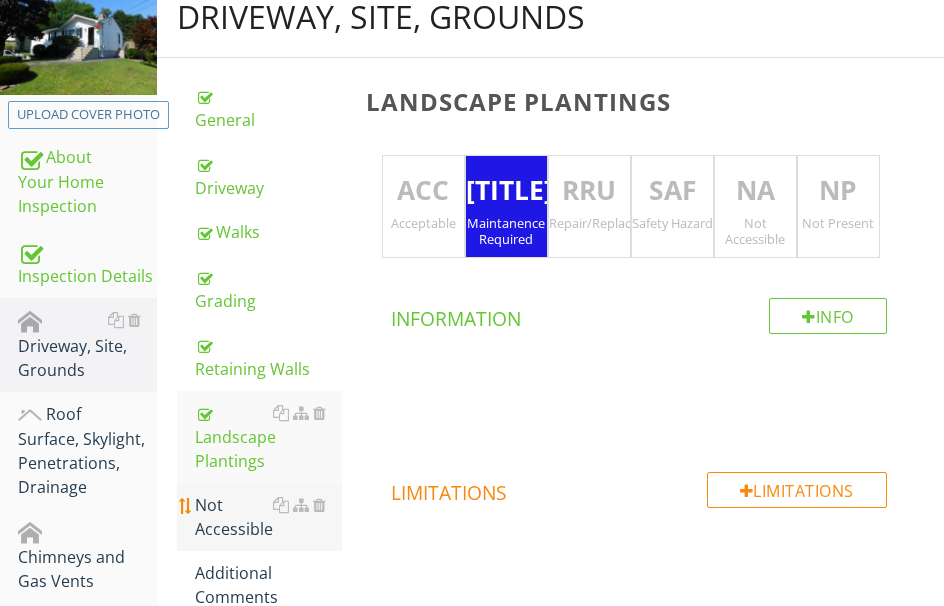 click on "Not Accessible" at bounding box center [268, 517] 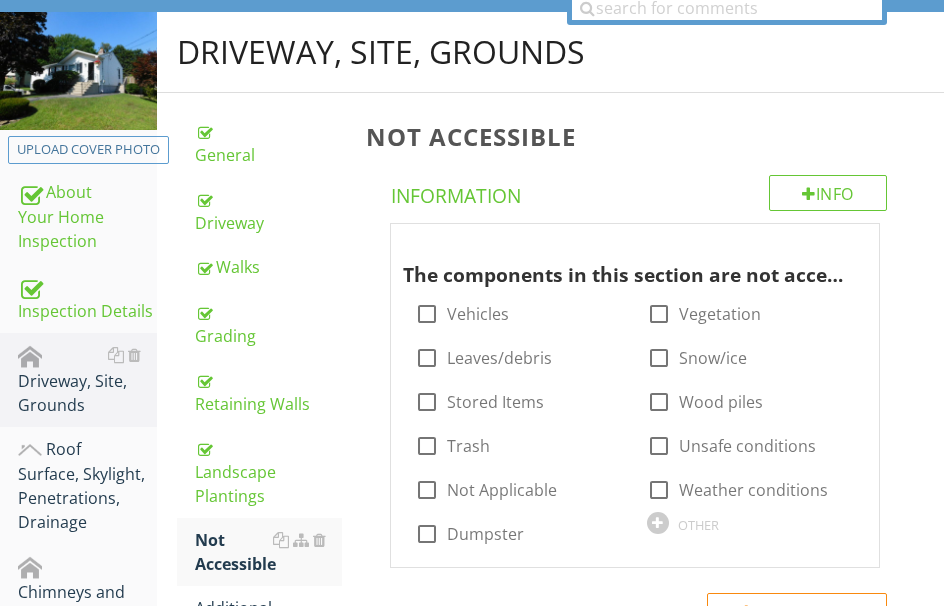 scroll, scrollTop: 259, scrollLeft: 0, axis: vertical 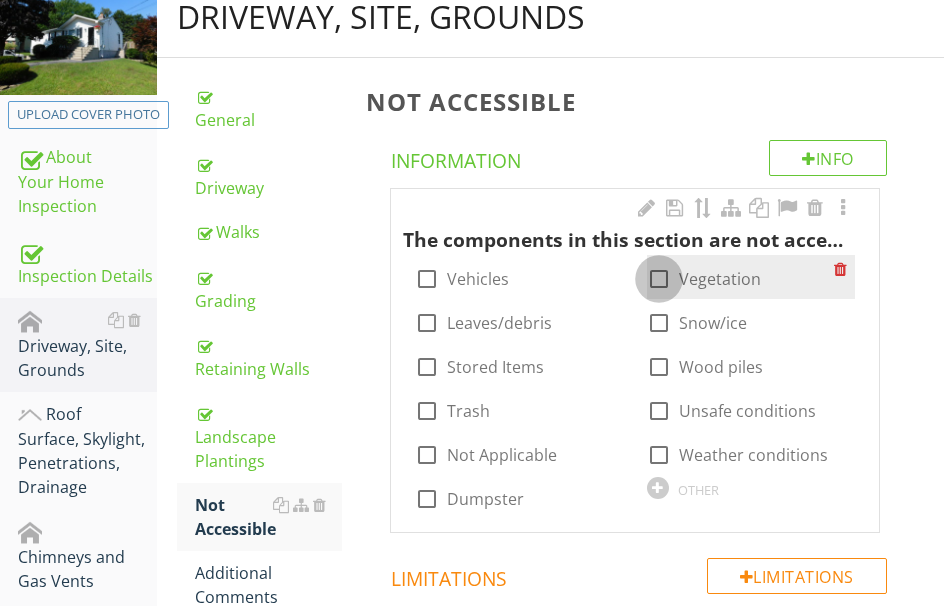click at bounding box center (659, 279) 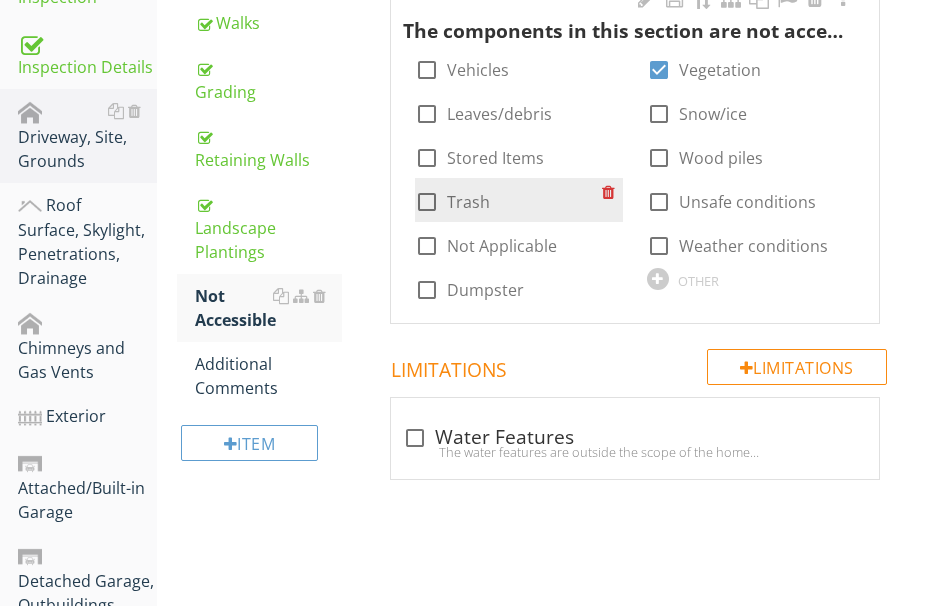 scroll, scrollTop: 359, scrollLeft: 0, axis: vertical 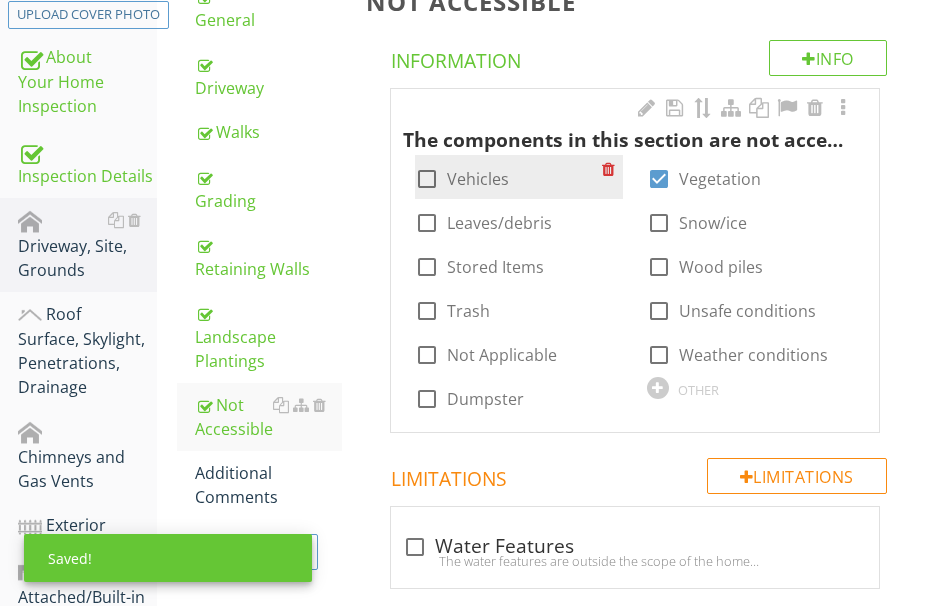 click at bounding box center (427, 179) 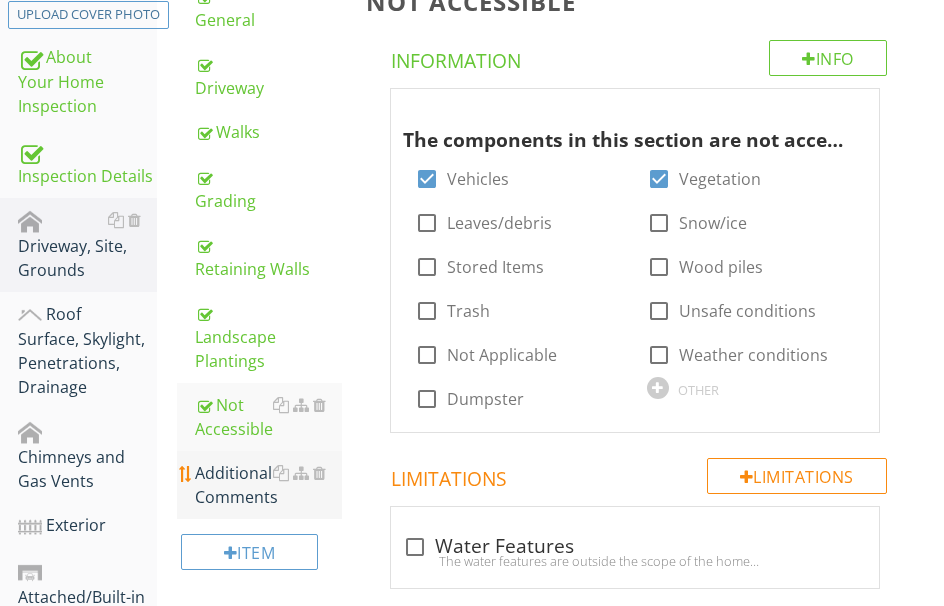 click on "Additional Comments" at bounding box center [268, 485] 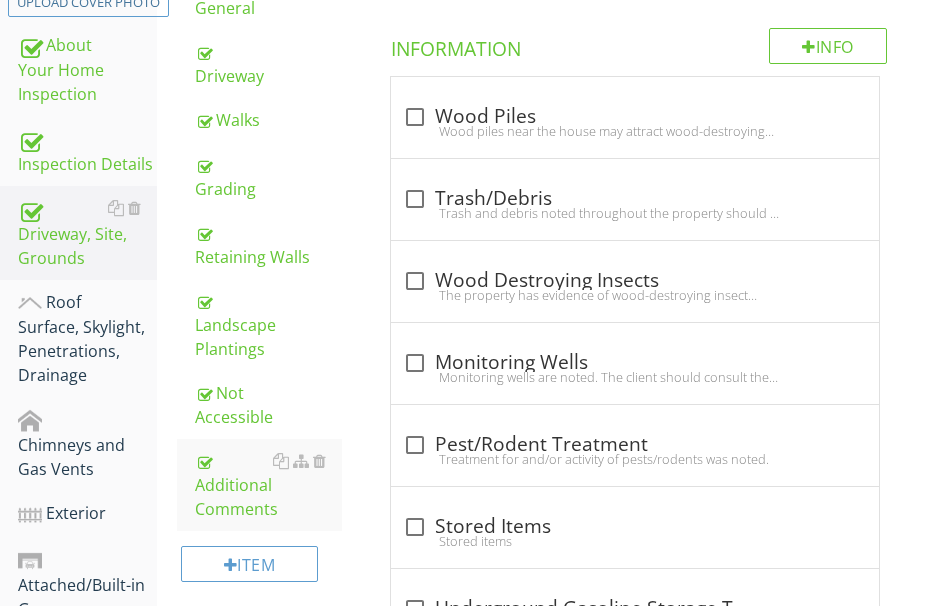 scroll, scrollTop: 359, scrollLeft: 0, axis: vertical 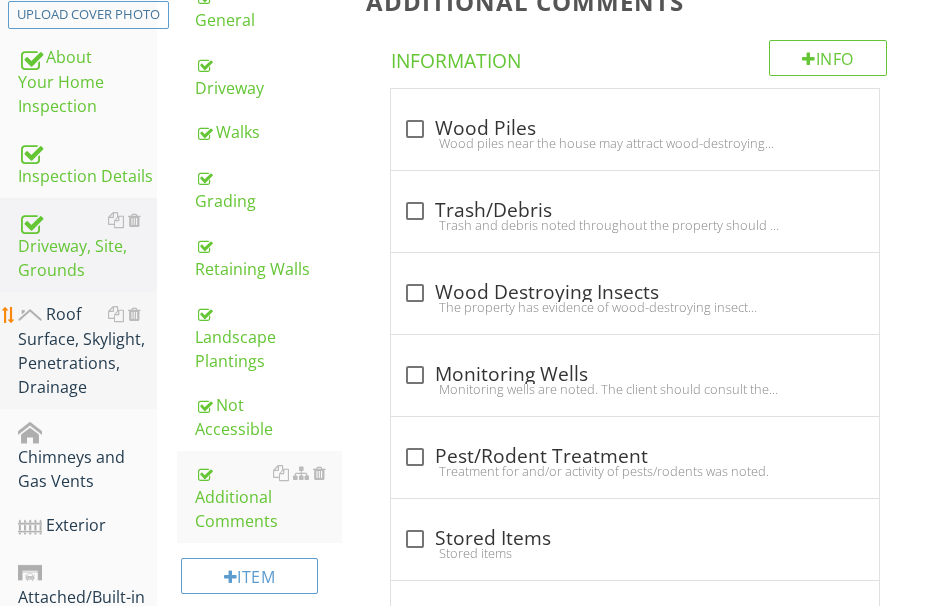 click on "Roof Surface, Skylight, Penetrations, Drainage" at bounding box center (87, 351) 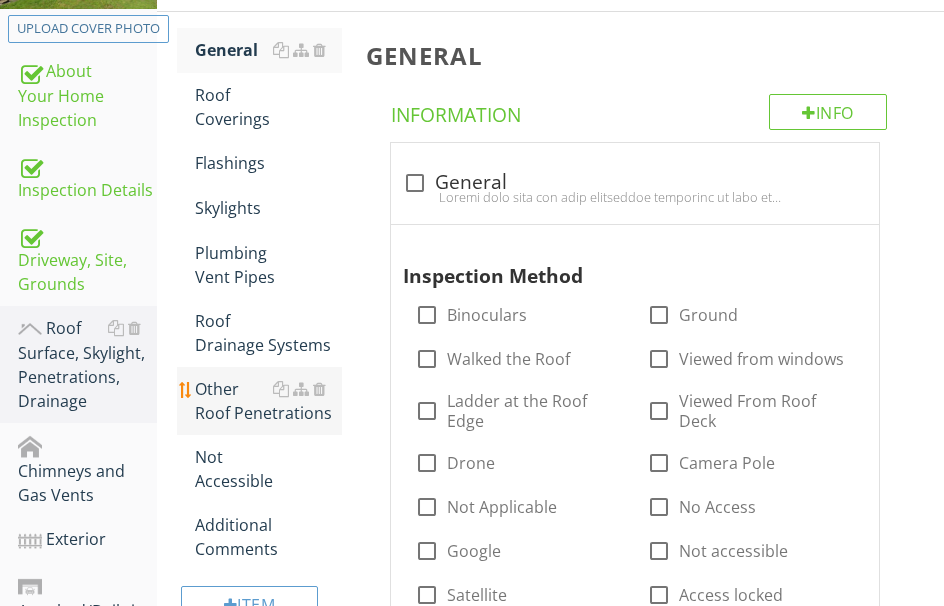 scroll, scrollTop: 359, scrollLeft: 0, axis: vertical 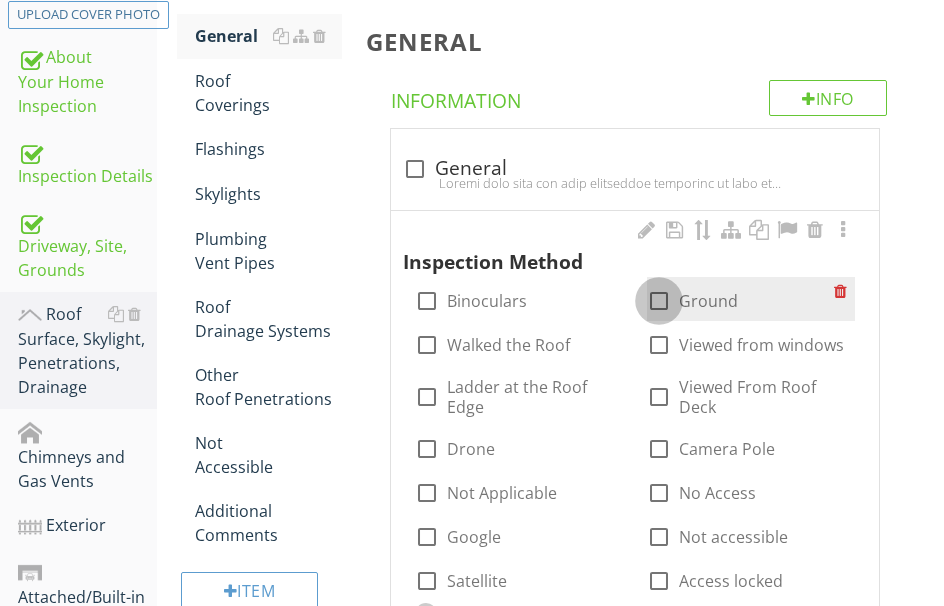 click at bounding box center (659, 301) 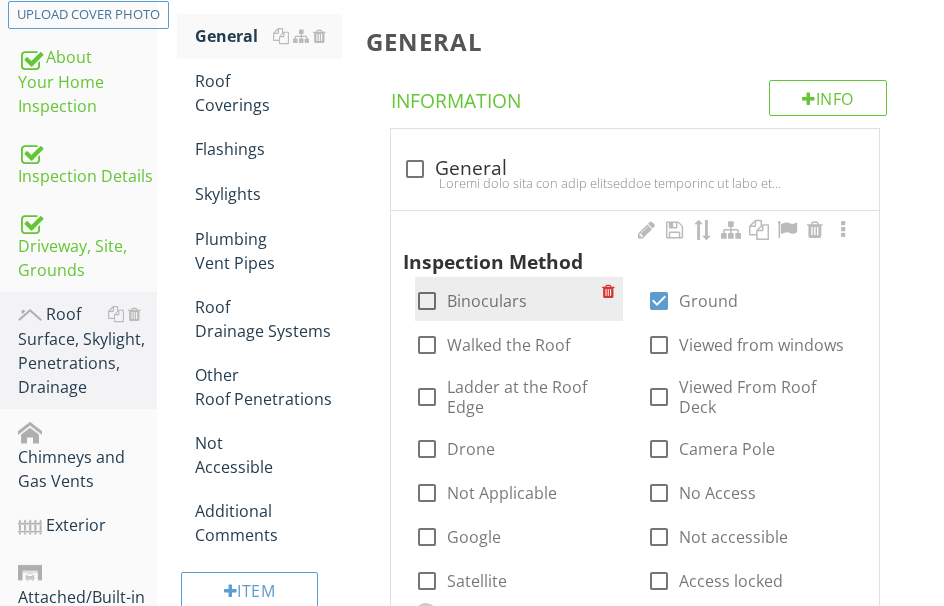 click at bounding box center (427, 301) 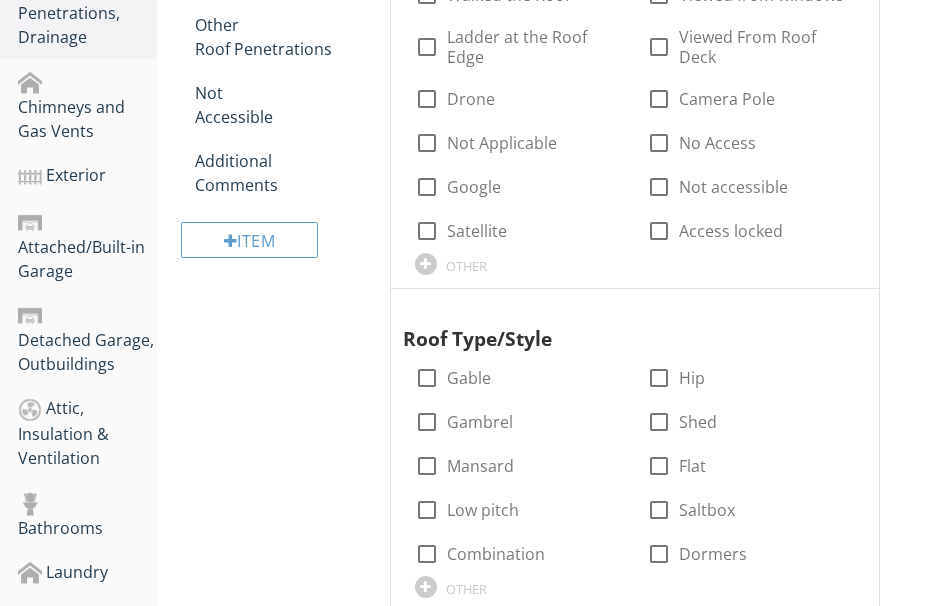 scroll, scrollTop: 759, scrollLeft: 0, axis: vertical 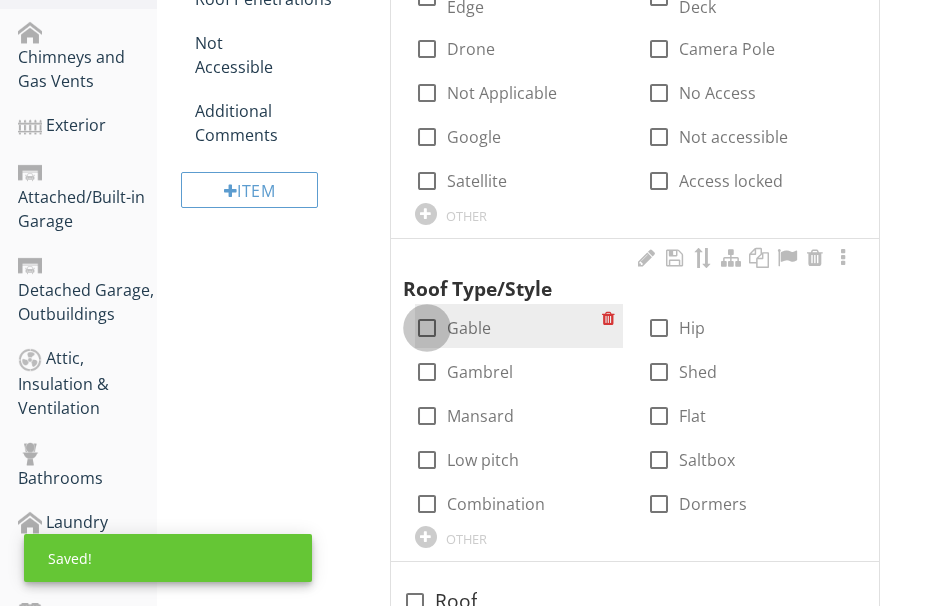 click at bounding box center [427, 328] 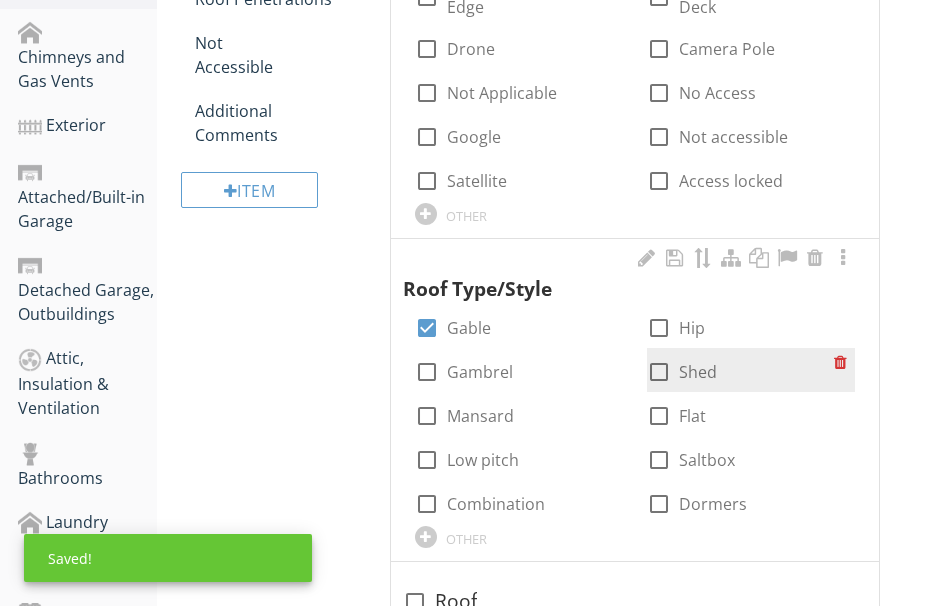 click at bounding box center [659, 372] 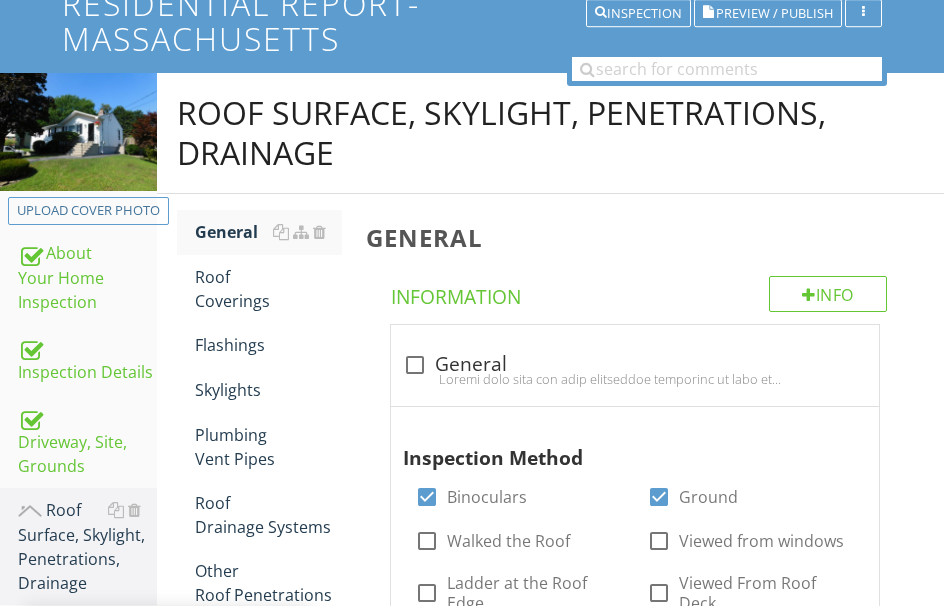 scroll, scrollTop: 159, scrollLeft: 0, axis: vertical 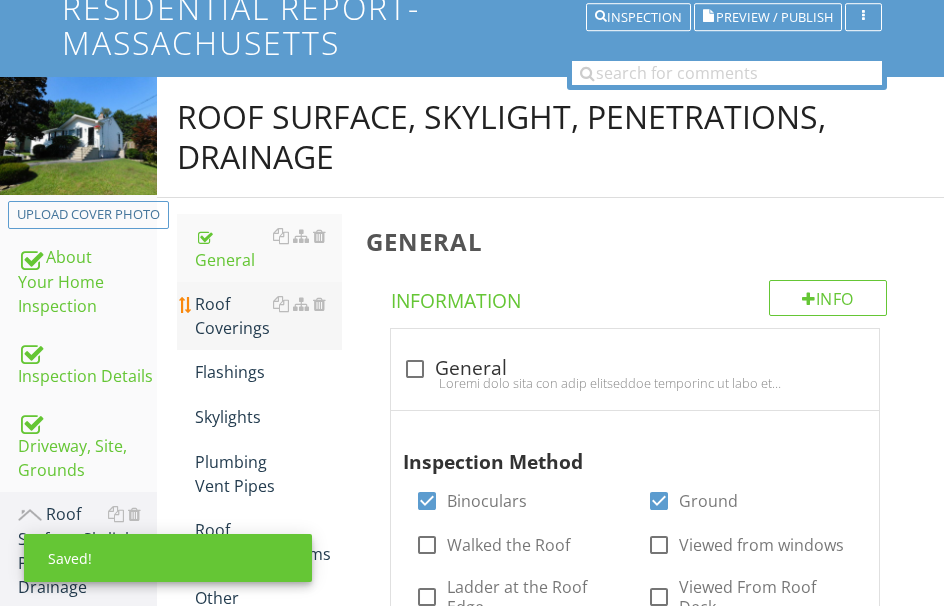 click on "Roof Coverings" at bounding box center (268, 316) 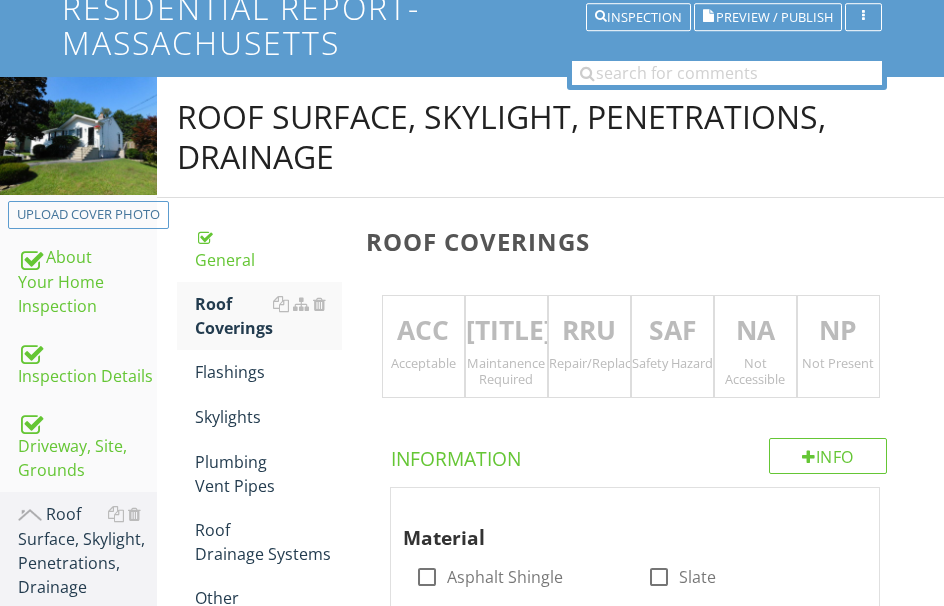 click on "[TITLE]" at bounding box center [506, 331] 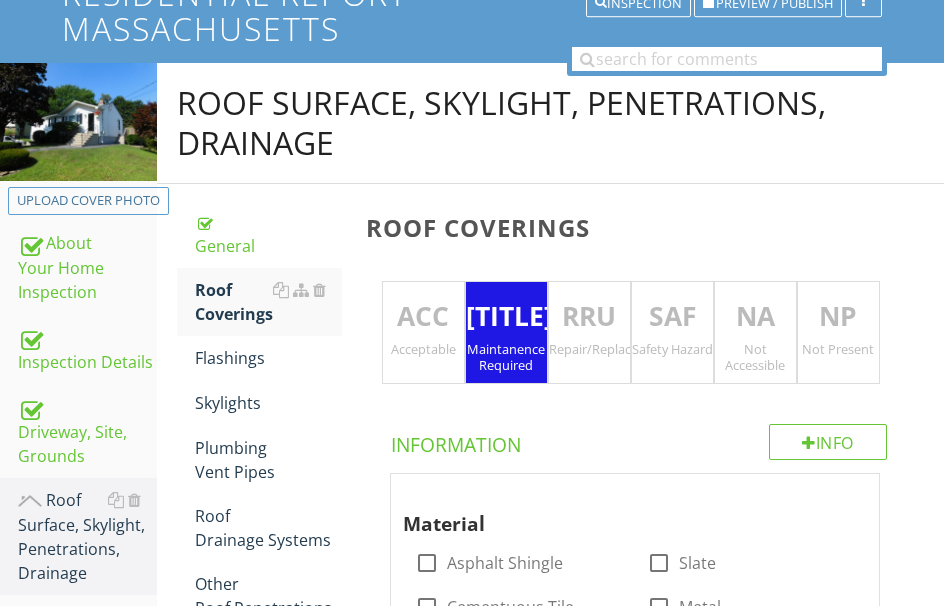 scroll, scrollTop: 459, scrollLeft: 0, axis: vertical 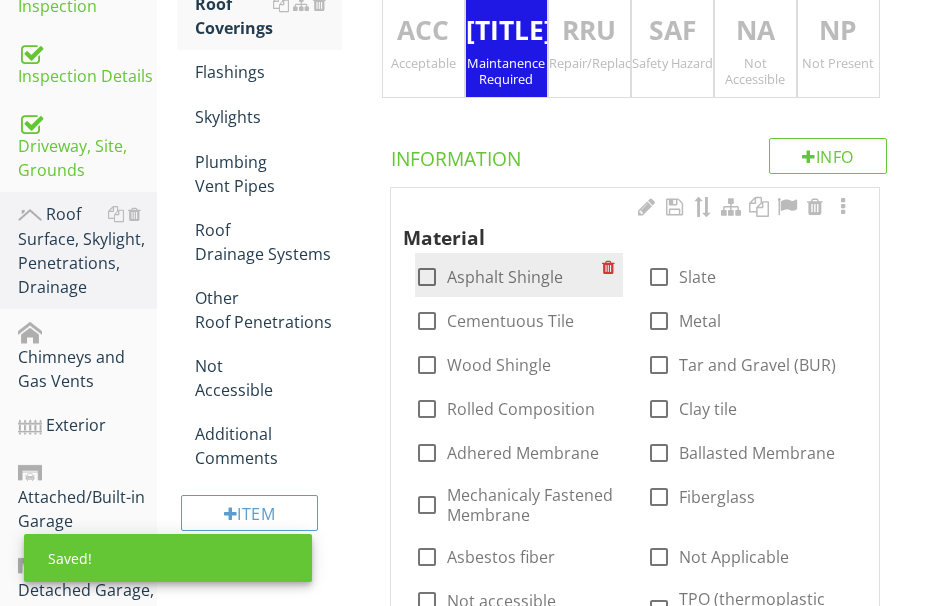 click at bounding box center (427, 277) 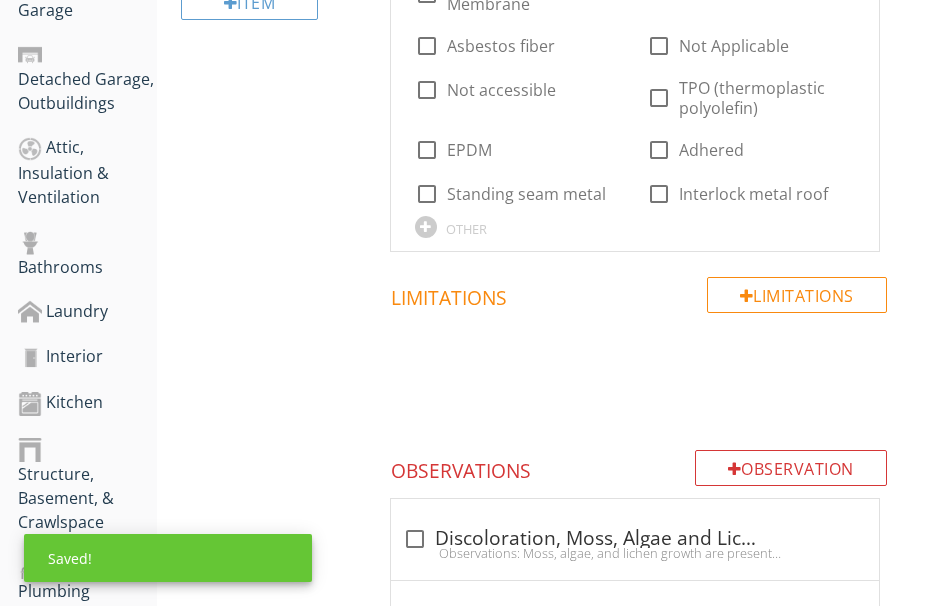 scroll, scrollTop: 1159, scrollLeft: 0, axis: vertical 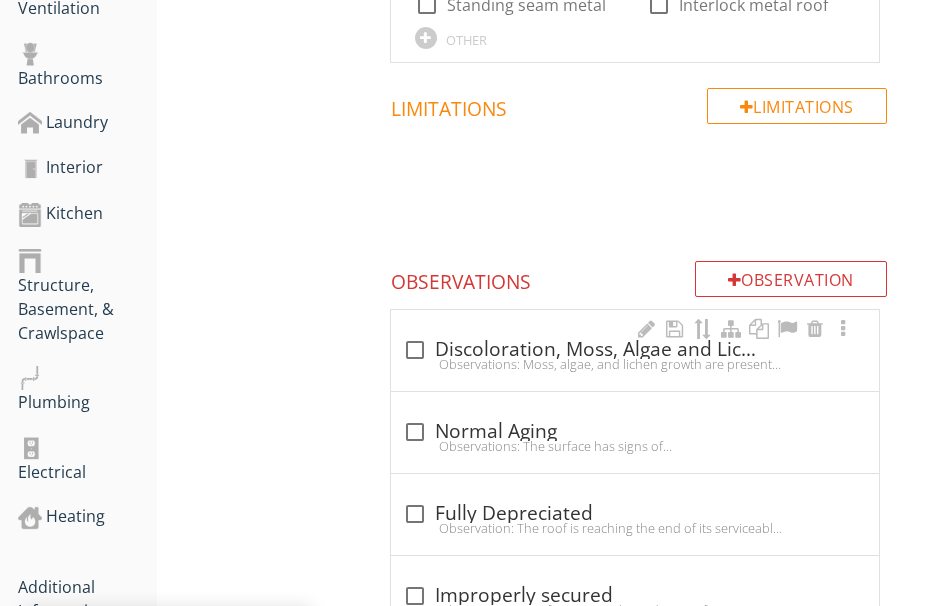 click on "check_box_outline_blank
Discoloration, Moss, Algae and Lichen" at bounding box center (635, 350) 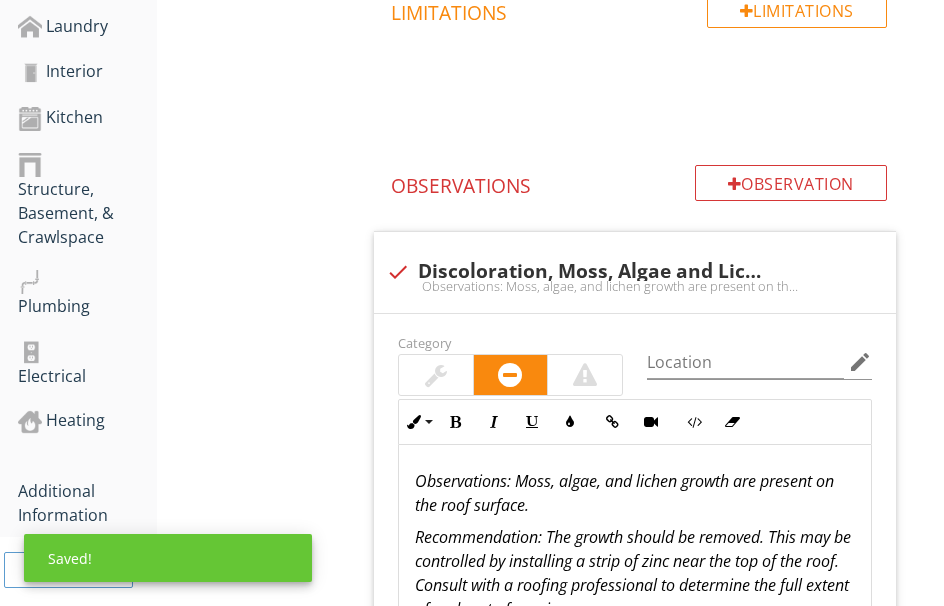 scroll, scrollTop: 1359, scrollLeft: 0, axis: vertical 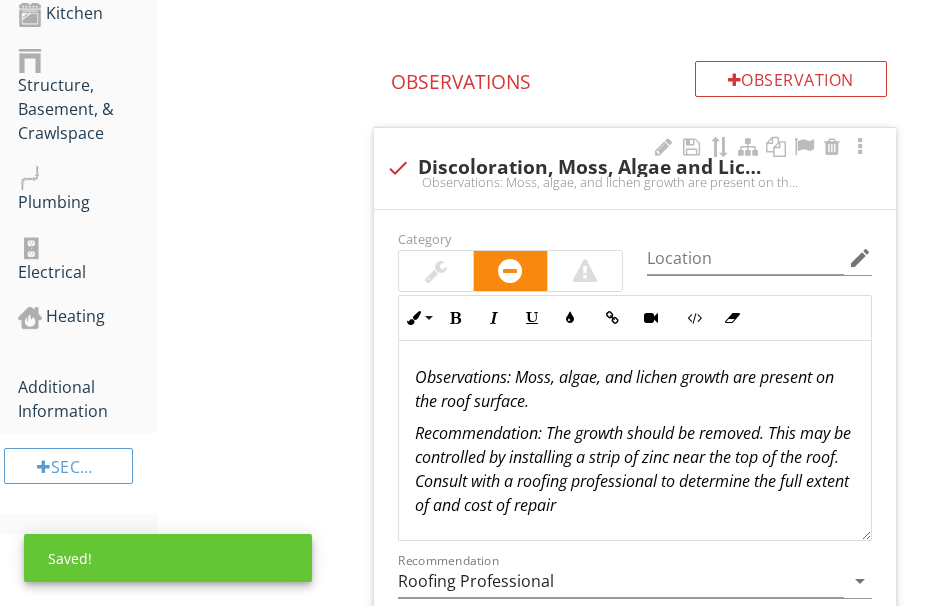 click at bounding box center [436, 271] 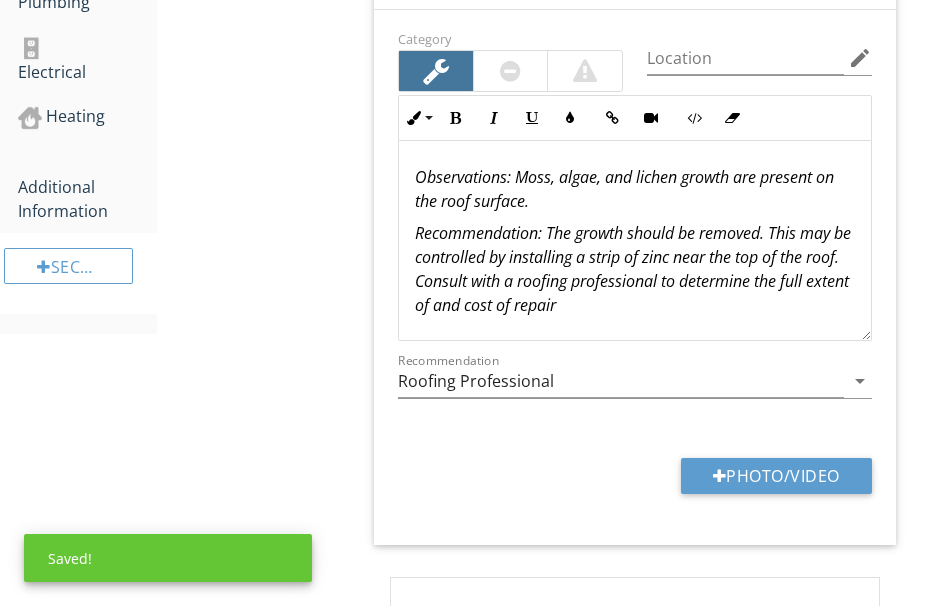 scroll, scrollTop: 1659, scrollLeft: 0, axis: vertical 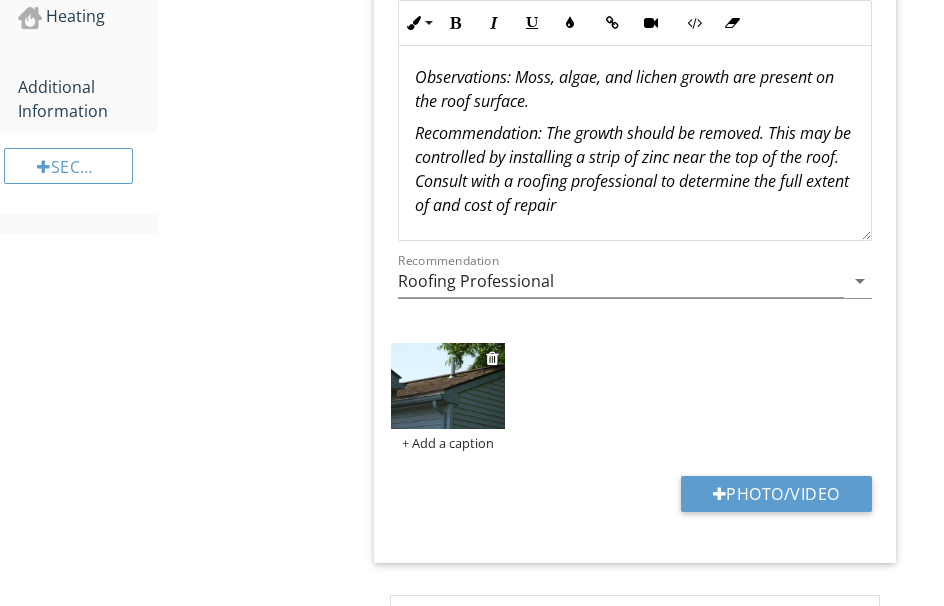click at bounding box center [448, 386] 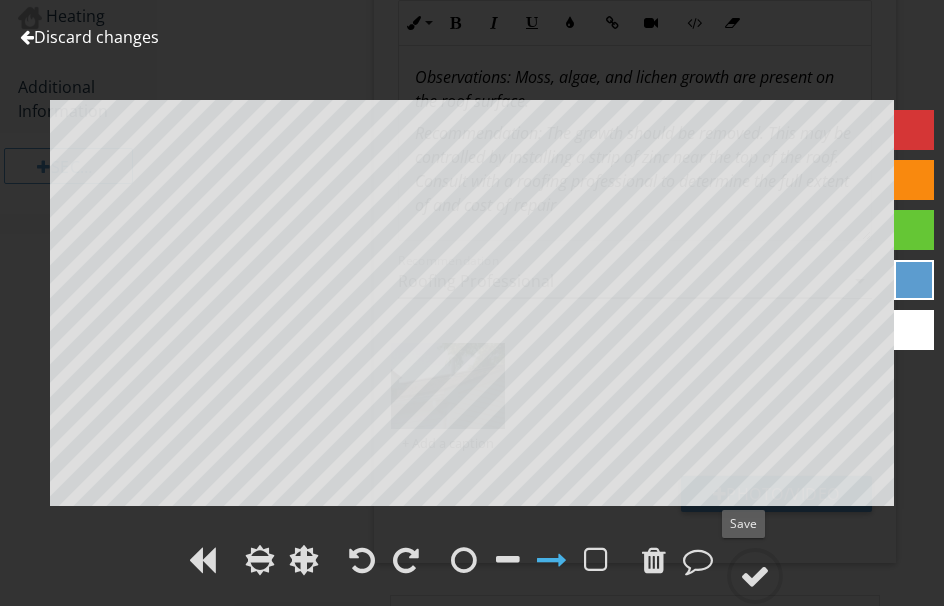 drag, startPoint x: 767, startPoint y: 557, endPoint x: 946, endPoint y: 469, distance: 199.46178 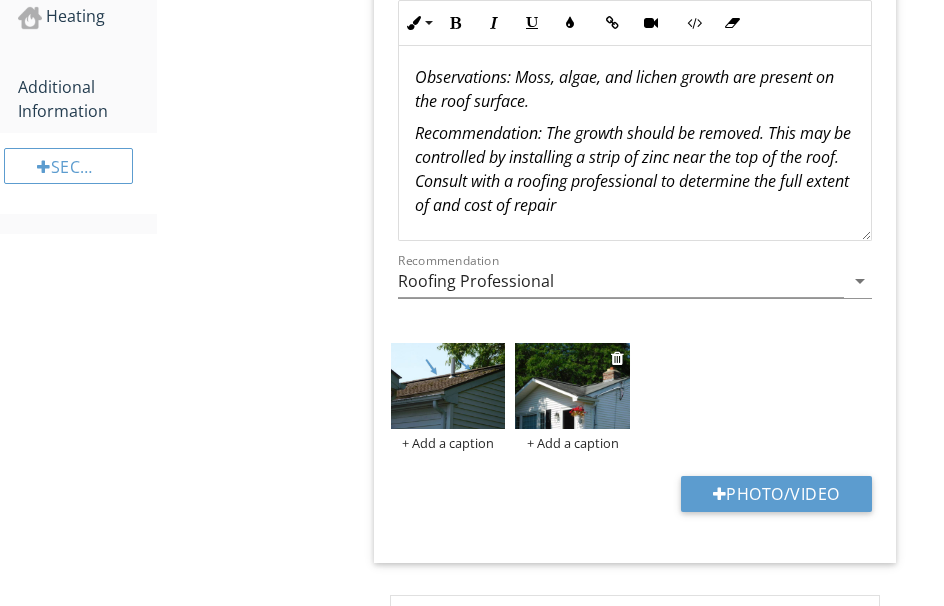 click at bounding box center (572, 386) 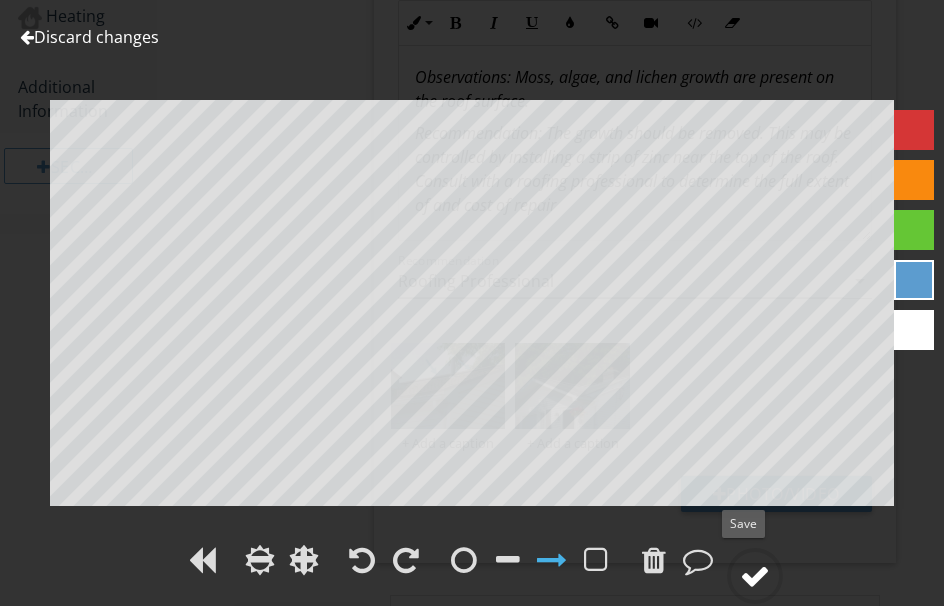 click at bounding box center [755, 576] 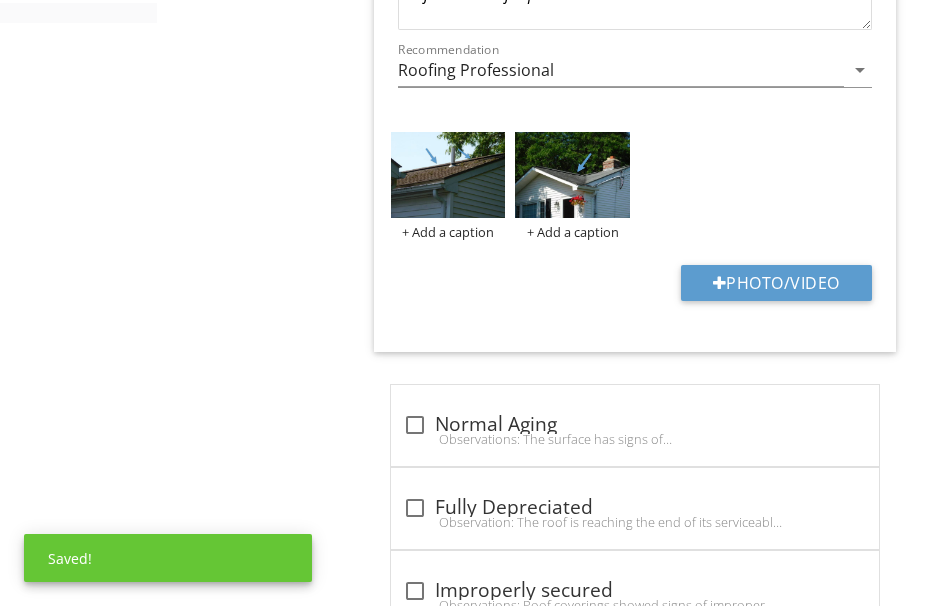 scroll, scrollTop: 2059, scrollLeft: 0, axis: vertical 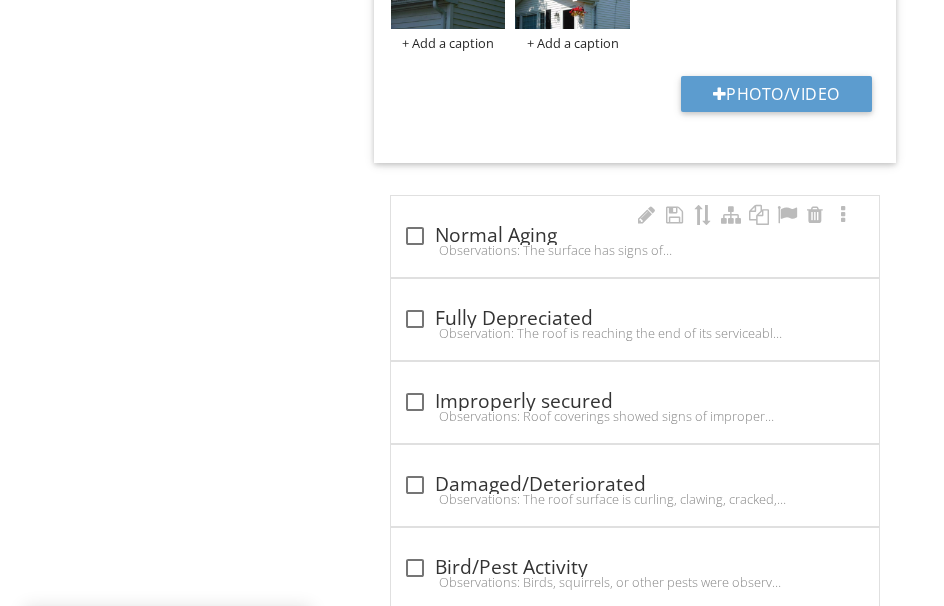 click on "check_box_outline_blank
Normal Aging" at bounding box center [635, 236] 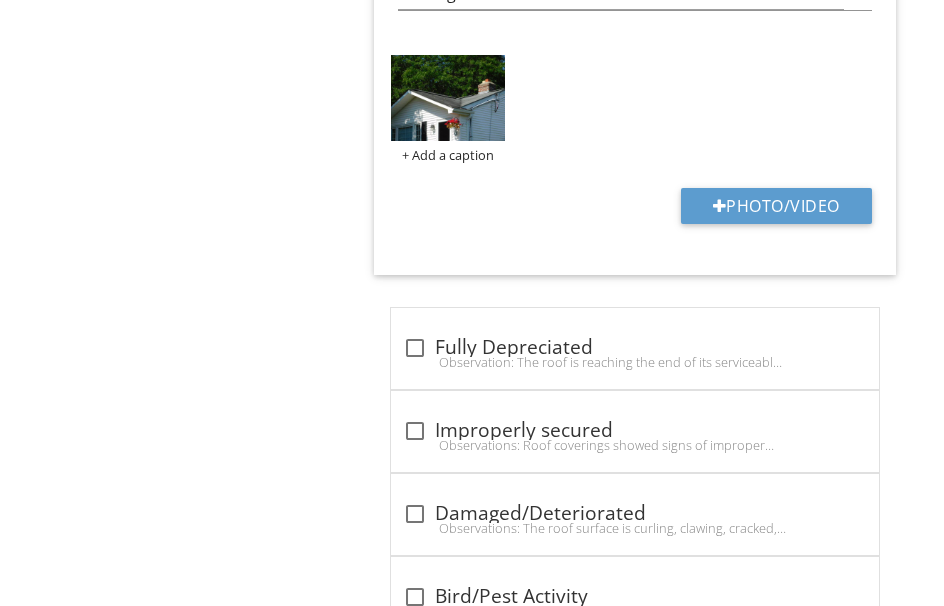scroll, scrollTop: 2759, scrollLeft: 0, axis: vertical 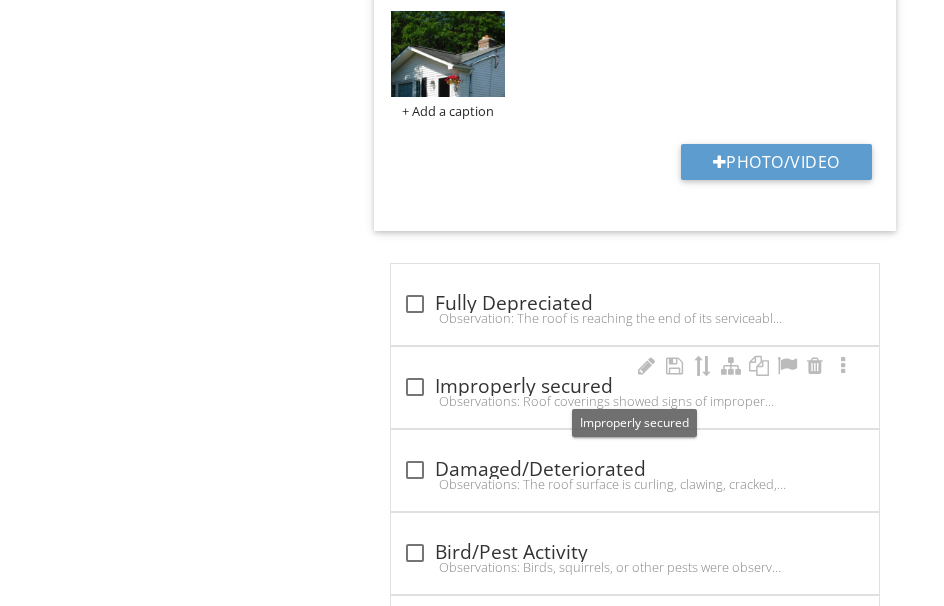click on "check_box_outline_blank
Improperly secured" at bounding box center (635, 387) 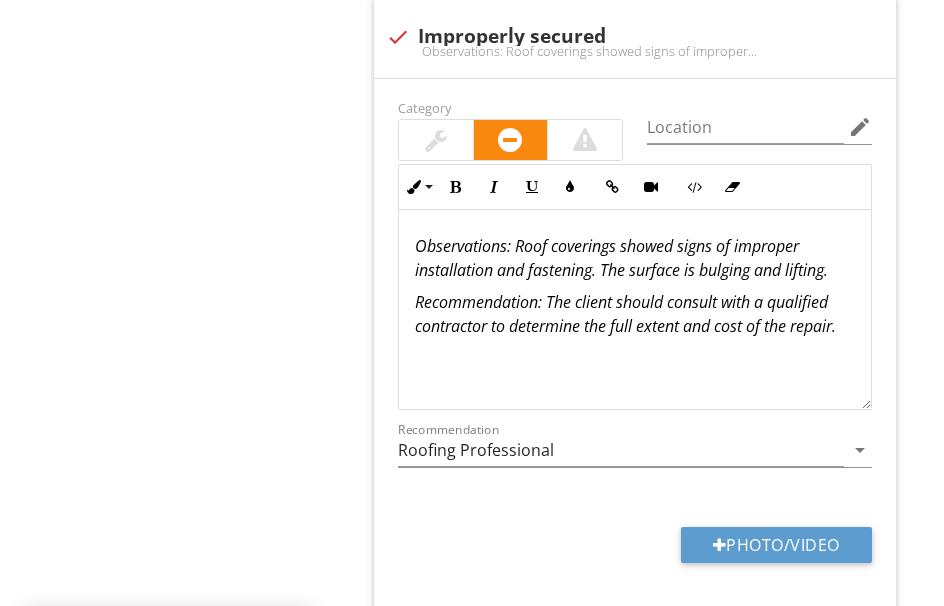 scroll, scrollTop: 3159, scrollLeft: 0, axis: vertical 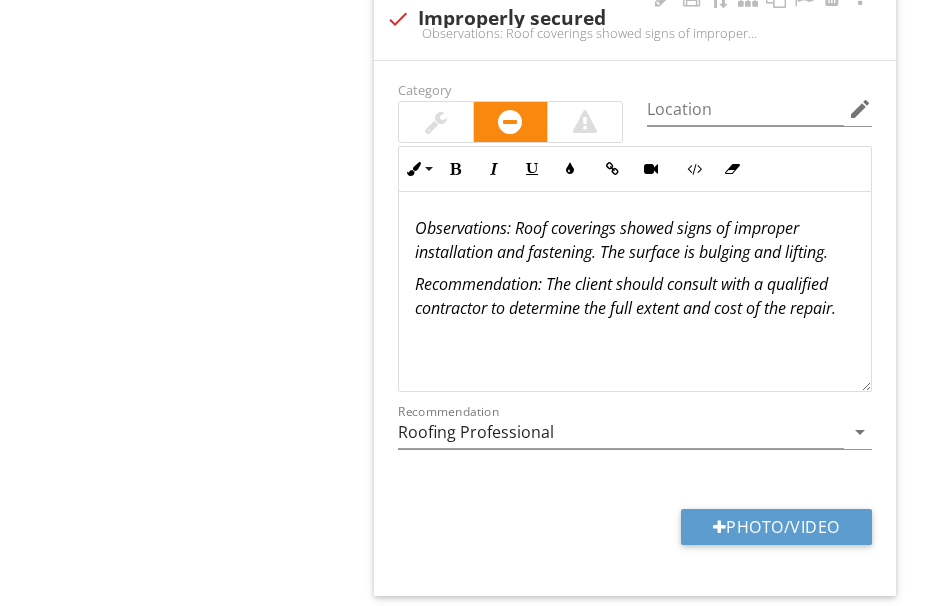 click on ": Roof coverings showed signs of improper installation and fastening. The surface is bulging and lifting." at bounding box center [621, 240] 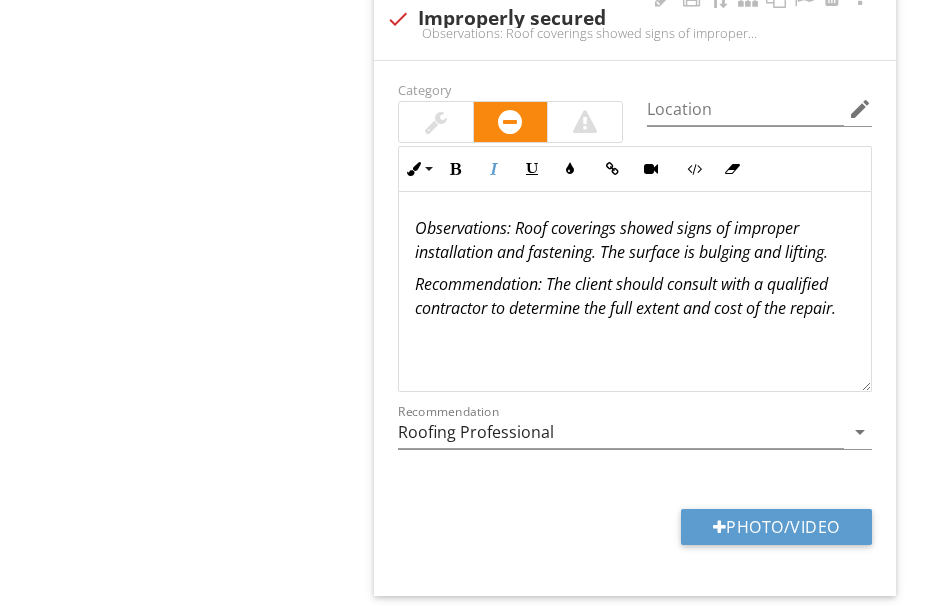 type 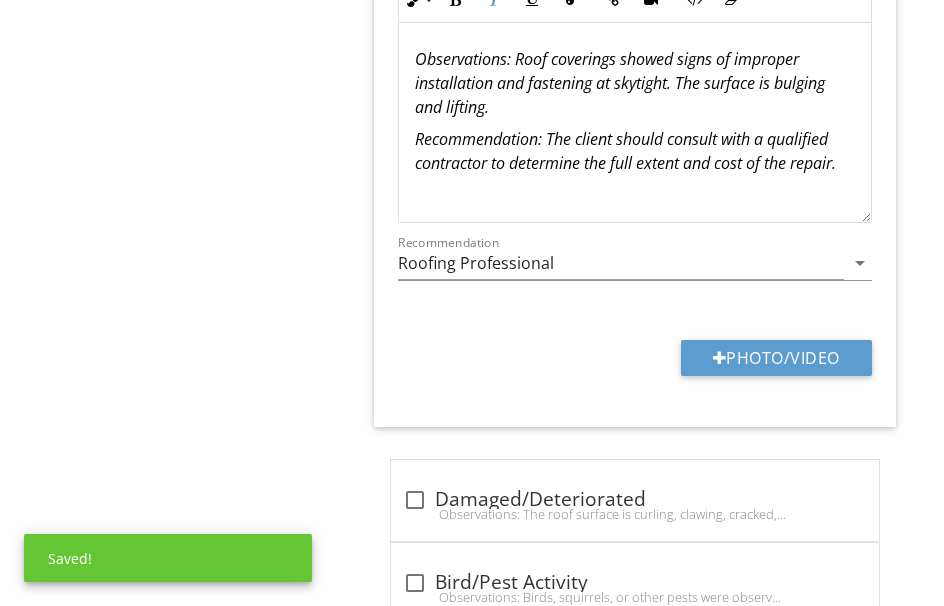 scroll, scrollTop: 3359, scrollLeft: 0, axis: vertical 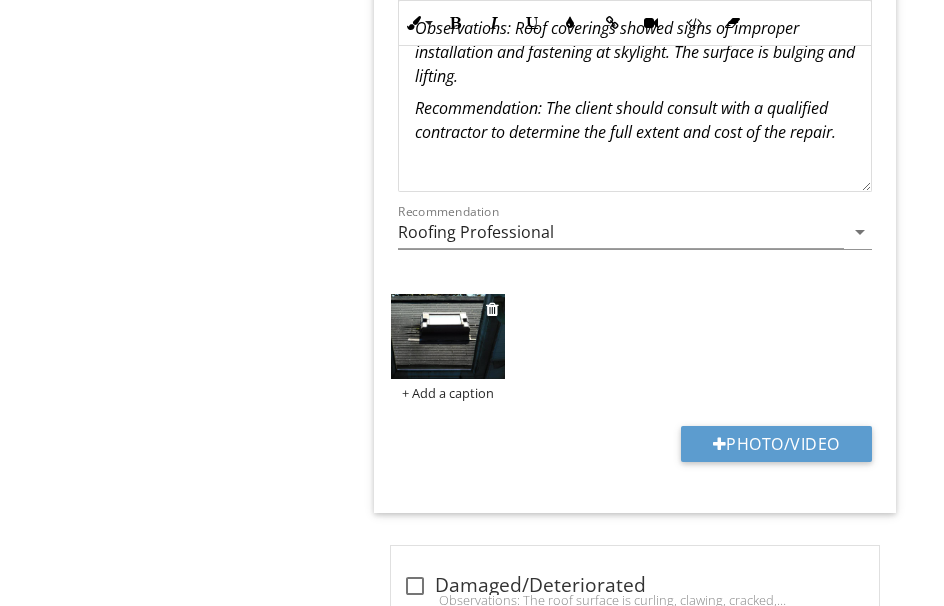 click at bounding box center (448, 337) 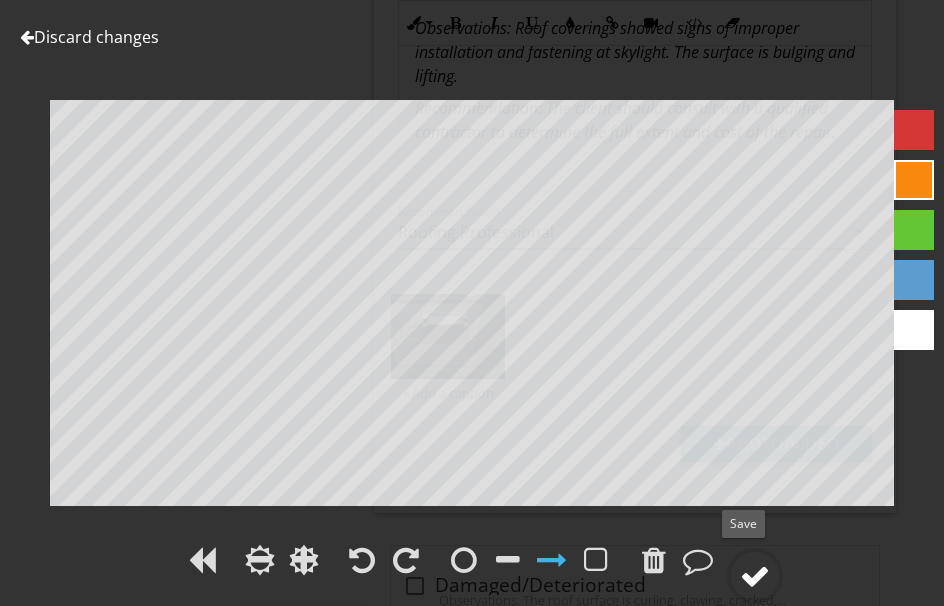 click at bounding box center [755, 576] 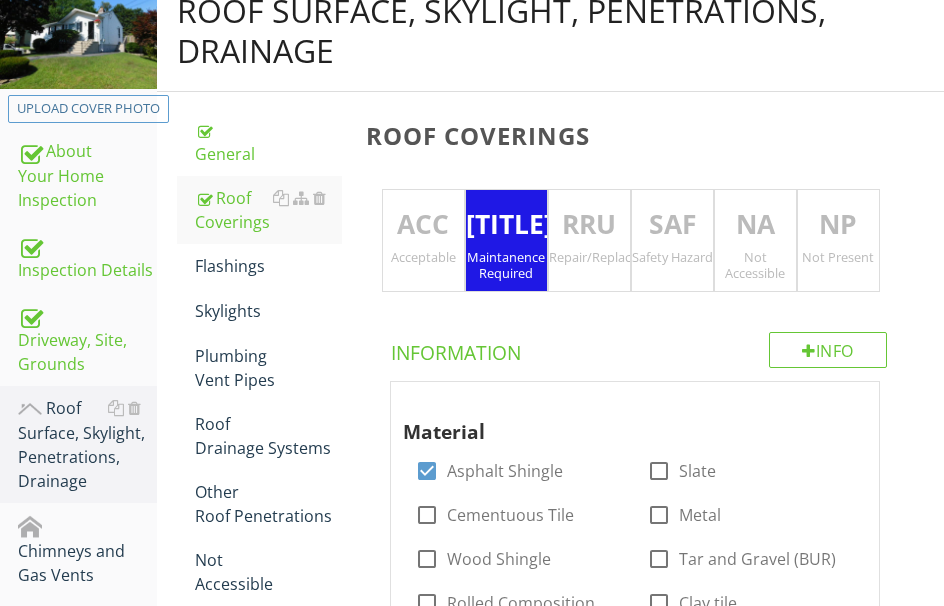 scroll, scrollTop: 359, scrollLeft: 0, axis: vertical 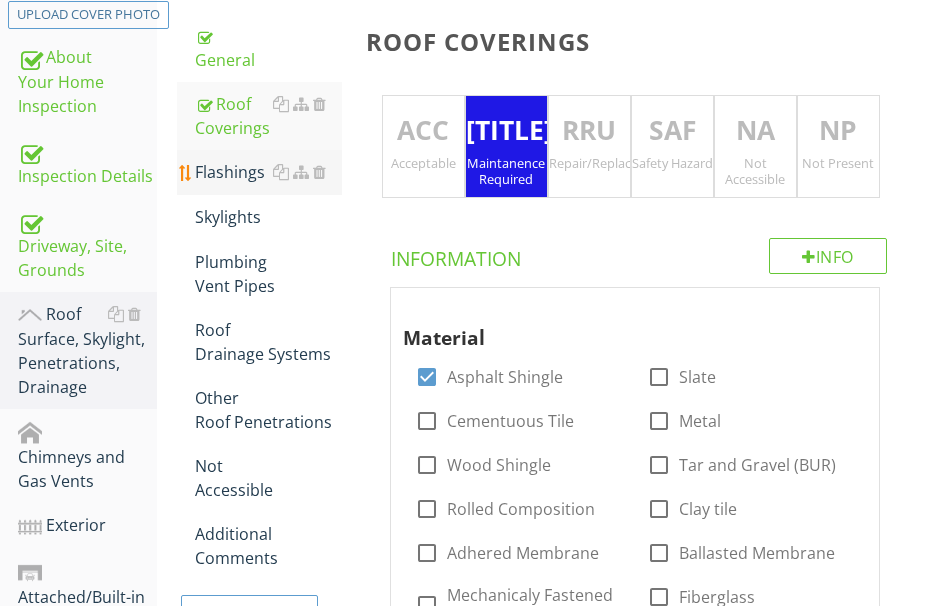 click on "Flashings" at bounding box center (268, 172) 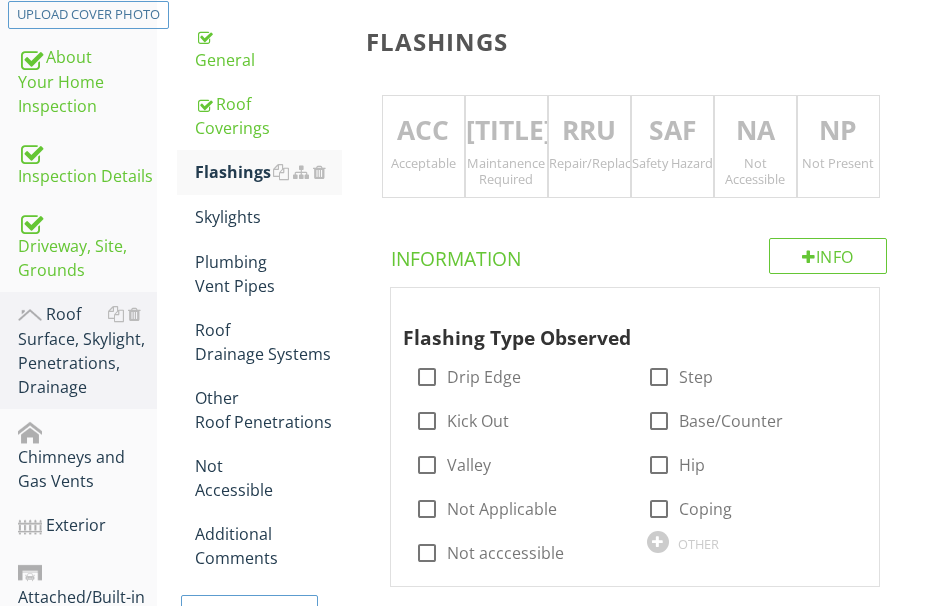 click on "ACC" at bounding box center (423, 131) 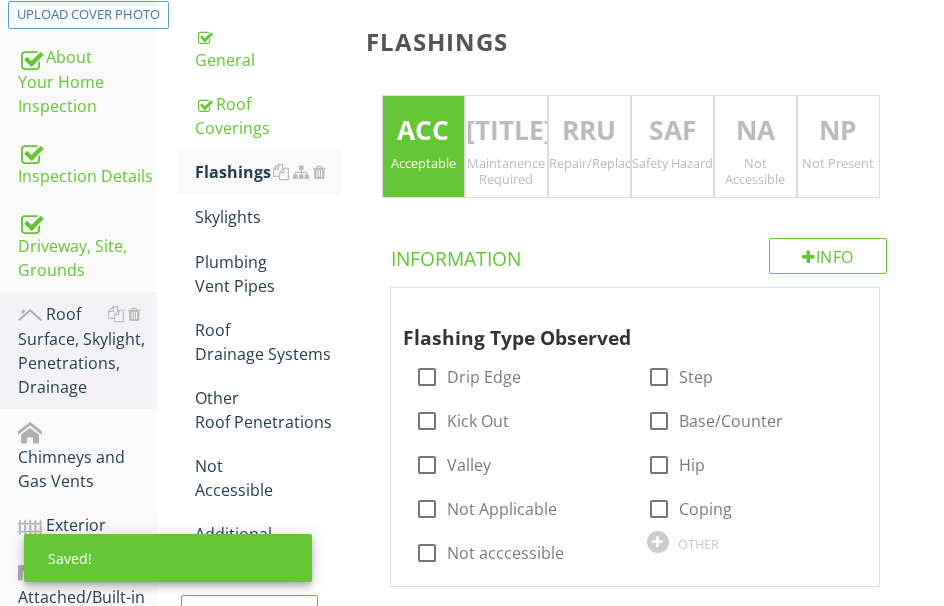 click on "NA" at bounding box center [755, 131] 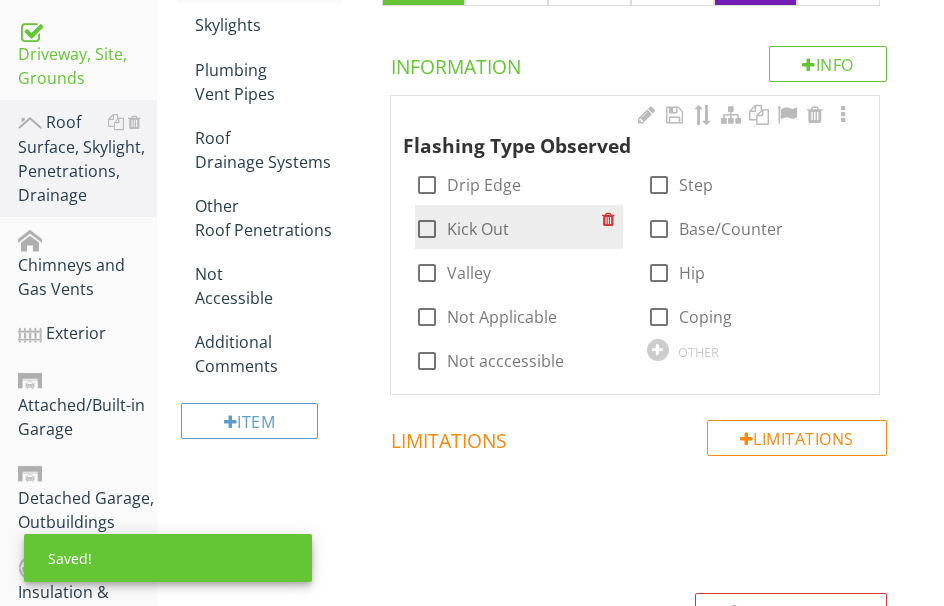 scroll, scrollTop: 559, scrollLeft: 0, axis: vertical 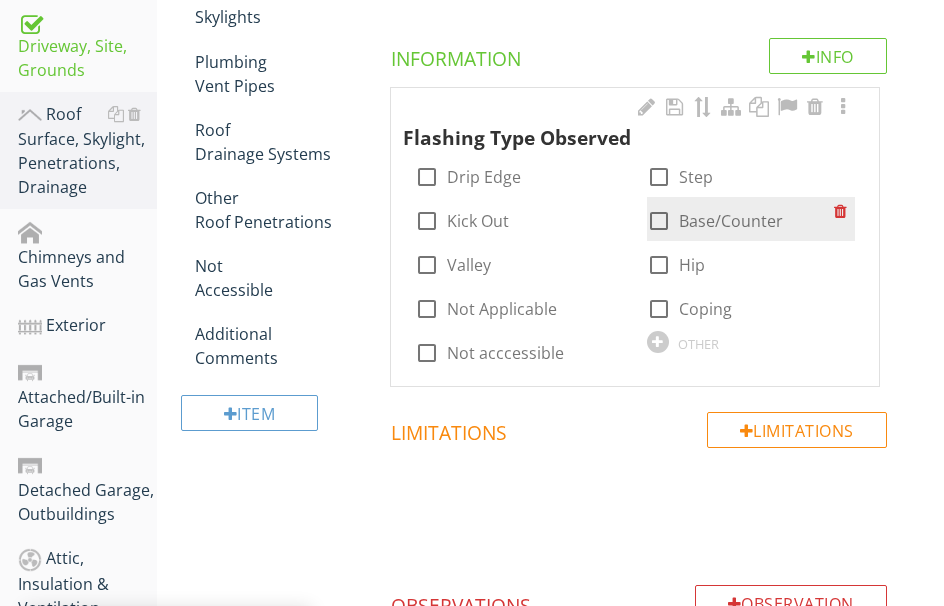 click at bounding box center (659, 221) 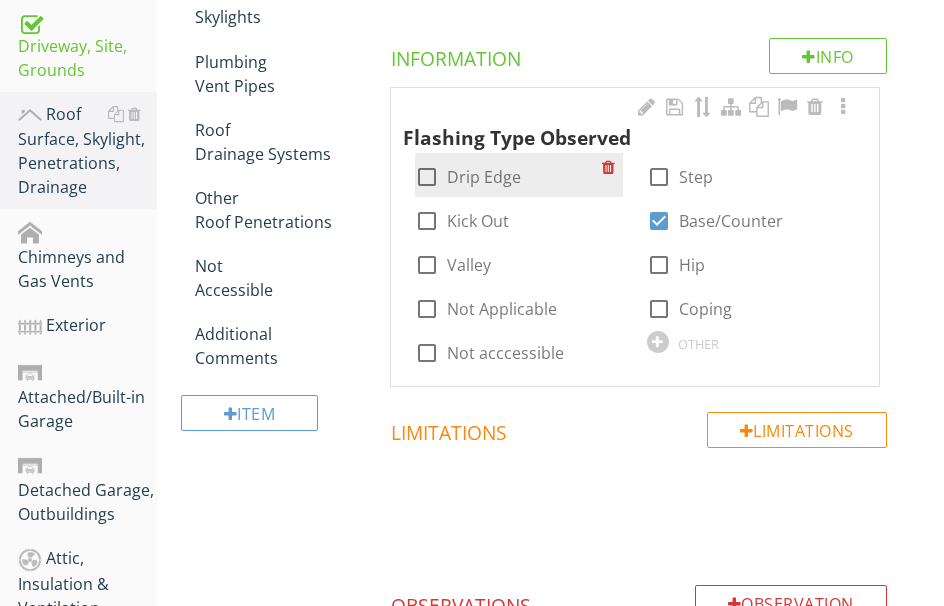 click at bounding box center [427, 177] 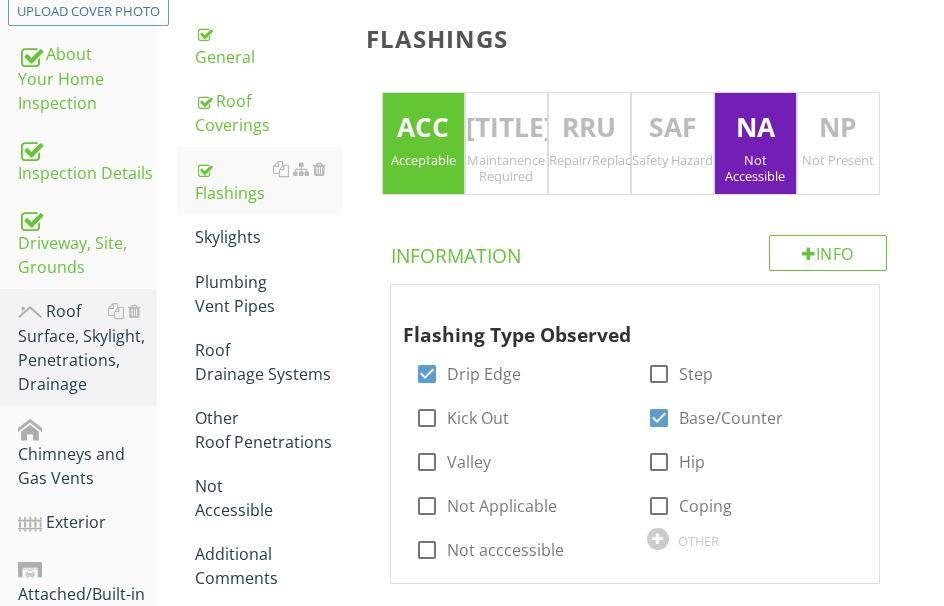 scroll, scrollTop: 259, scrollLeft: 0, axis: vertical 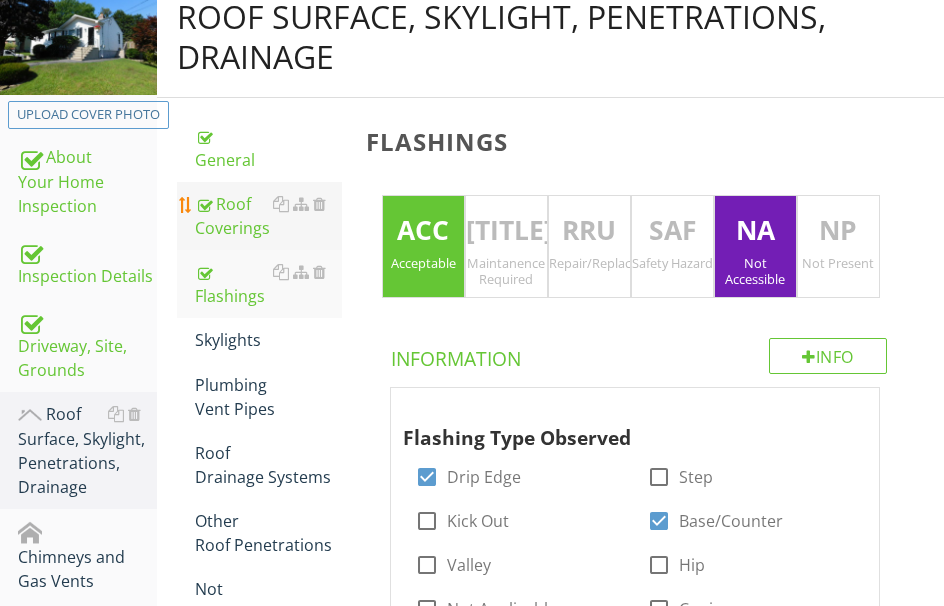 click on "Roof Coverings" at bounding box center [268, 216] 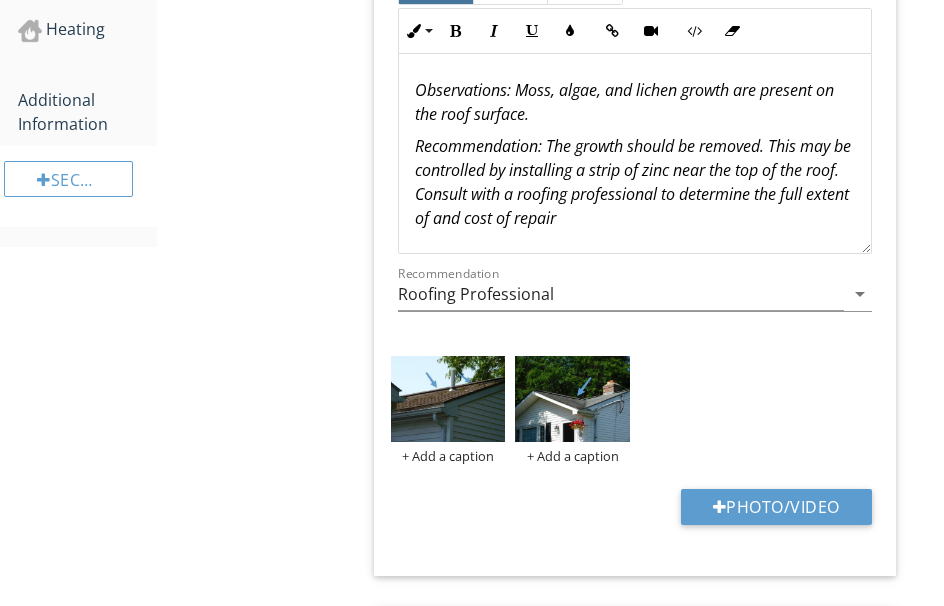 scroll, scrollTop: 1659, scrollLeft: 0, axis: vertical 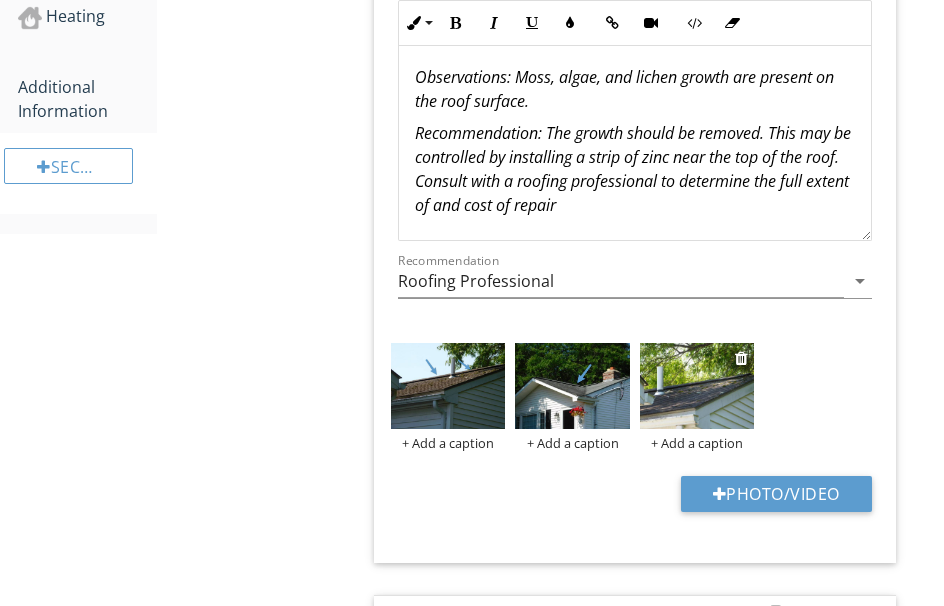 click at bounding box center (697, 386) 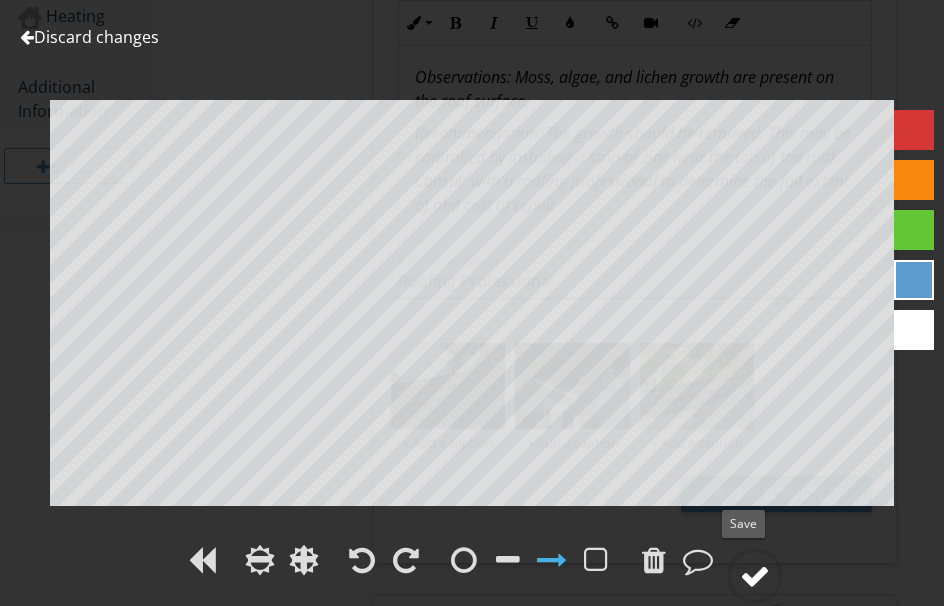 click at bounding box center [755, 576] 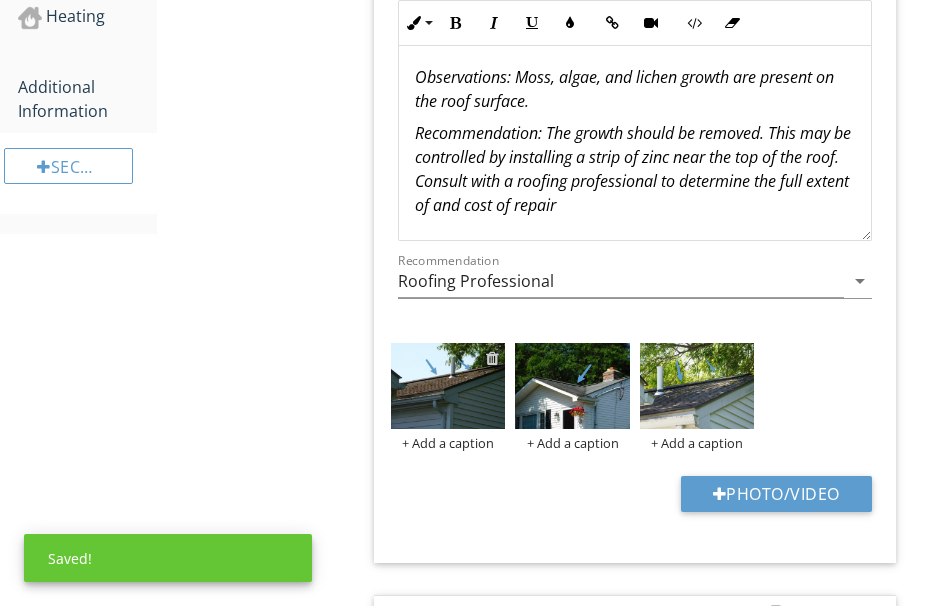 click at bounding box center (492, 358) 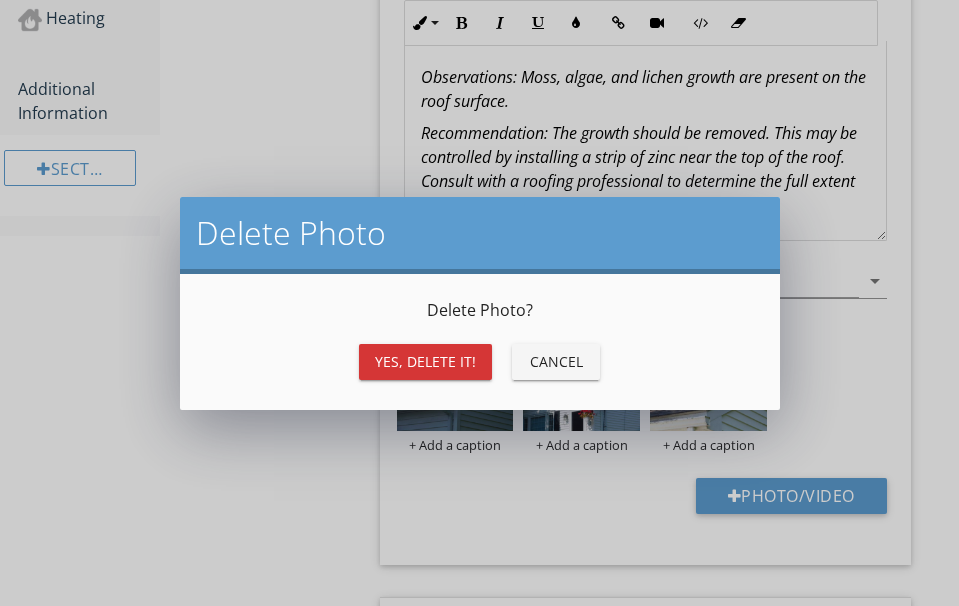 click on "Yes, Delete it!" at bounding box center [425, 361] 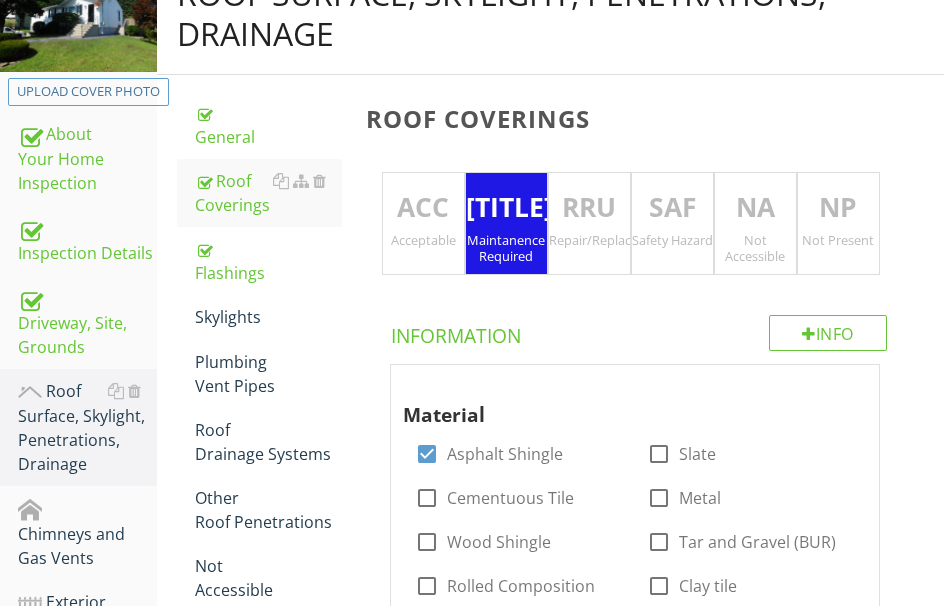scroll, scrollTop: 259, scrollLeft: 0, axis: vertical 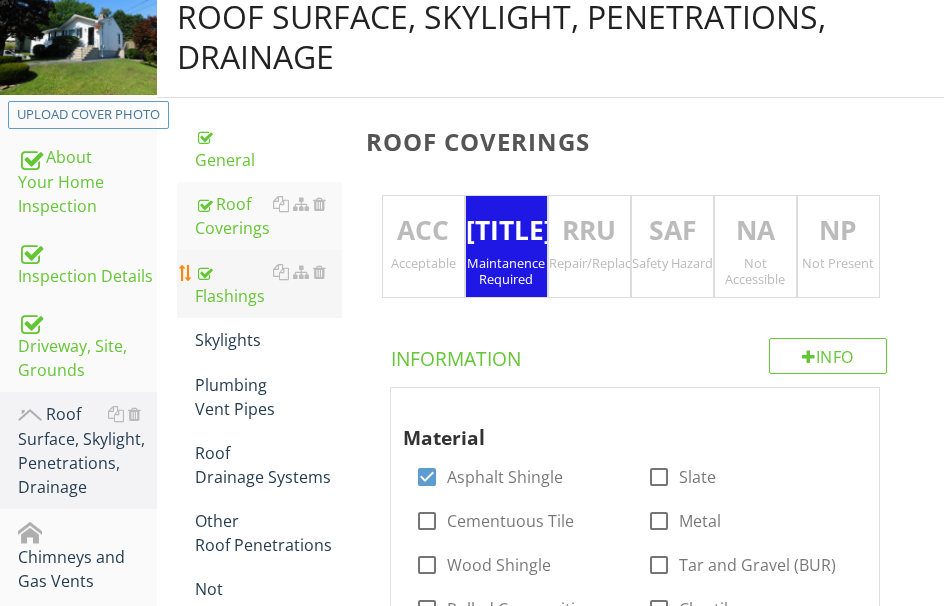 click on "Flashings" at bounding box center (268, 284) 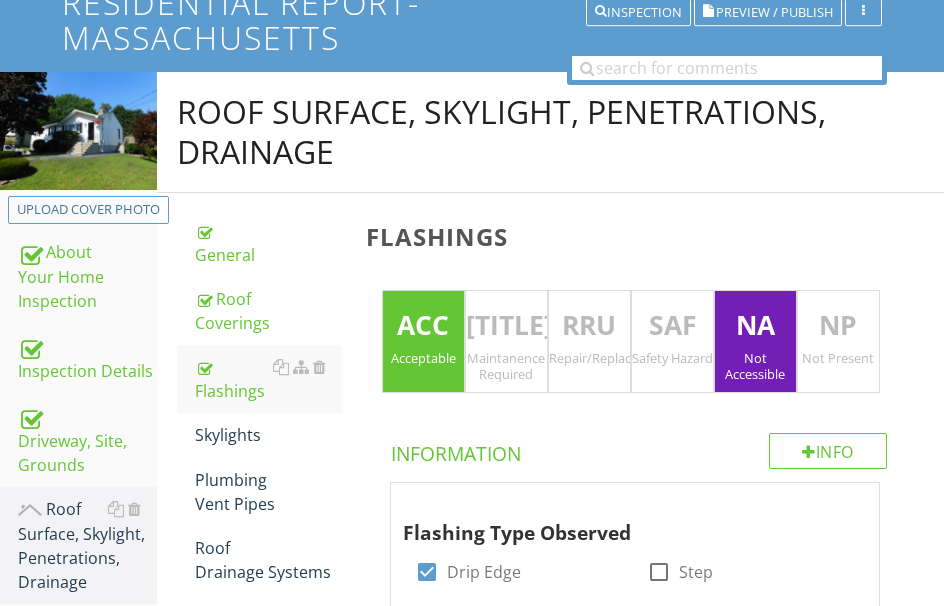 scroll, scrollTop: 159, scrollLeft: 0, axis: vertical 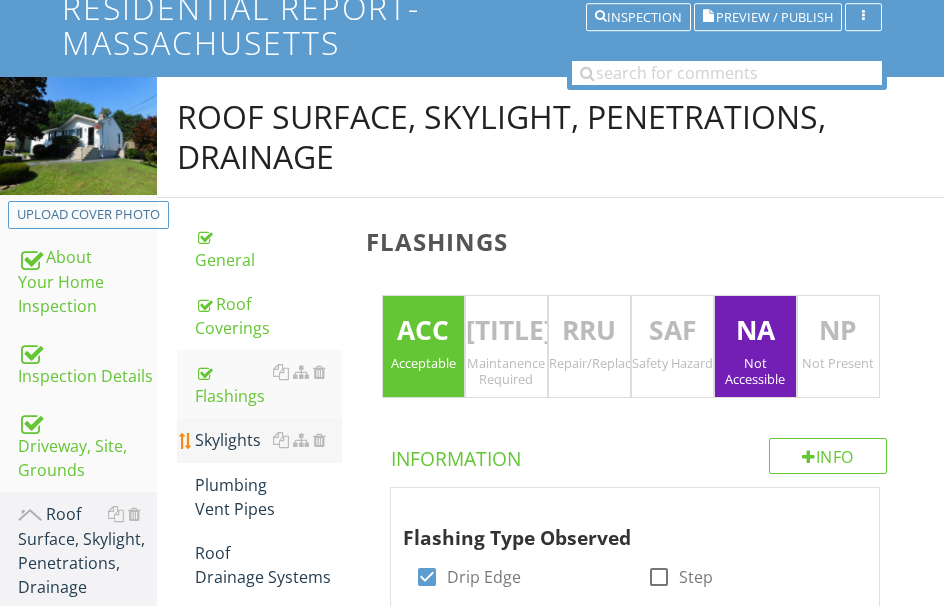 click on "Skylights" at bounding box center [268, 440] 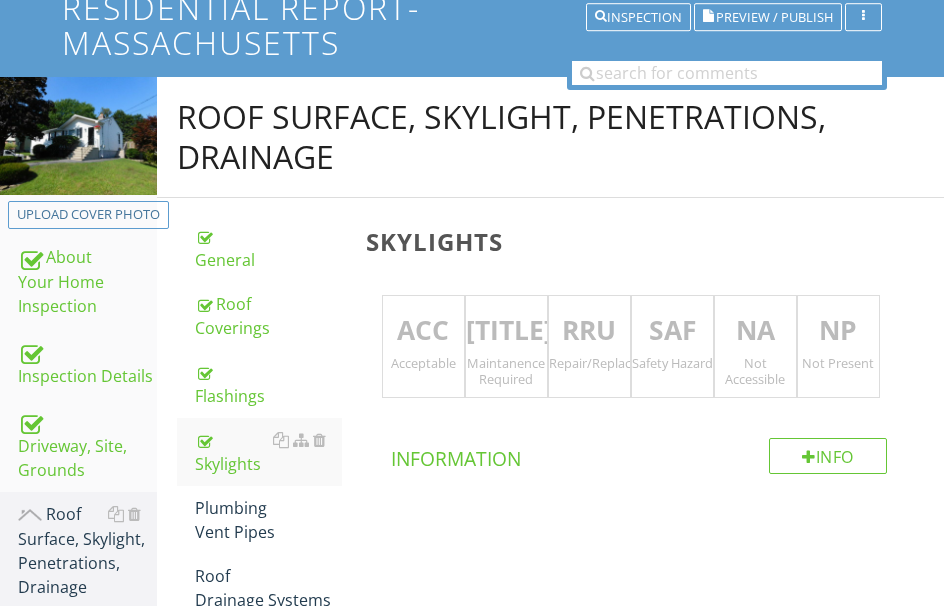 click on "RRU" at bounding box center [589, 331] 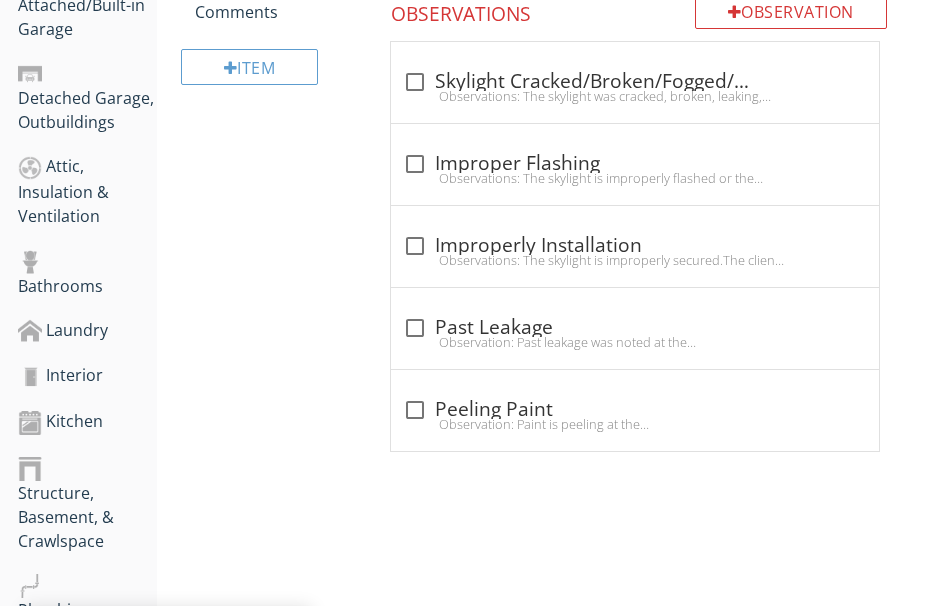 scroll, scrollTop: 959, scrollLeft: 0, axis: vertical 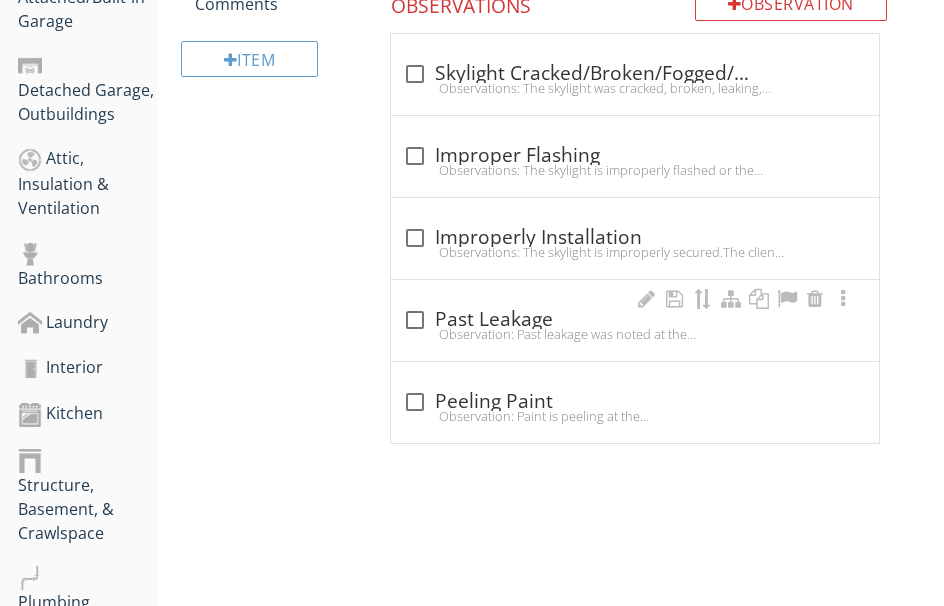 click on "Observation: Past leakage was noted at the skylight.Recommendation: repair the damage." at bounding box center [635, 334] 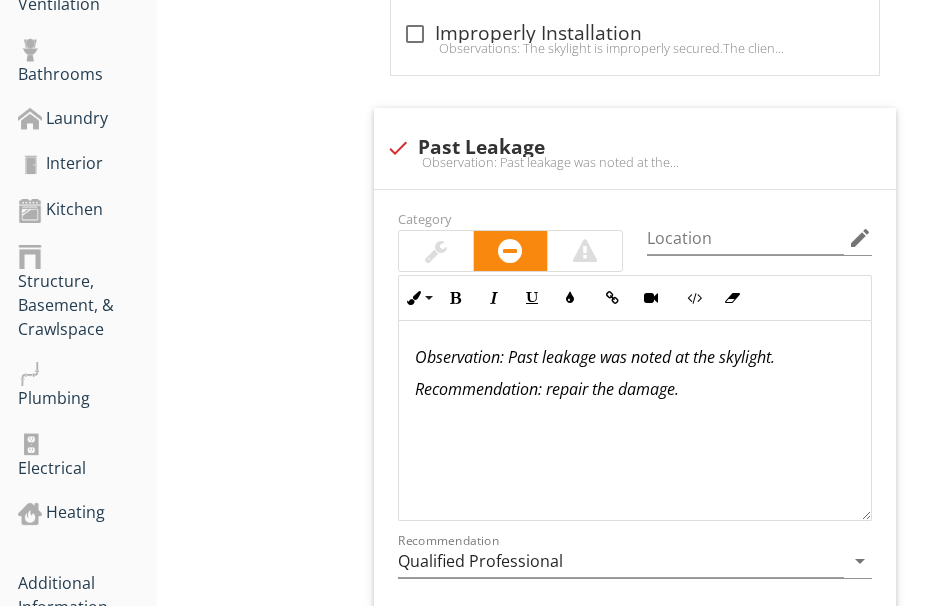 scroll, scrollTop: 1159, scrollLeft: 0, axis: vertical 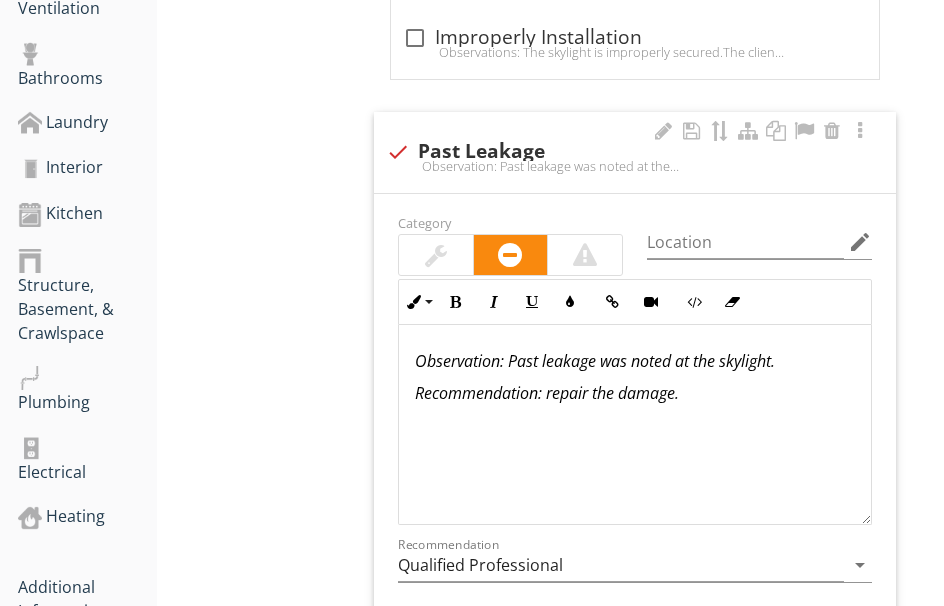 click on "Recommendation: repair the damage." at bounding box center [635, 393] 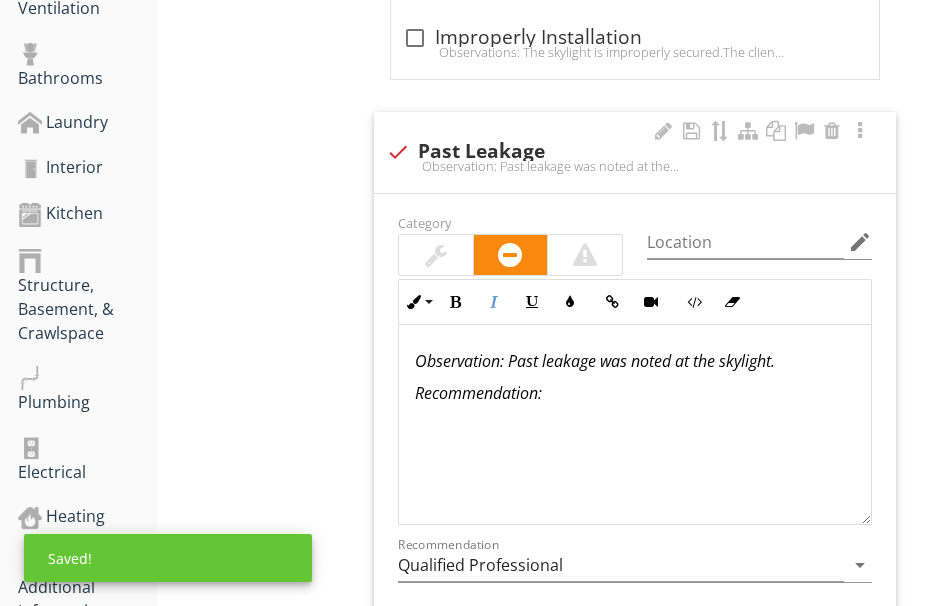 type 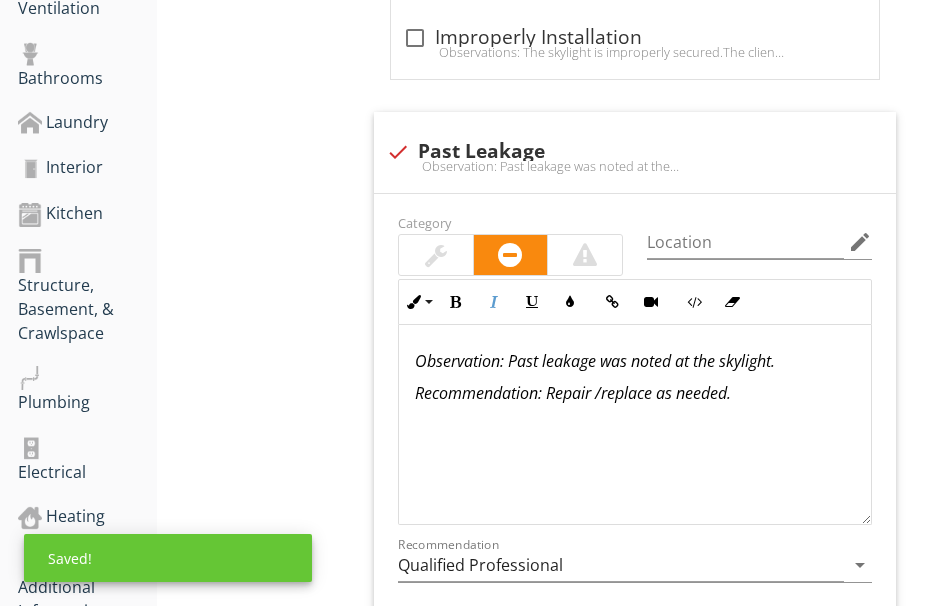 scroll, scrollTop: 1, scrollLeft: 0, axis: vertical 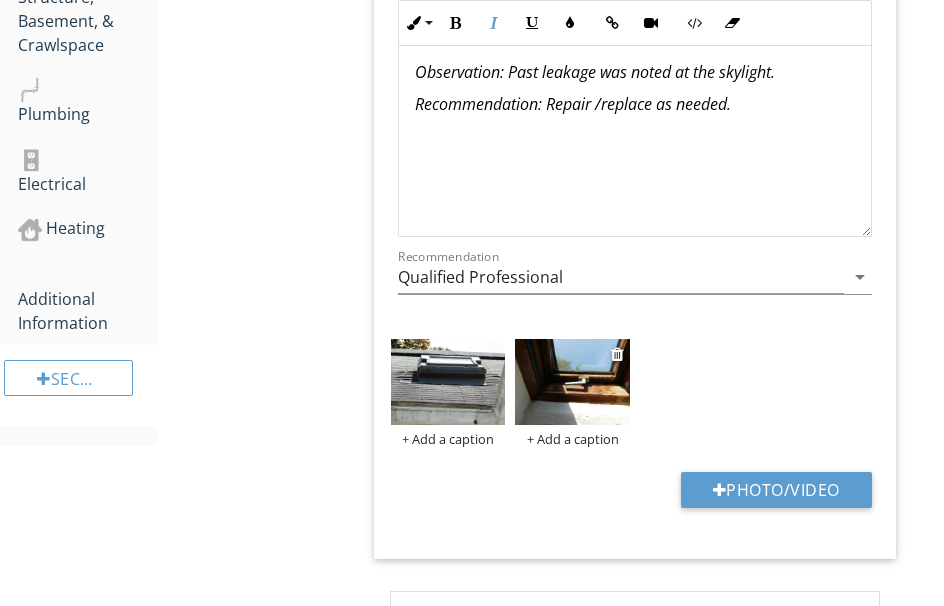 click at bounding box center (572, 382) 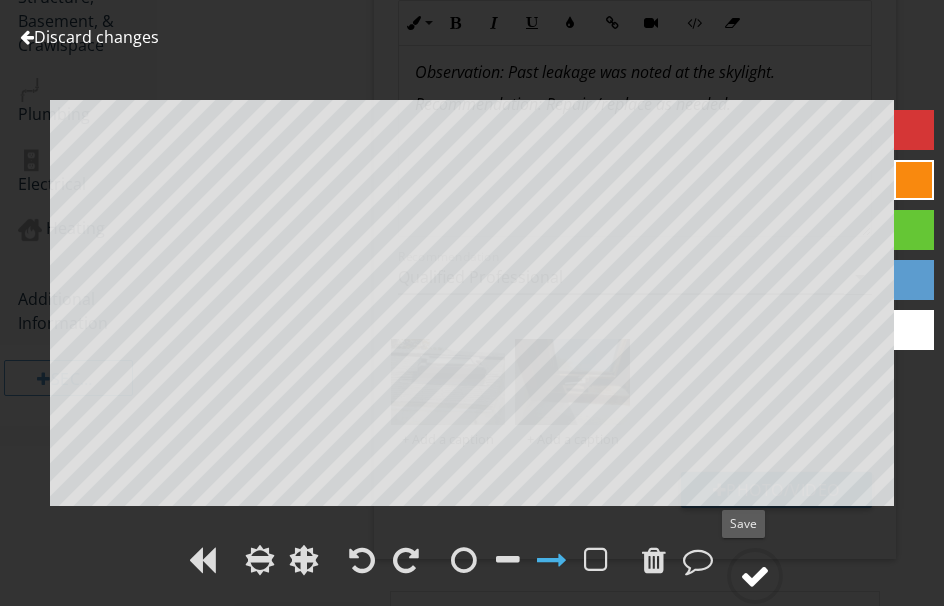 click at bounding box center [755, 576] 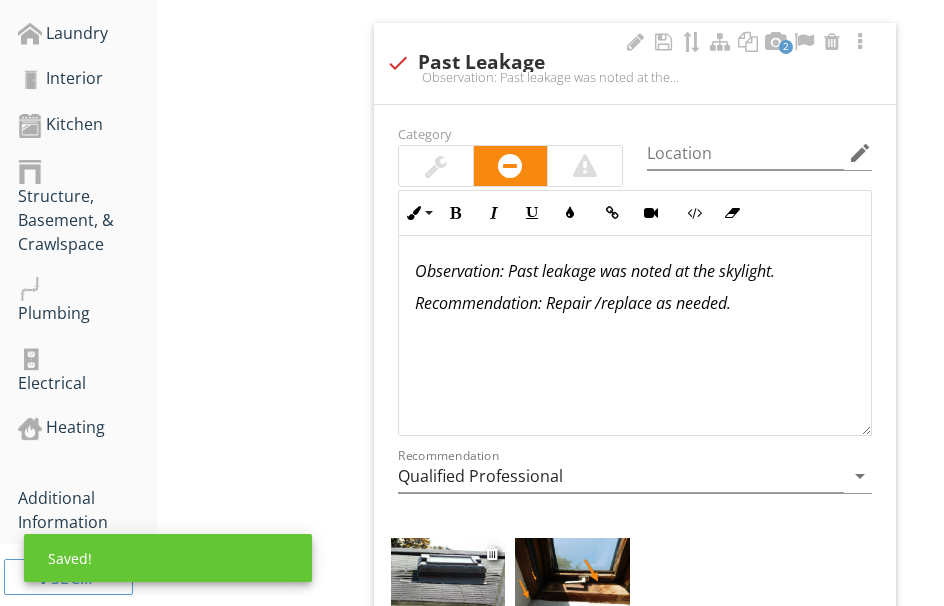 scroll, scrollTop: 1247, scrollLeft: 0, axis: vertical 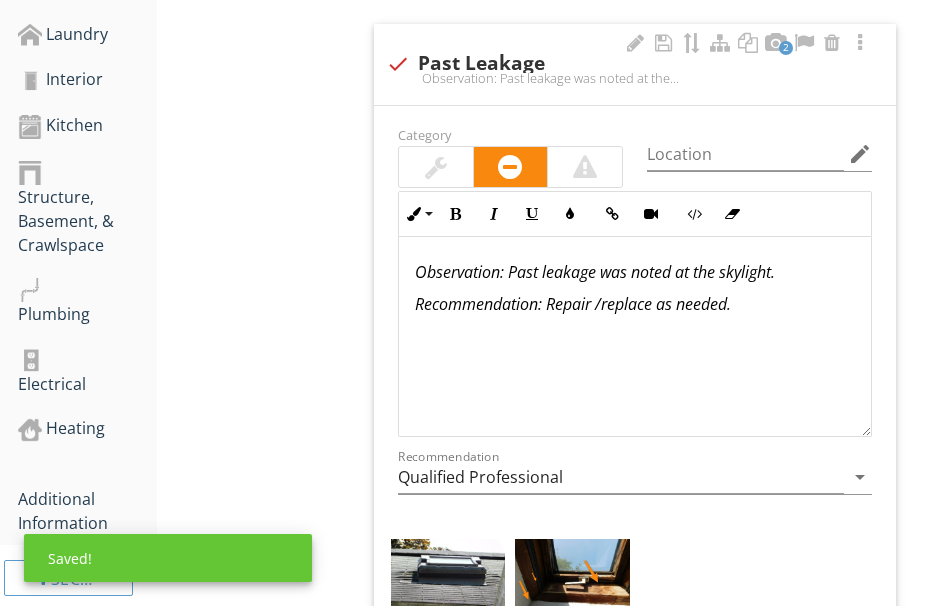 click on "Observation: Past leakage was noted at the skylight." at bounding box center [635, 272] 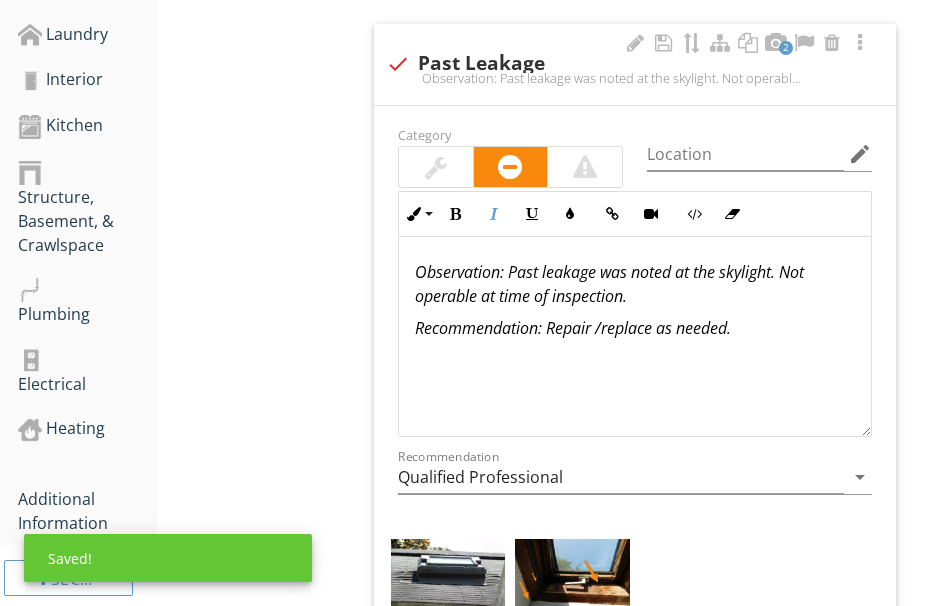 type on "<p><em>Observation: Past leakage was noted at the skylight.&nbsp; Not operable at time of inspection.</em></p><p><em>Recommendation: Repair /replace as needed.</em></p>" 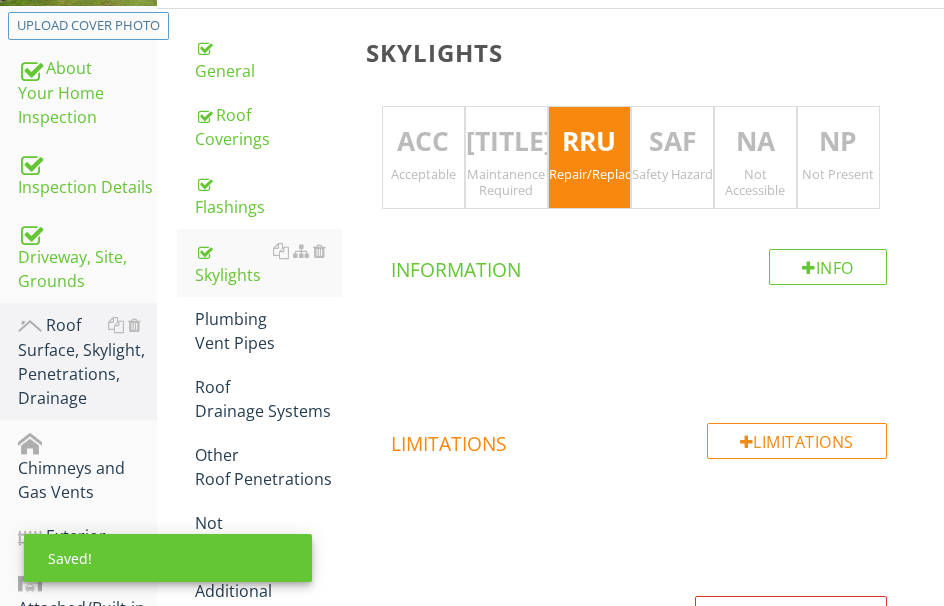 scroll, scrollTop: 347, scrollLeft: 0, axis: vertical 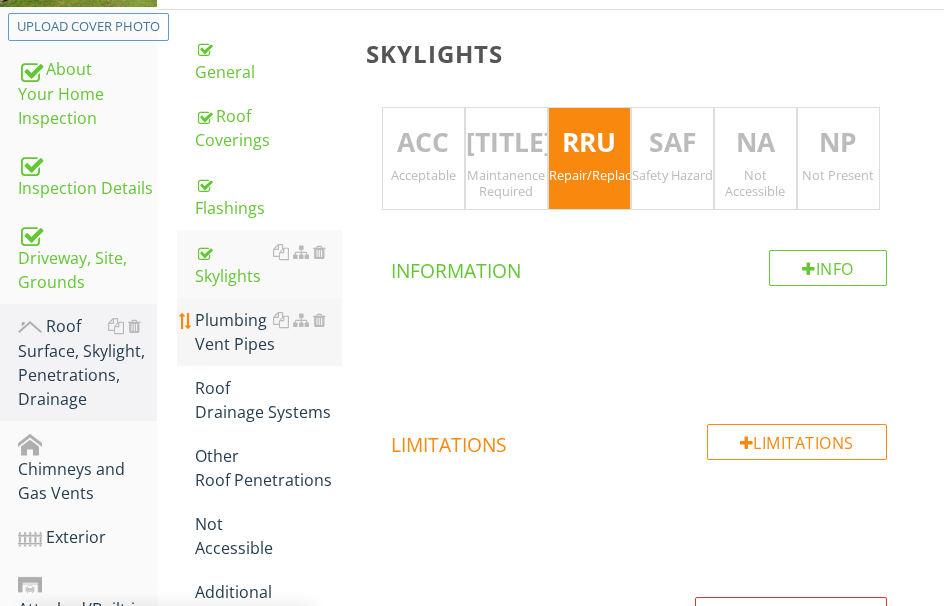 click on "Plumbing Vent Pipes" at bounding box center [268, 332] 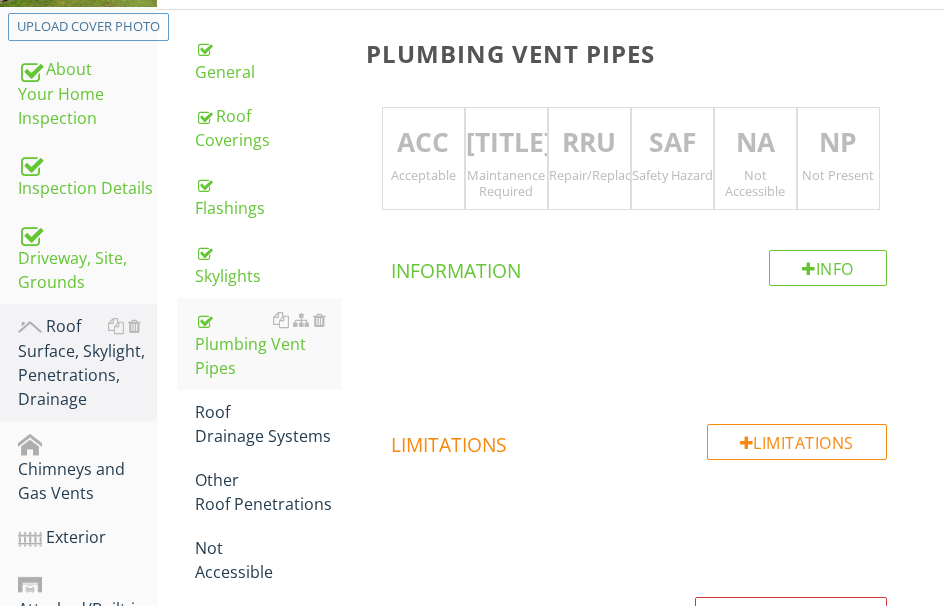 click on "ACC   Acceptable" at bounding box center (423, 159) 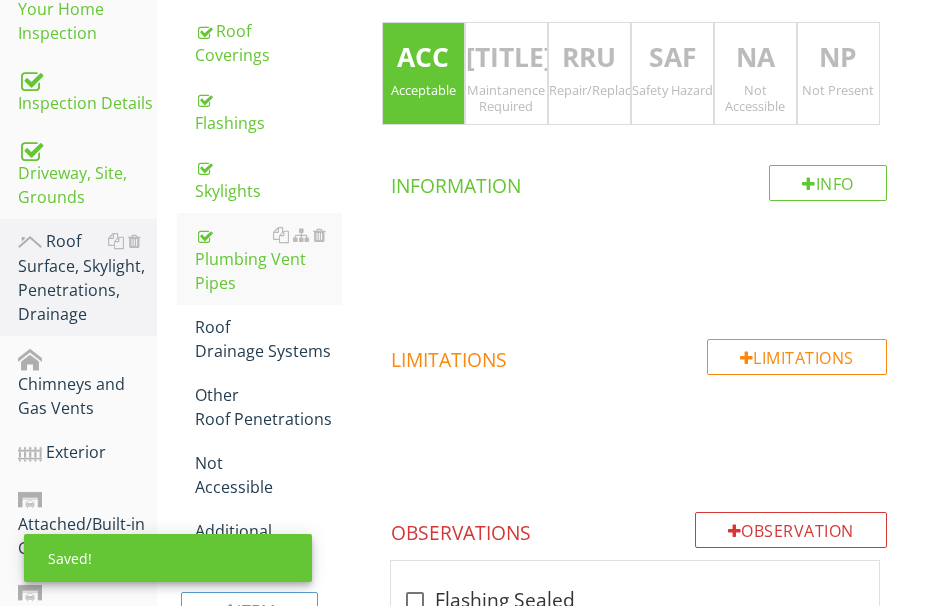 scroll, scrollTop: 547, scrollLeft: 0, axis: vertical 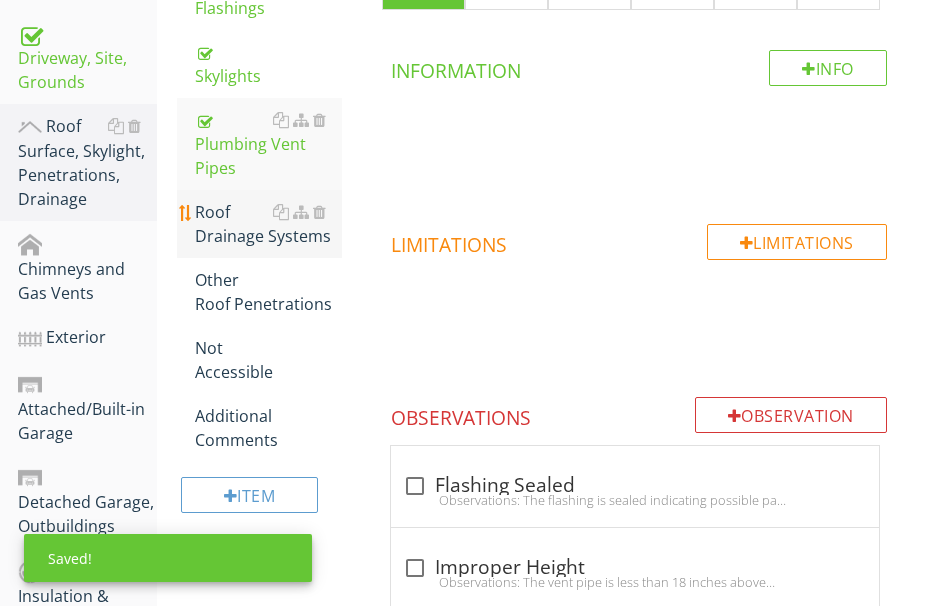 click on "Roof Drainage Systems" at bounding box center [268, 224] 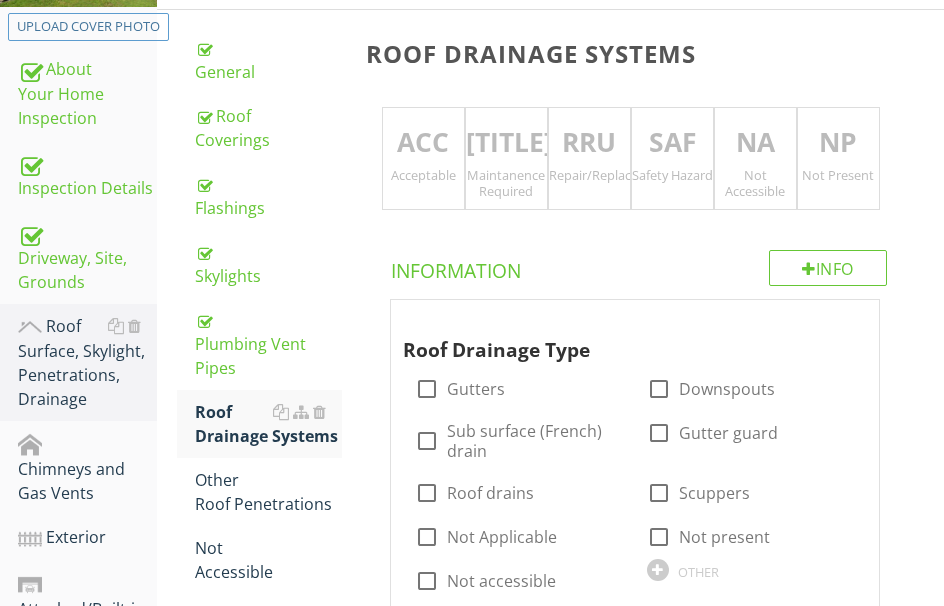 click on "[TITLE]" at bounding box center [506, 143] 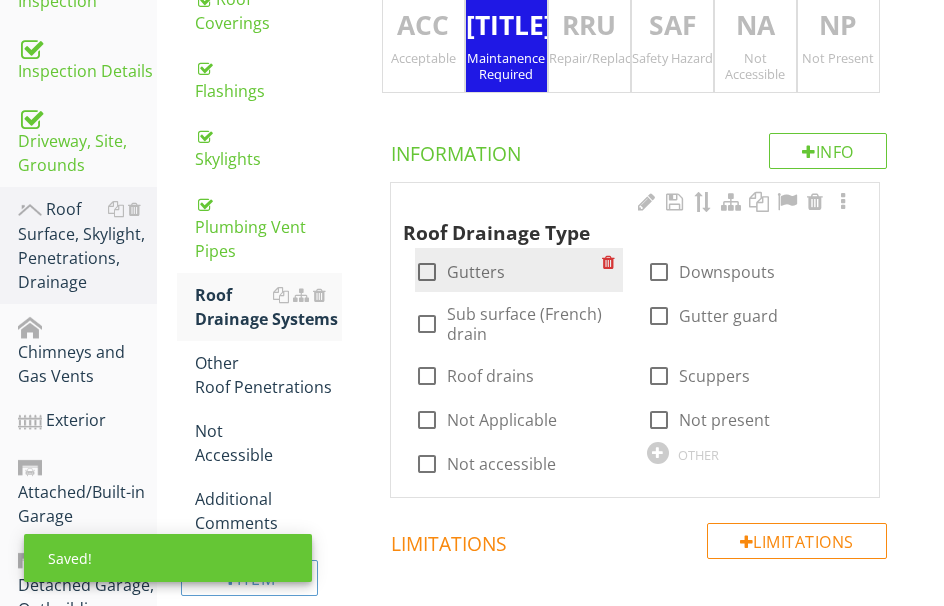 scroll, scrollTop: 547, scrollLeft: 0, axis: vertical 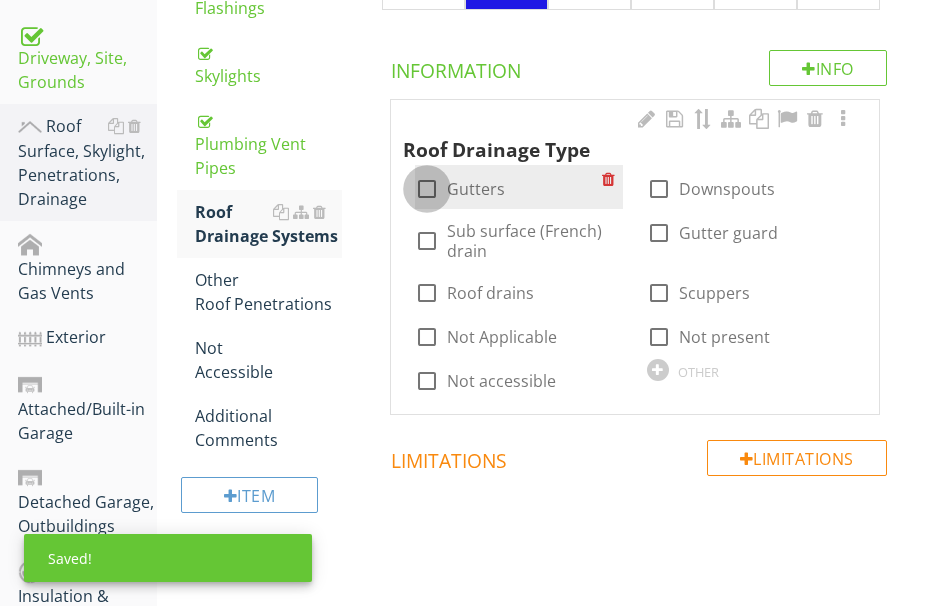 drag, startPoint x: 435, startPoint y: 186, endPoint x: 542, endPoint y: 184, distance: 107.01869 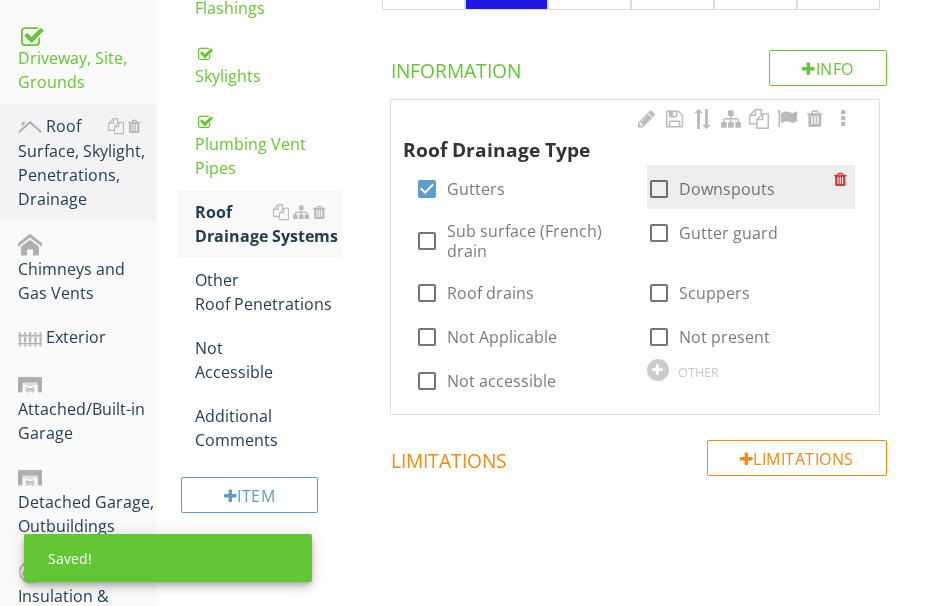 click at bounding box center (659, 189) 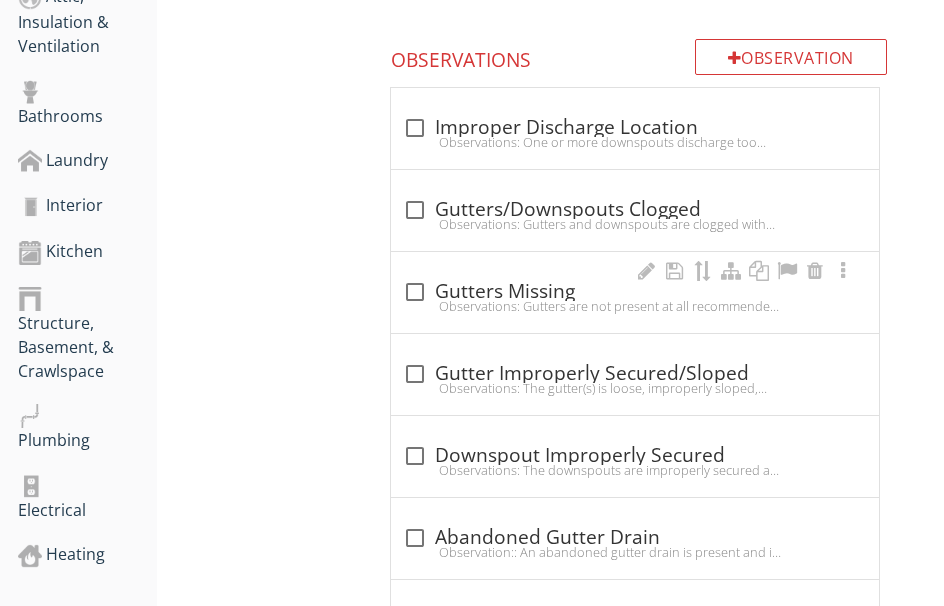 scroll, scrollTop: 1147, scrollLeft: 0, axis: vertical 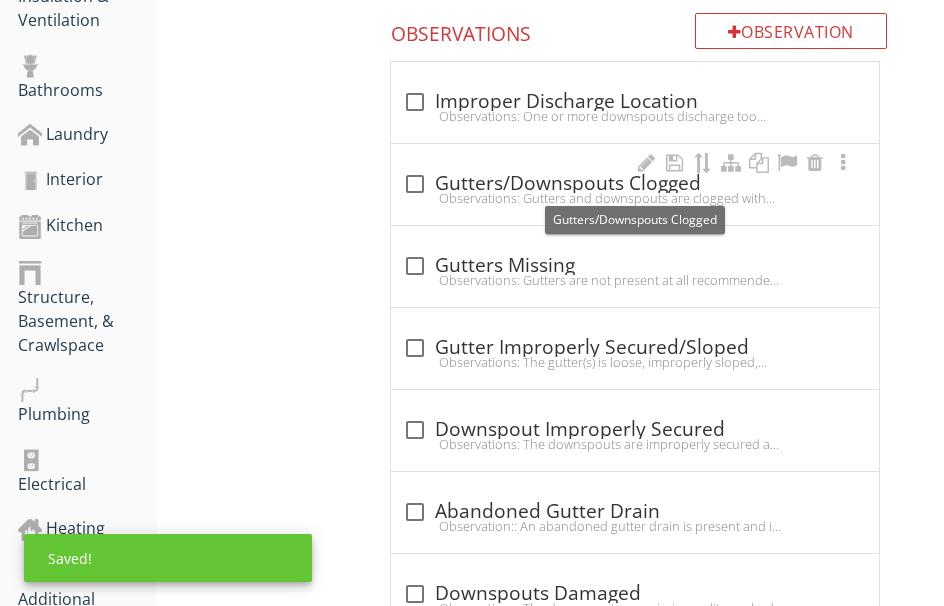 click on "check_box_outline_blank
Gutters/Downspouts Clogged" at bounding box center (635, 184) 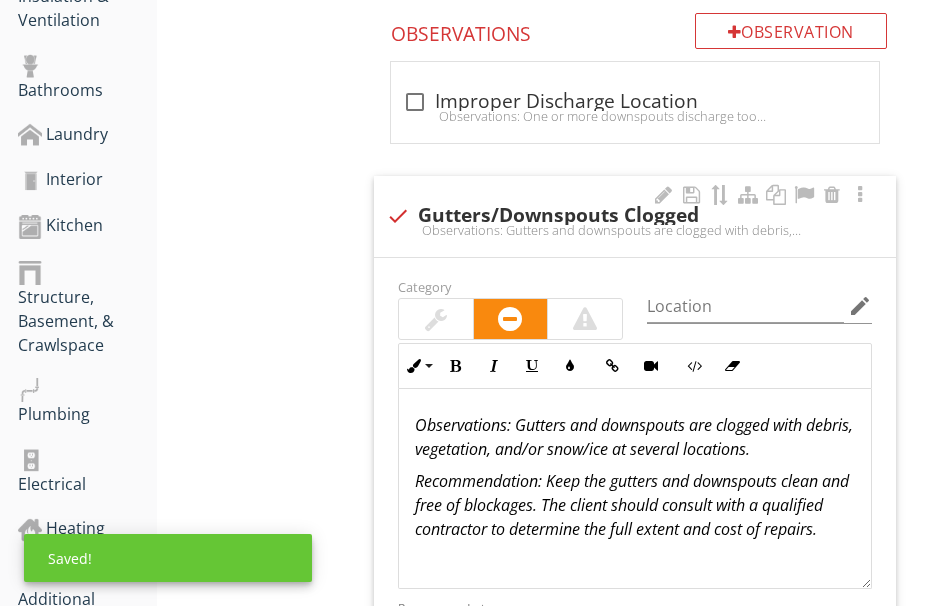 click at bounding box center [436, 319] 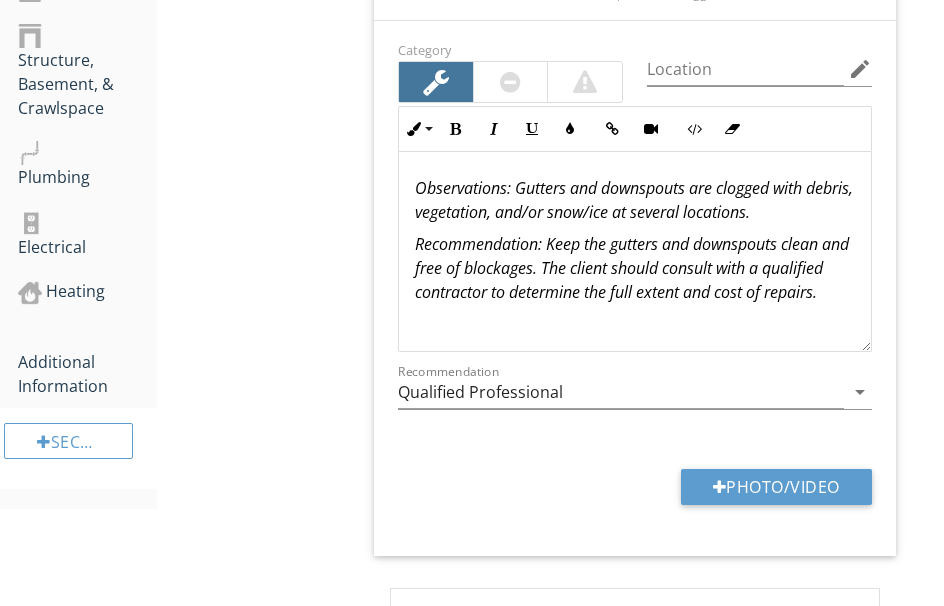 scroll, scrollTop: 1347, scrollLeft: 0, axis: vertical 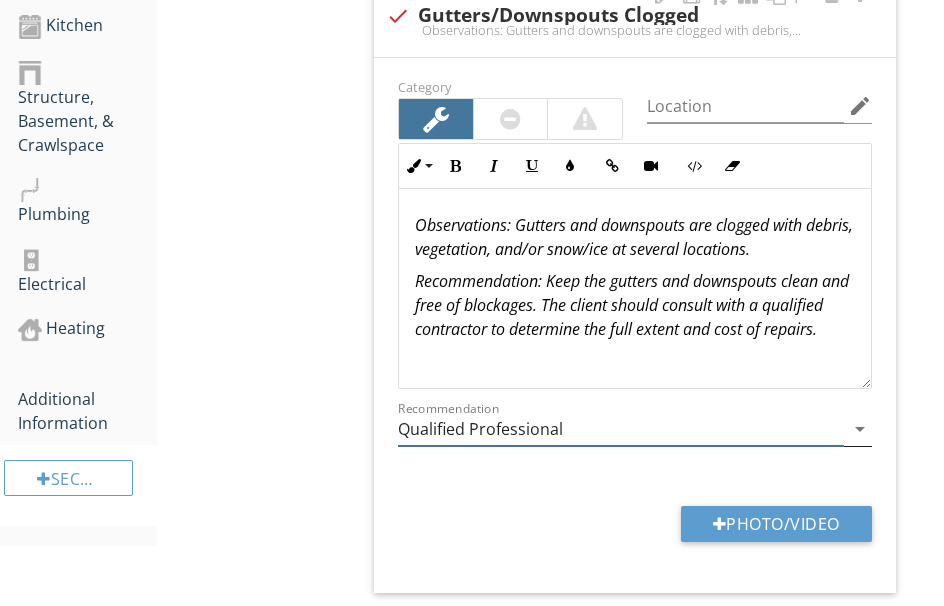 click on "Qualified Professional" at bounding box center [621, 429] 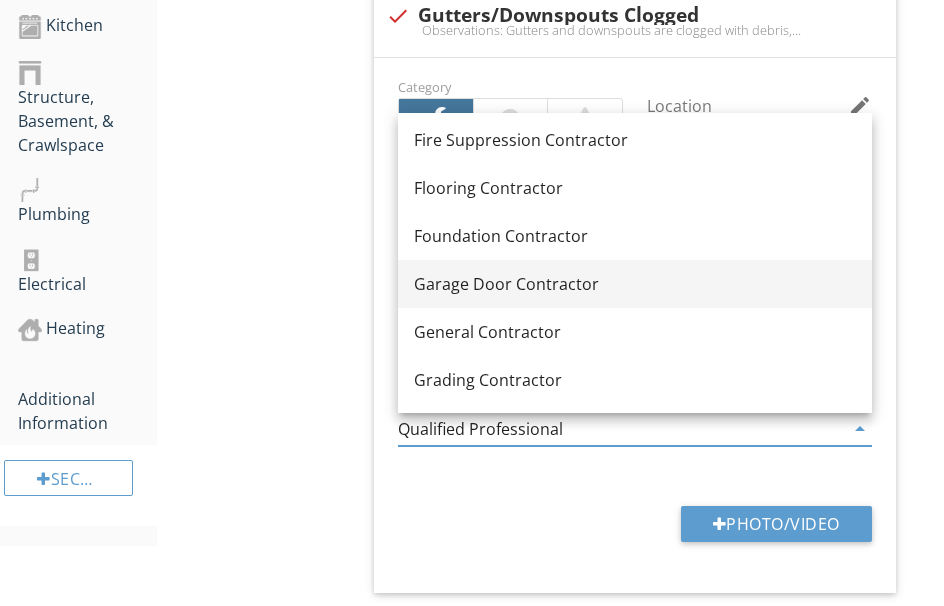 scroll, scrollTop: 1100, scrollLeft: 0, axis: vertical 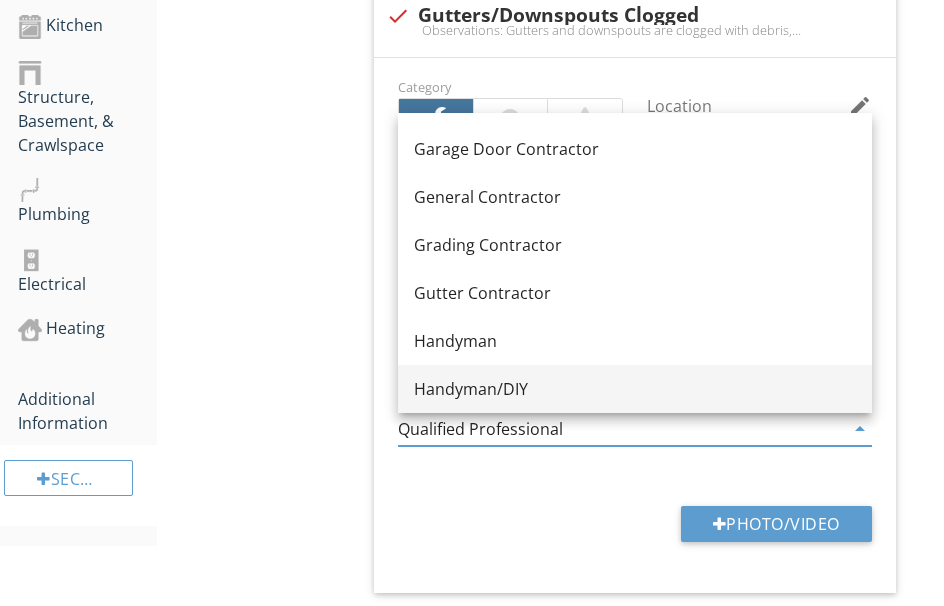 click on "Handyman/DIY" at bounding box center [635, 389] 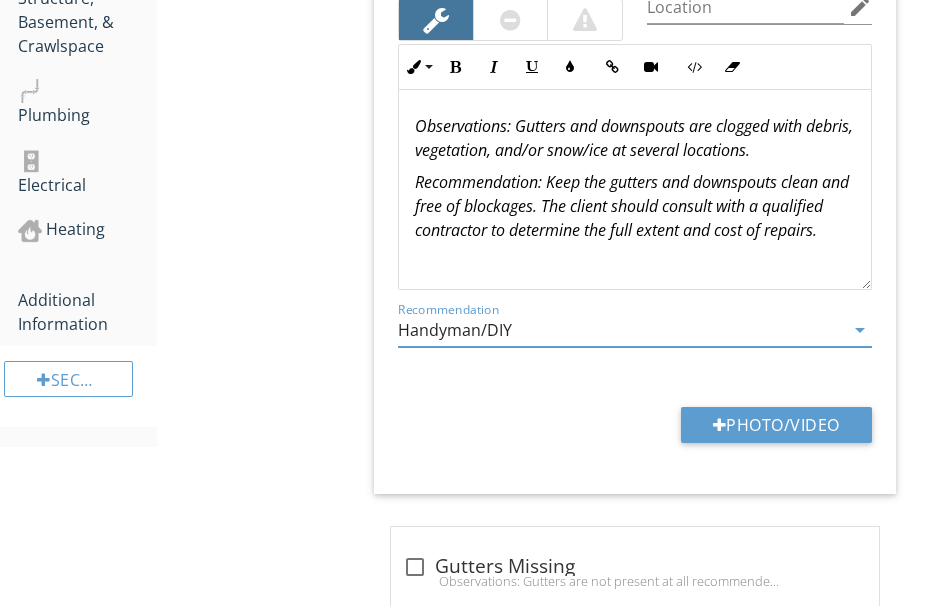 scroll, scrollTop: 1447, scrollLeft: 0, axis: vertical 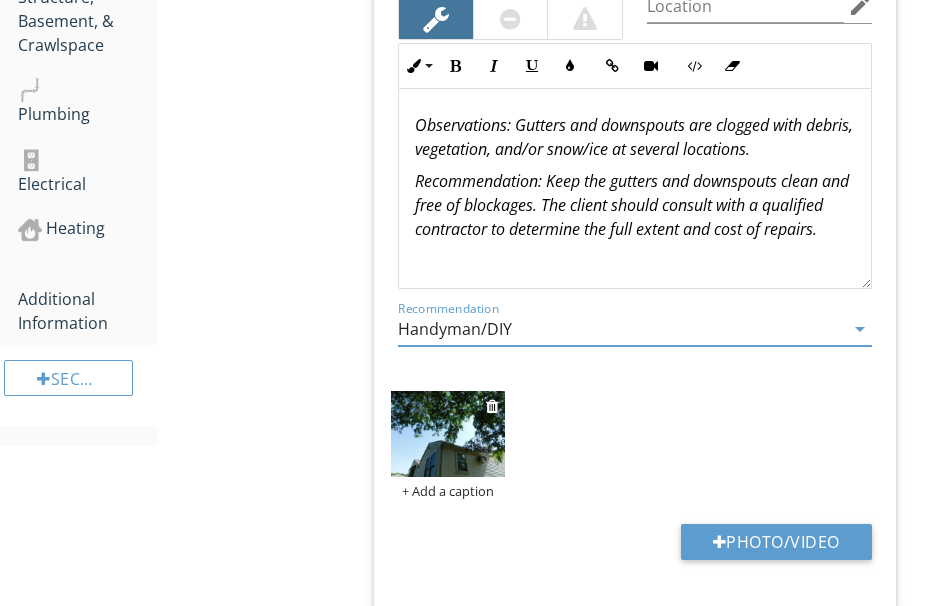 click at bounding box center [448, 434] 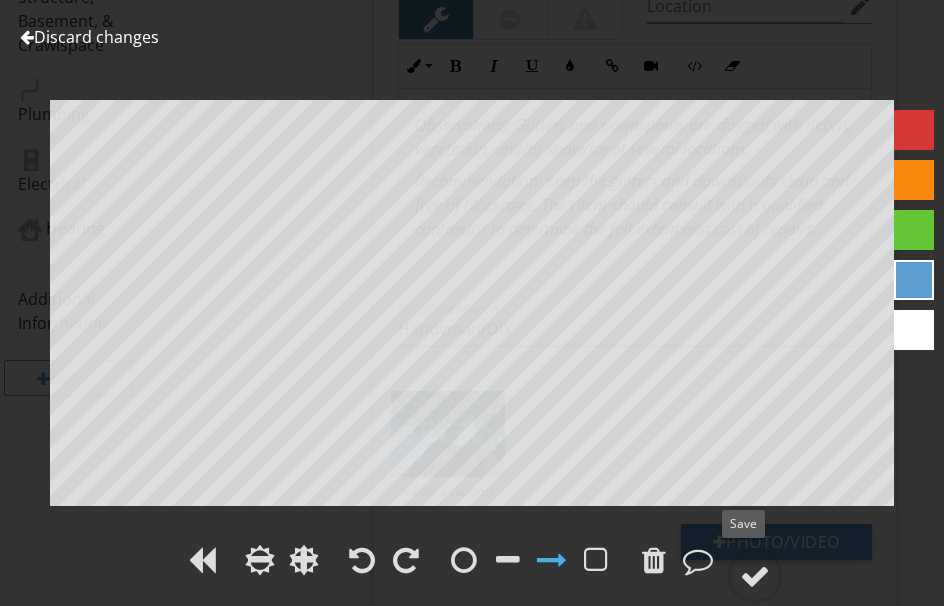 drag, startPoint x: 753, startPoint y: 565, endPoint x: 920, endPoint y: 460, distance: 197.26631 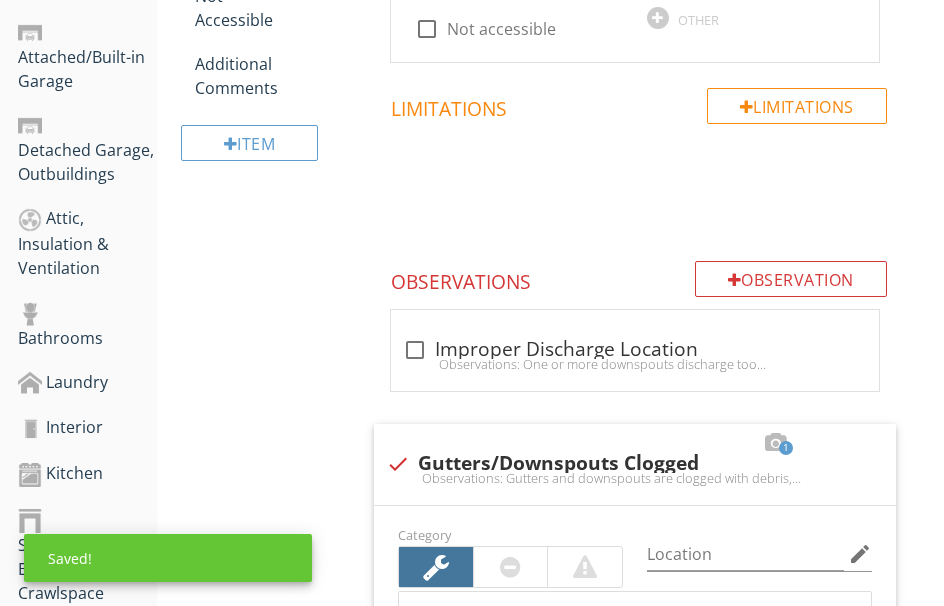 scroll, scrollTop: 847, scrollLeft: 0, axis: vertical 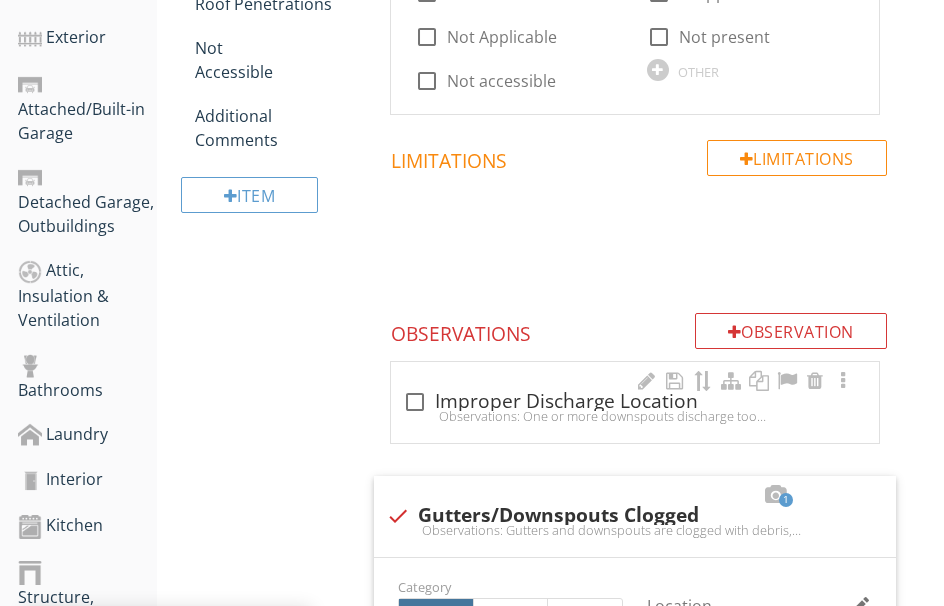click on "Observations: One or more downspouts discharge too close to the home's foundation/footings, to the interior, and/or to the roof.Recommendation: Install downspout extensions to drain at least 6 feet from the foundation." at bounding box center (635, 416) 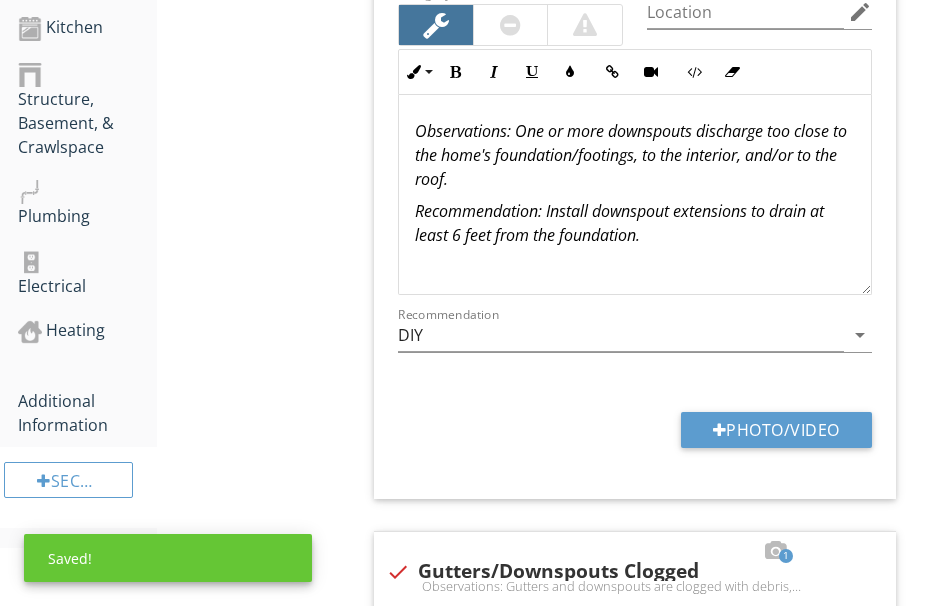 scroll, scrollTop: 1347, scrollLeft: 0, axis: vertical 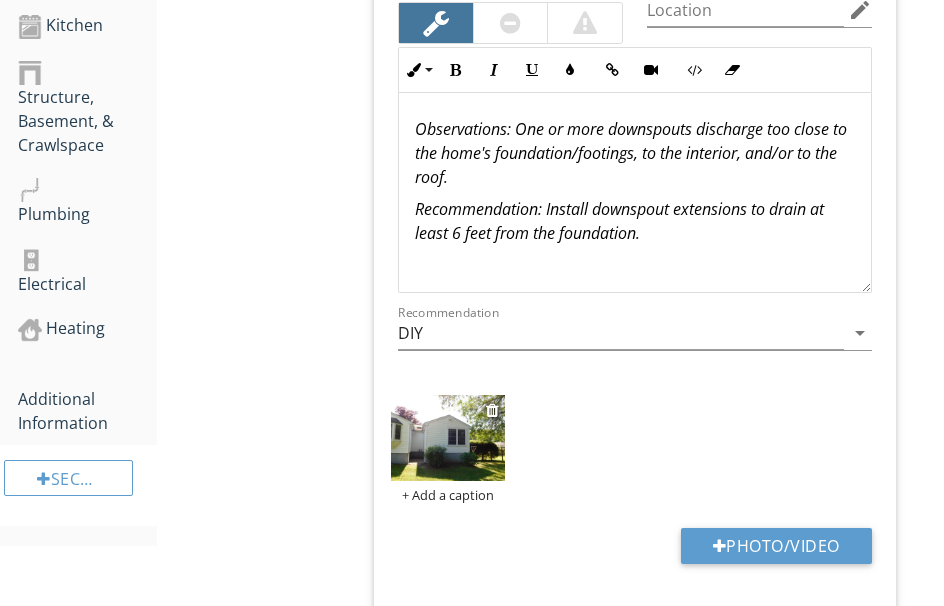 click at bounding box center [448, 438] 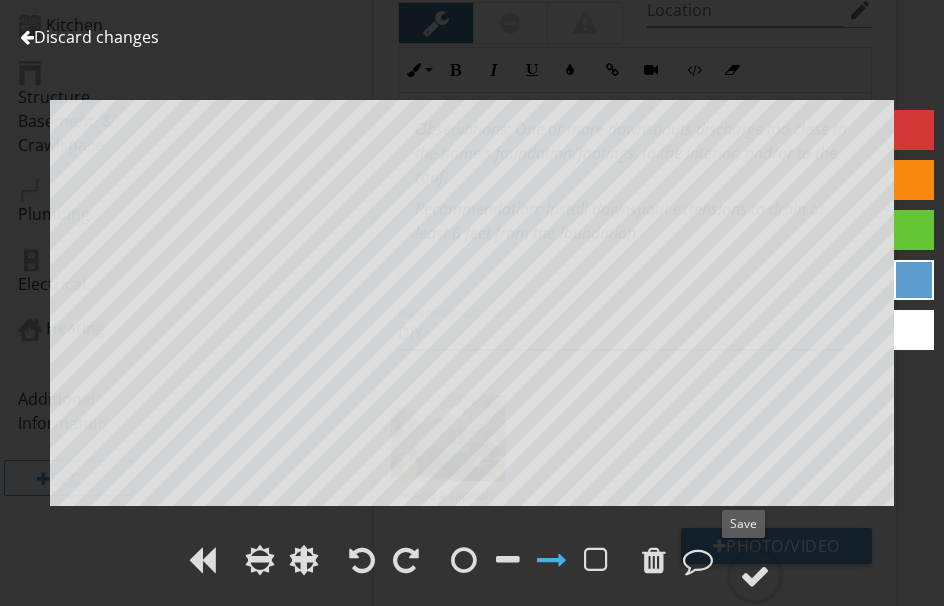 click at bounding box center (755, 576) 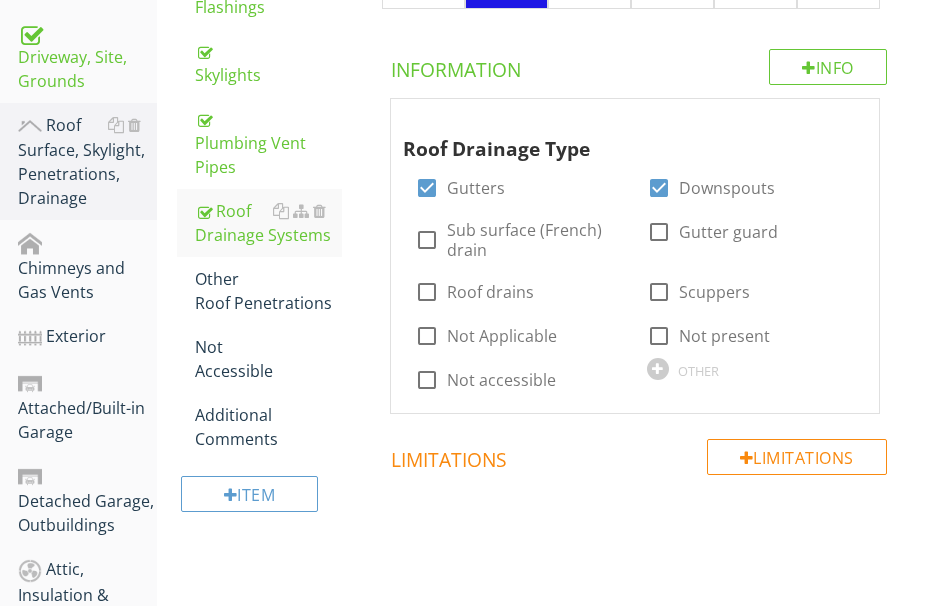 scroll, scrollTop: 547, scrollLeft: 0, axis: vertical 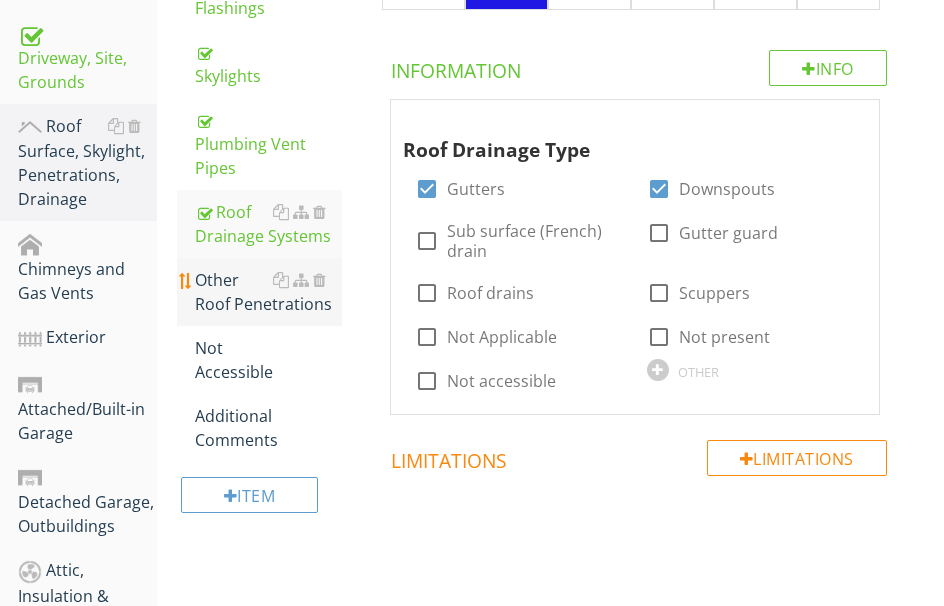 click on "Other Roof Penetrations" at bounding box center (268, 292) 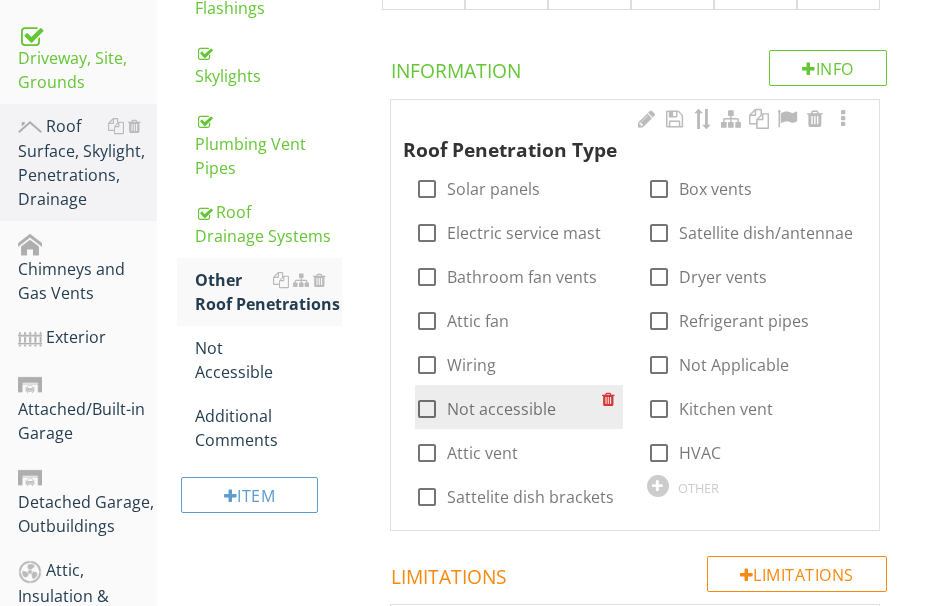 click at bounding box center (427, 409) 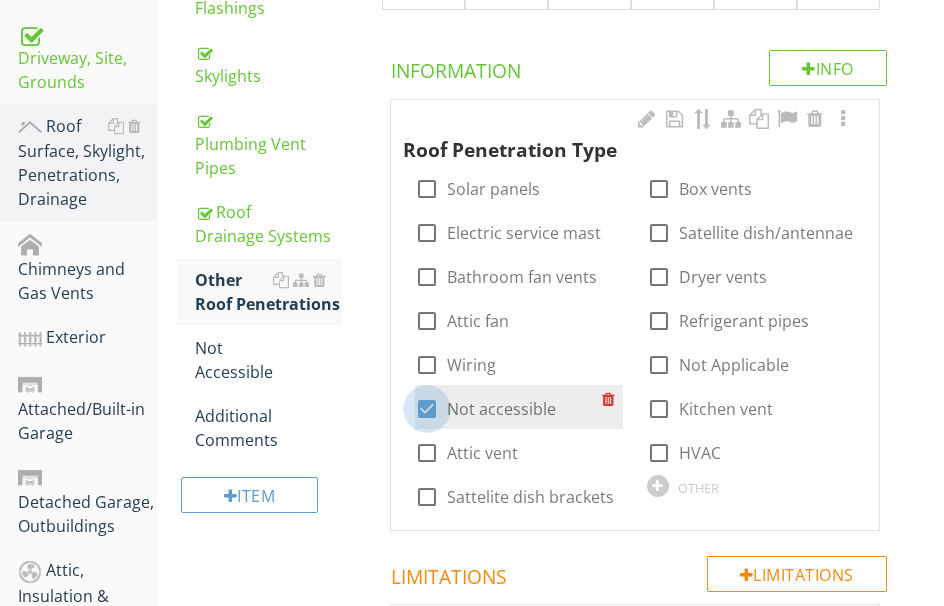 checkbox on "true" 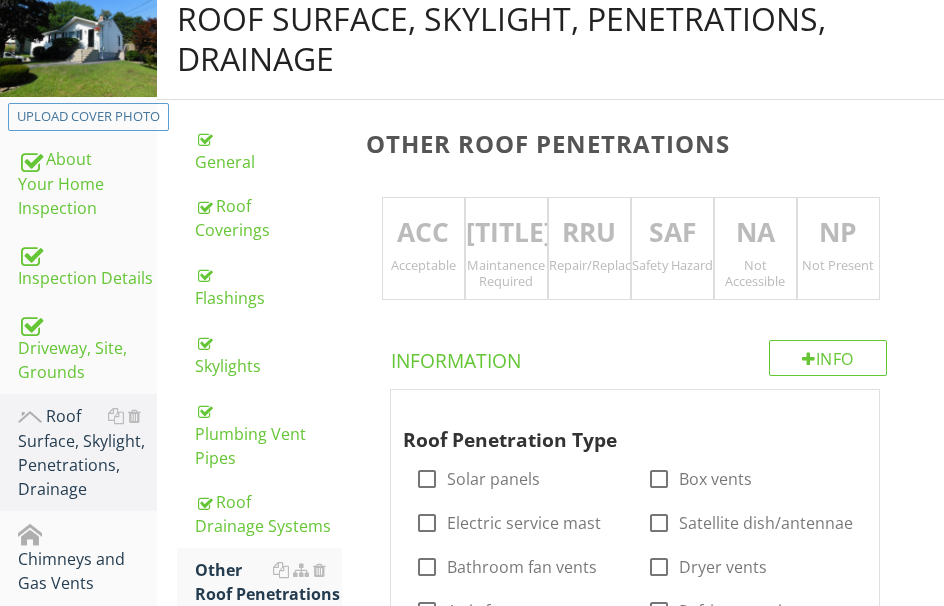 scroll, scrollTop: 247, scrollLeft: 0, axis: vertical 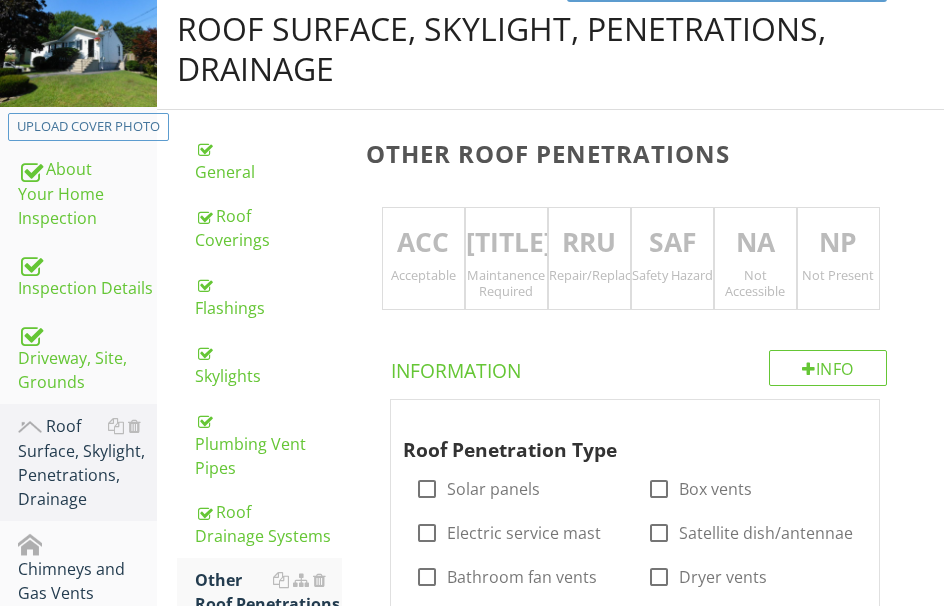click on "NA" at bounding box center [755, 243] 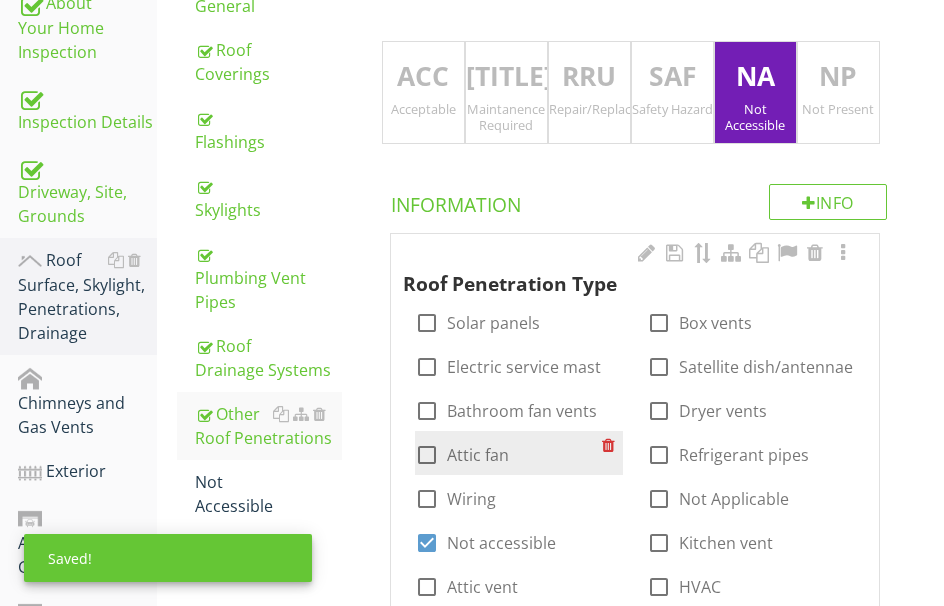 scroll, scrollTop: 547, scrollLeft: 0, axis: vertical 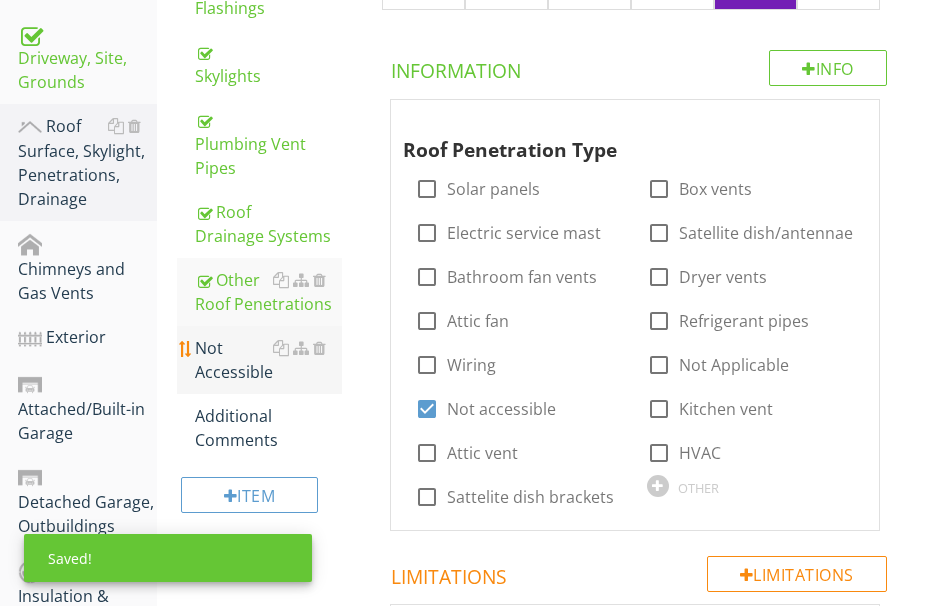 click on "Not Accessible" at bounding box center [268, 360] 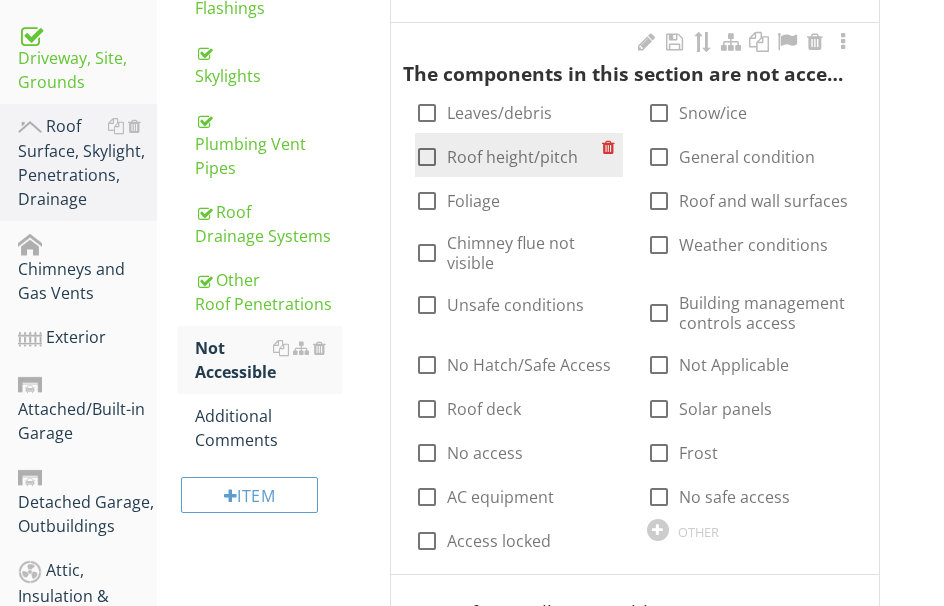 click at bounding box center (427, 157) 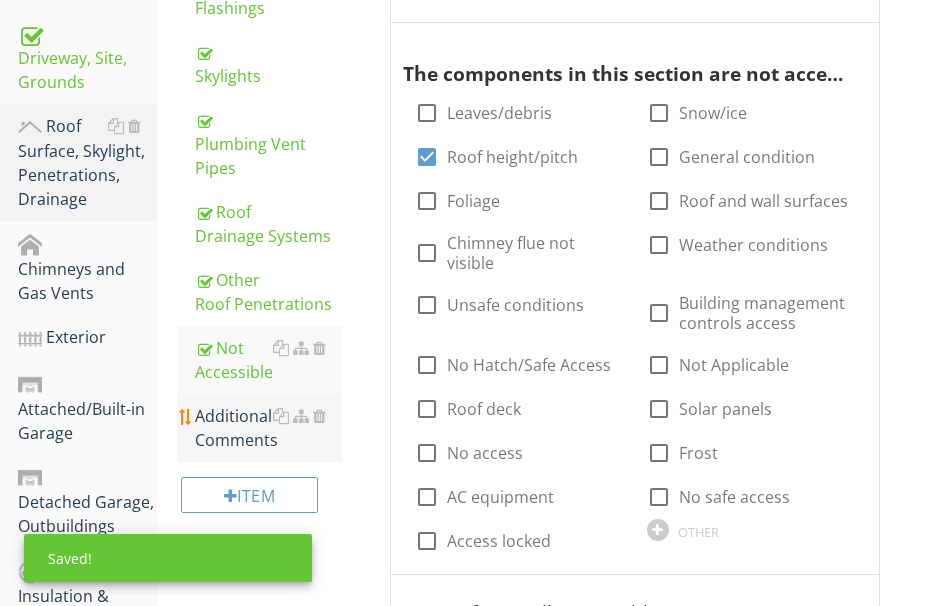 click on "Additional Comments" at bounding box center [268, 428] 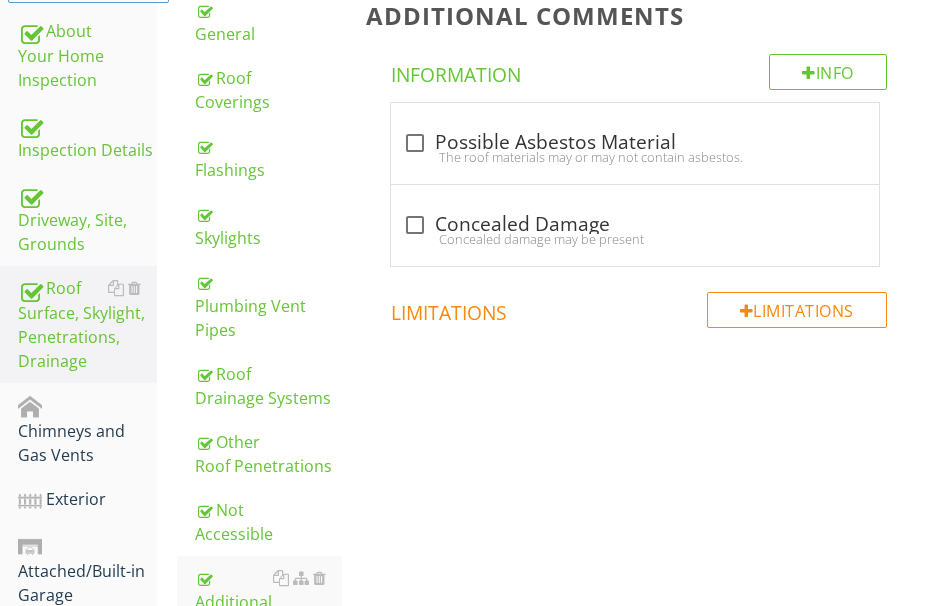 scroll, scrollTop: 447, scrollLeft: 0, axis: vertical 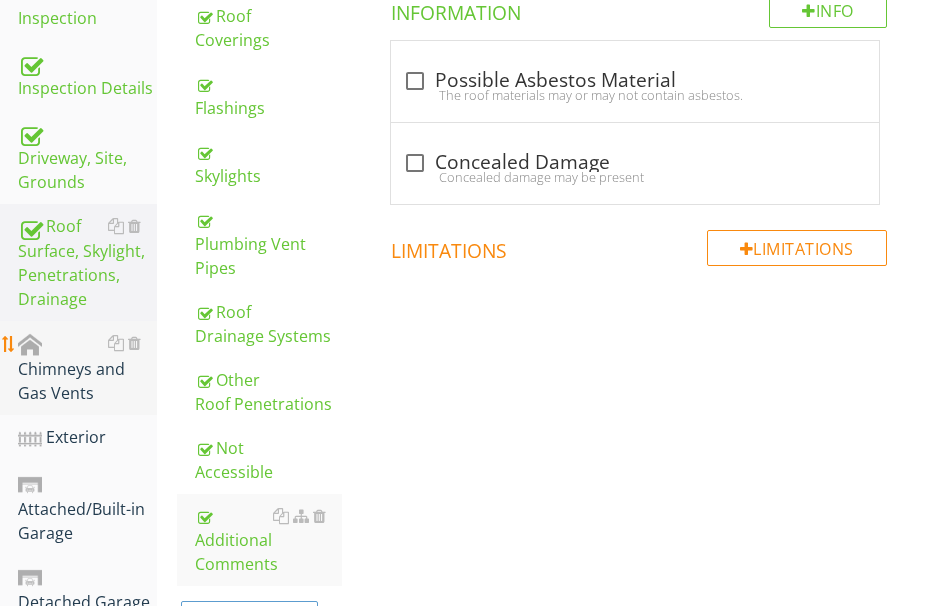 click on "Chimneys and Gas Vents" at bounding box center (87, 368) 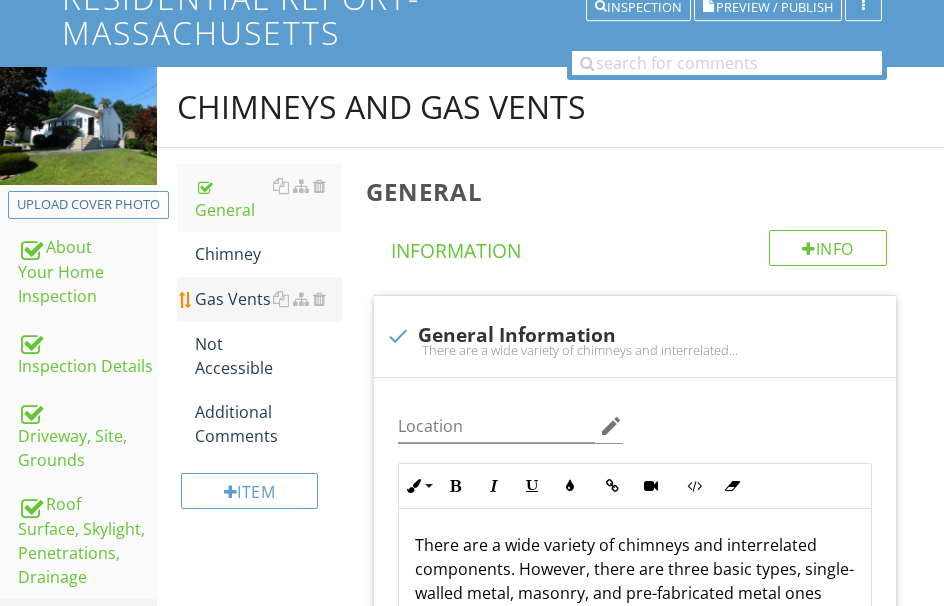 scroll, scrollTop: 147, scrollLeft: 0, axis: vertical 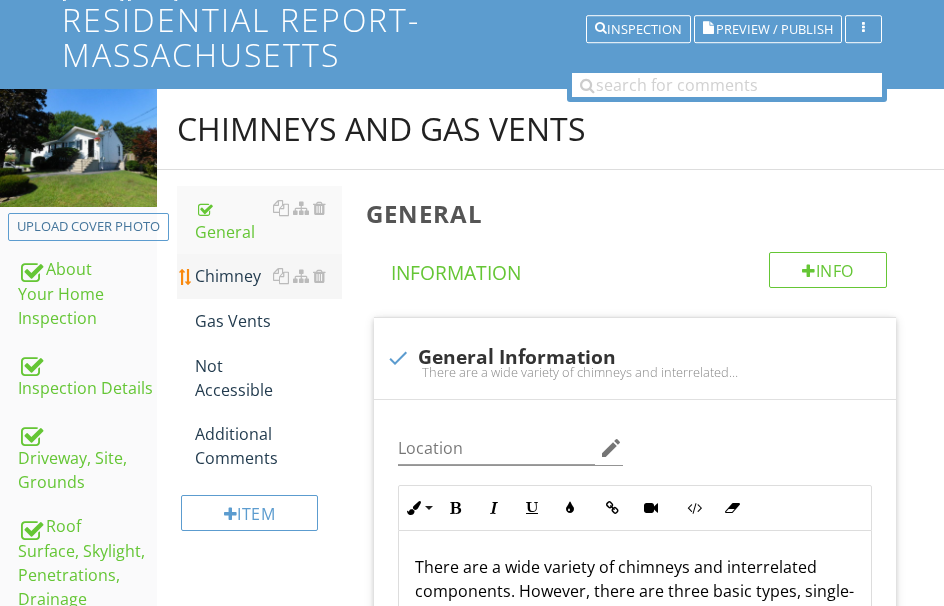 click on "Chimney" at bounding box center [268, 276] 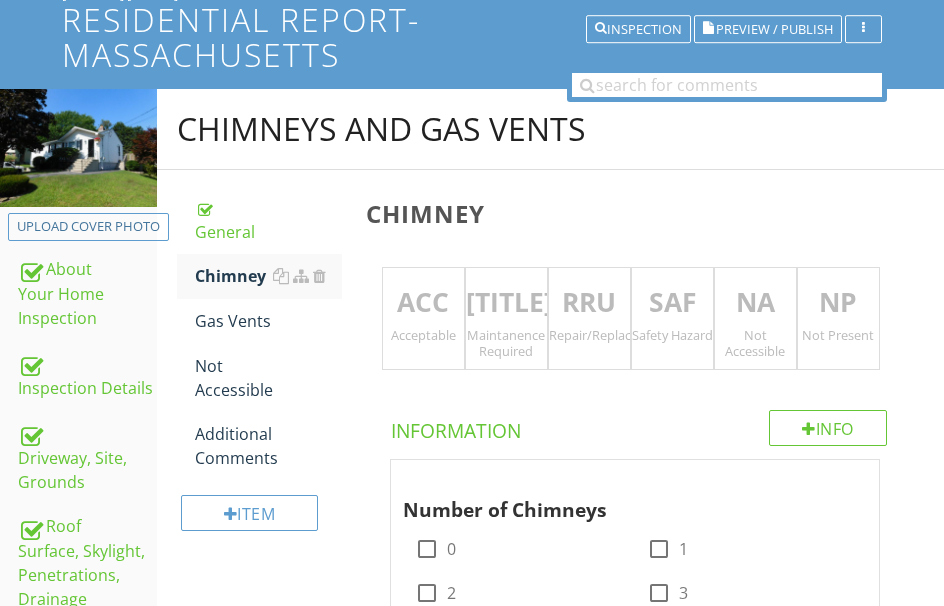 click on "[TITLE]" at bounding box center (506, 303) 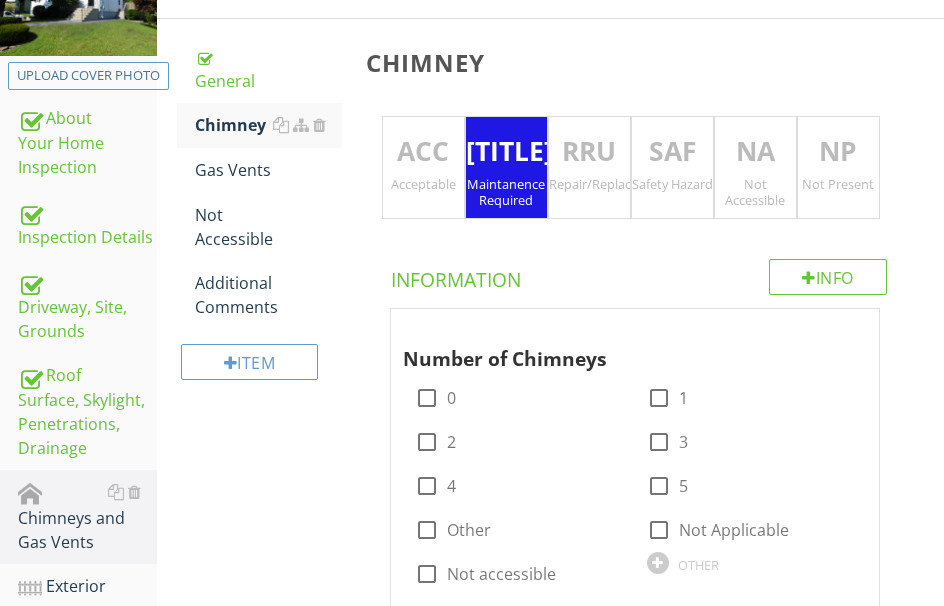 scroll, scrollTop: 447, scrollLeft: 0, axis: vertical 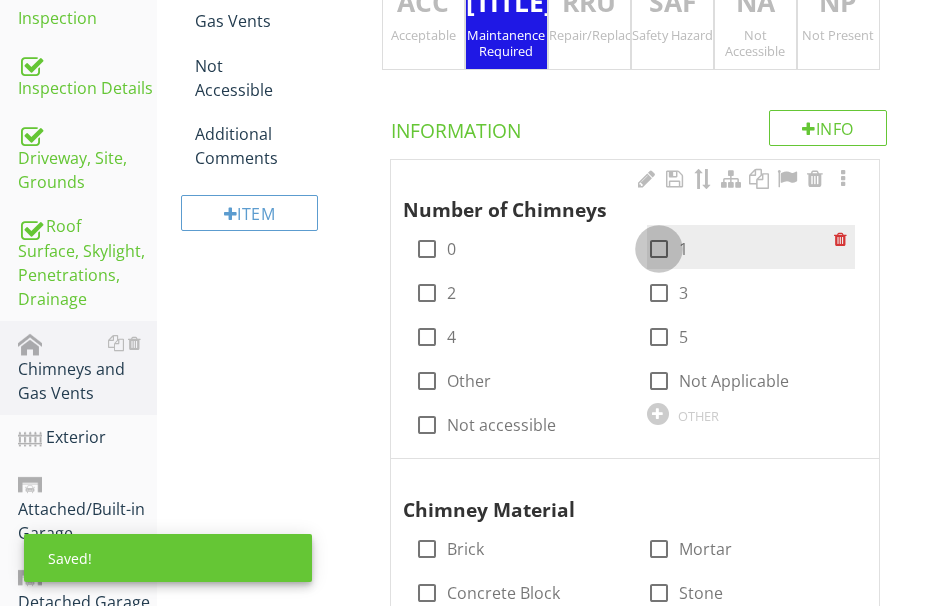 click at bounding box center (659, 249) 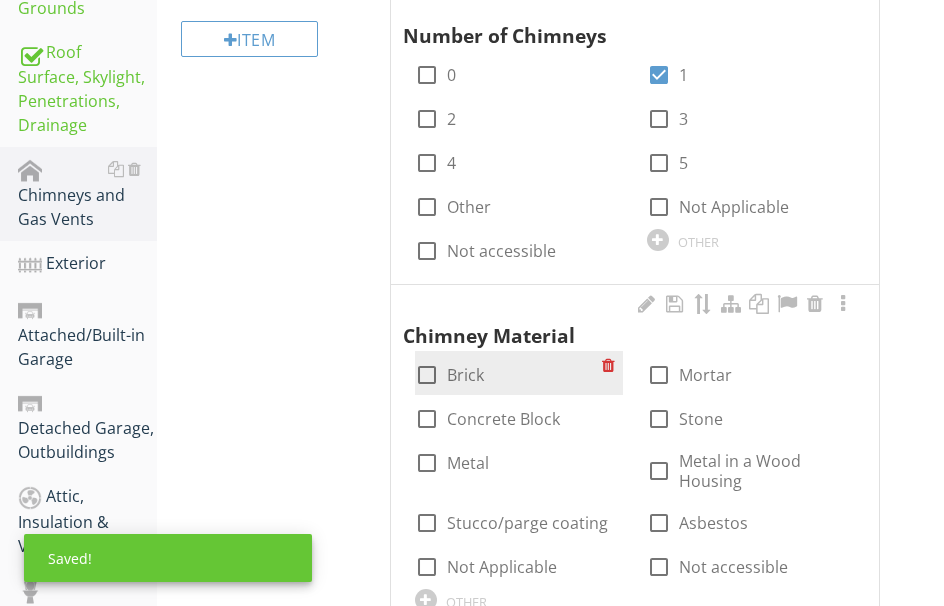 scroll, scrollTop: 647, scrollLeft: 0, axis: vertical 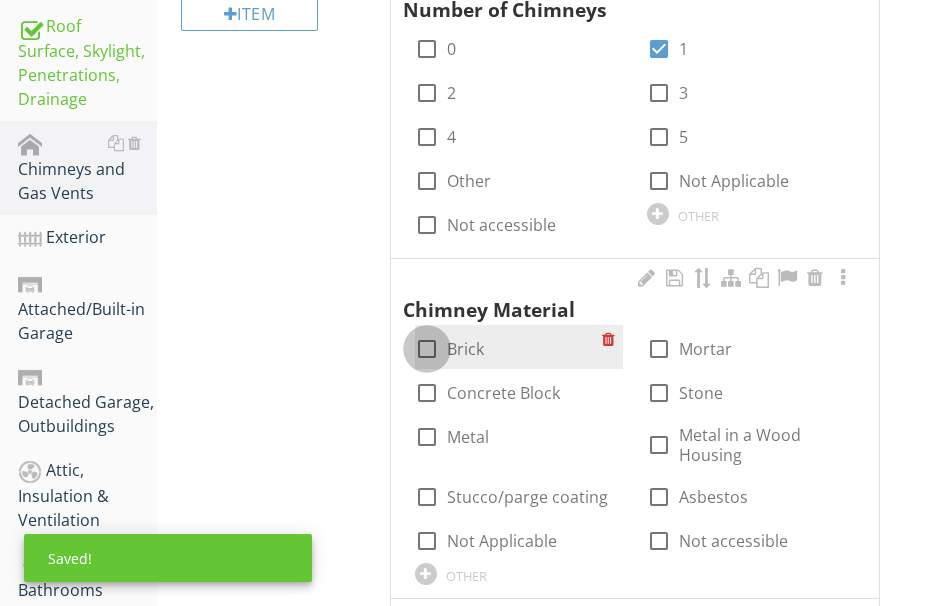 click at bounding box center (427, 349) 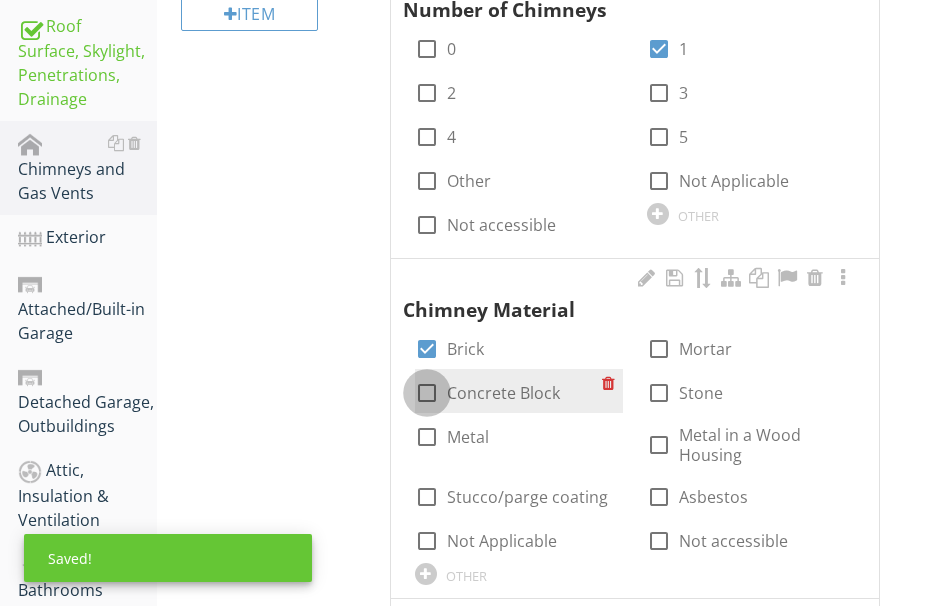 drag, startPoint x: 425, startPoint y: 385, endPoint x: 533, endPoint y: 377, distance: 108.29589 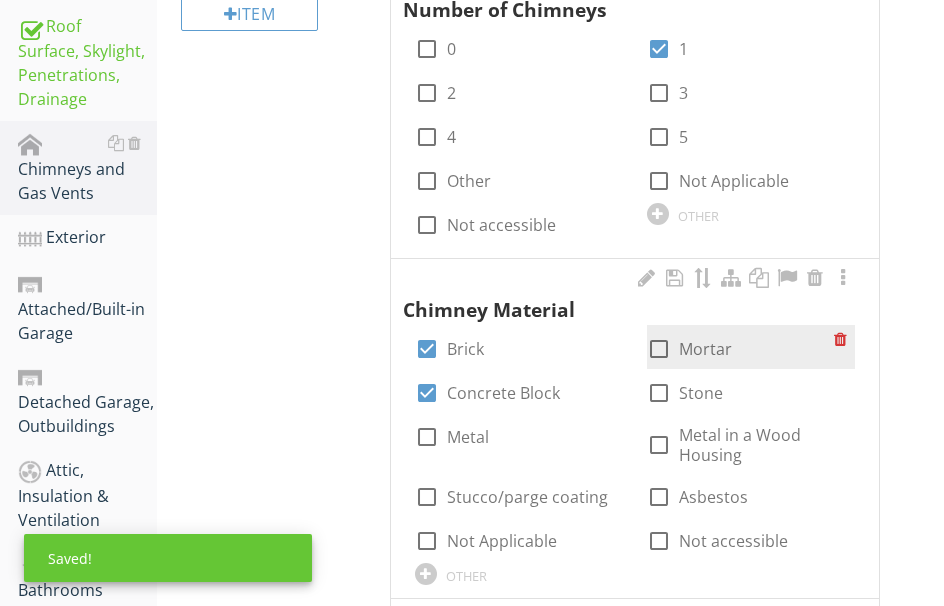 click at bounding box center [659, 349] 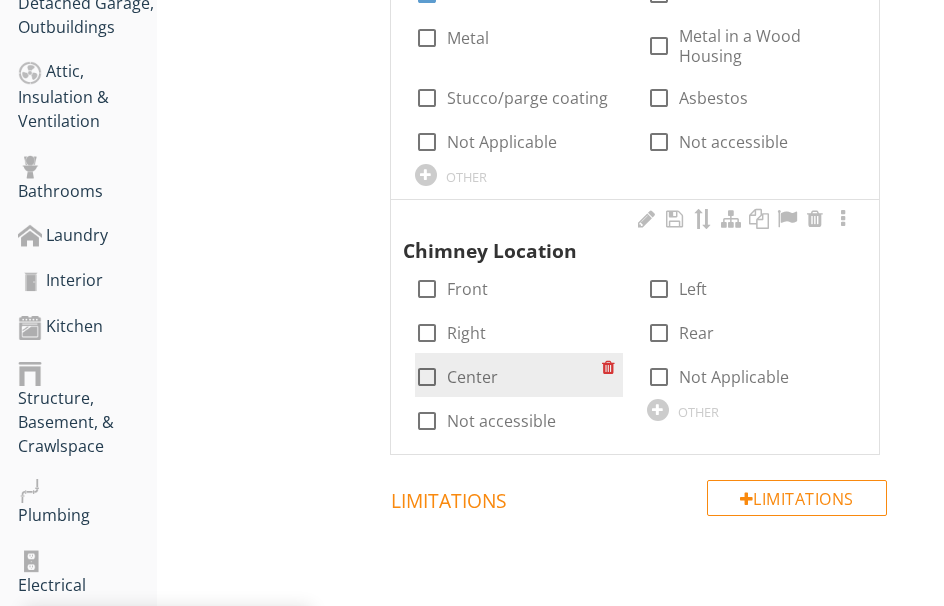 scroll, scrollTop: 1047, scrollLeft: 0, axis: vertical 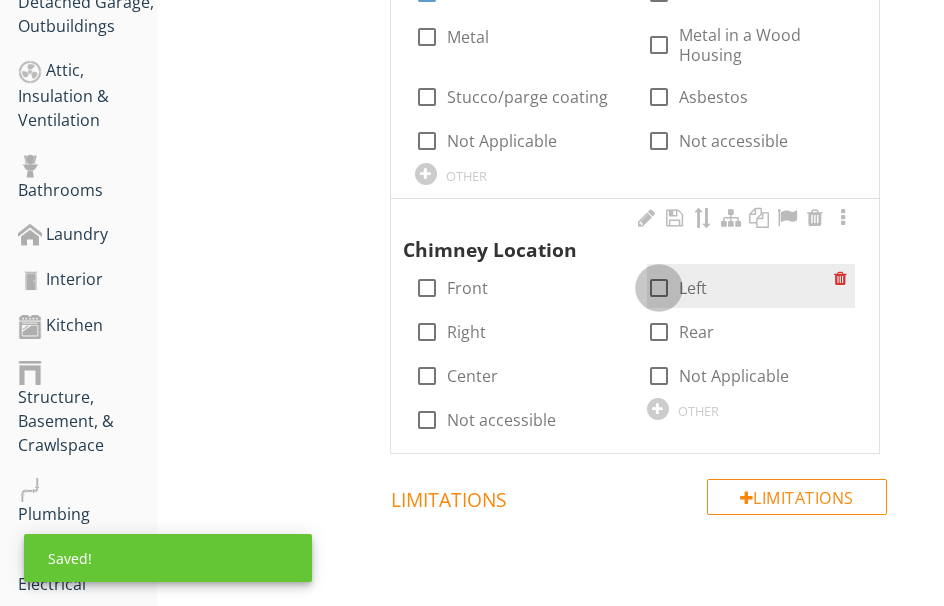 click at bounding box center (659, 288) 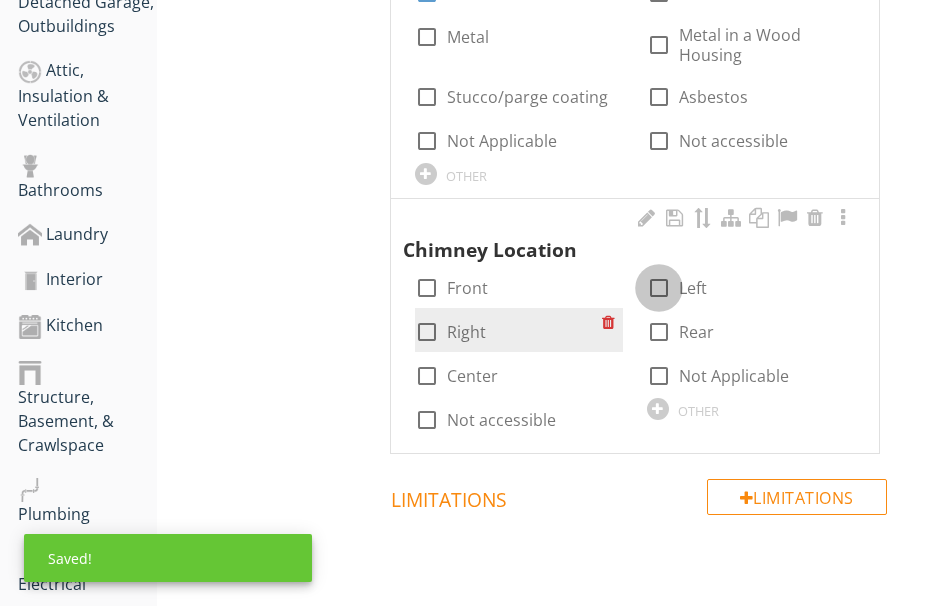 checkbox on "true" 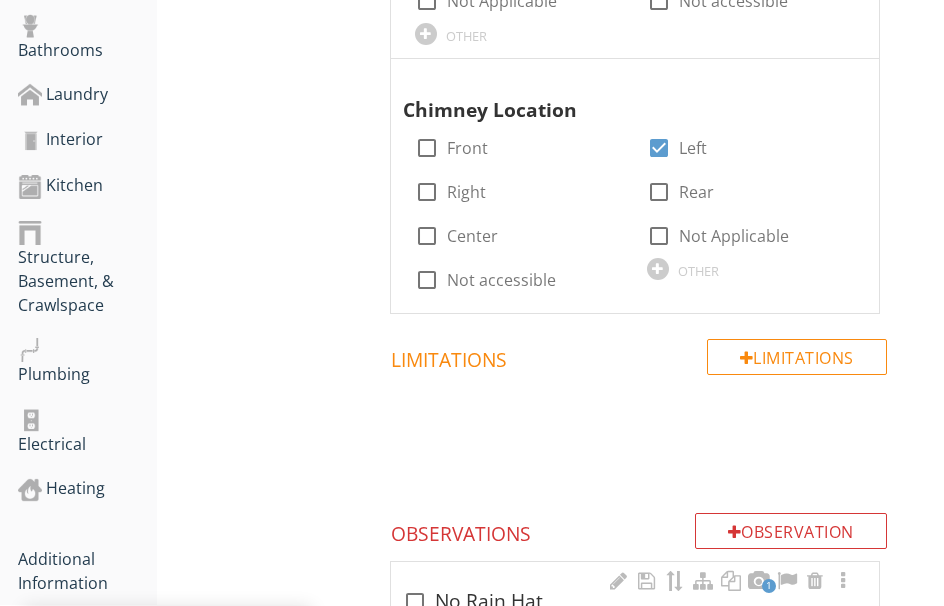 scroll, scrollTop: 1447, scrollLeft: 0, axis: vertical 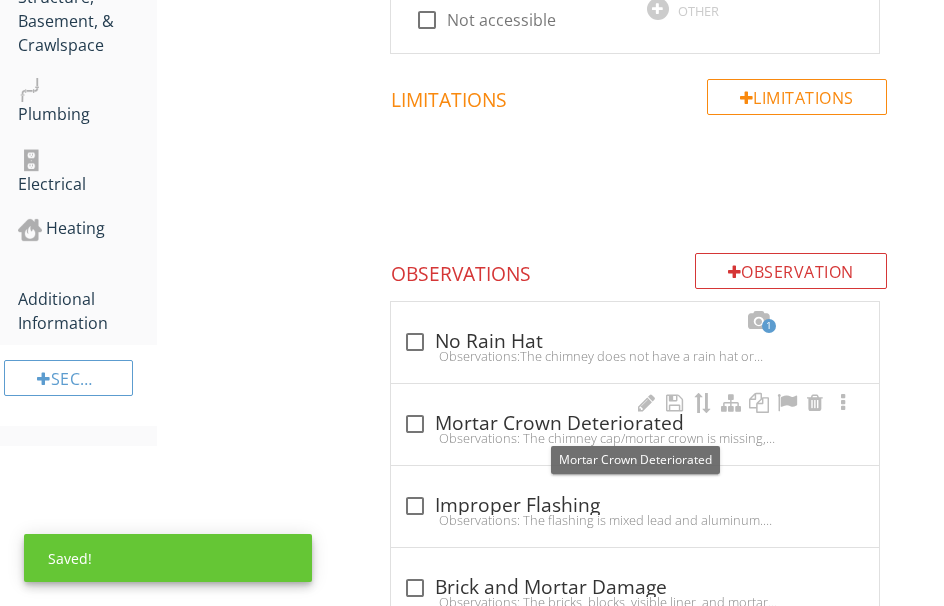 drag, startPoint x: 521, startPoint y: 420, endPoint x: 413, endPoint y: 441, distance: 110.02273 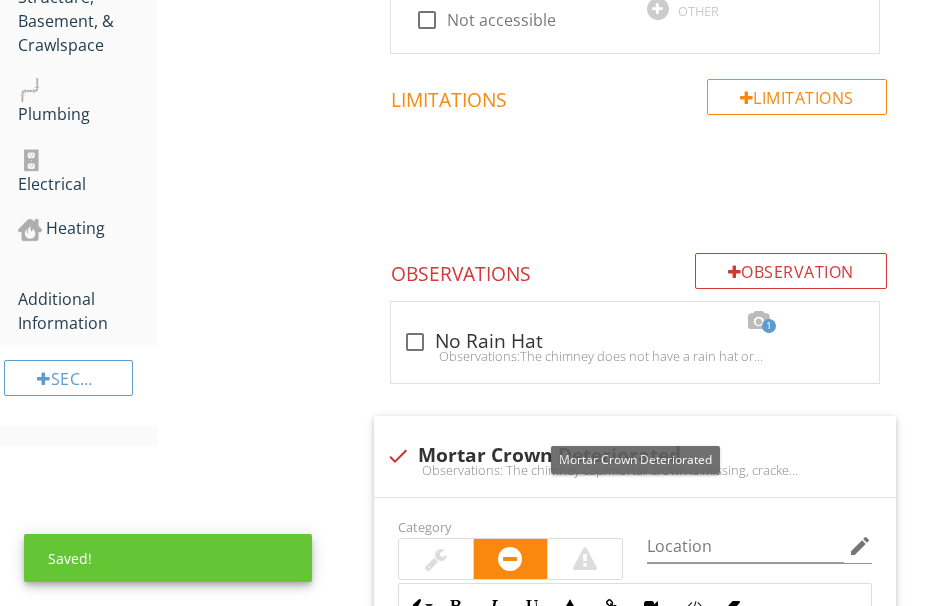 scroll, scrollTop: 1647, scrollLeft: 0, axis: vertical 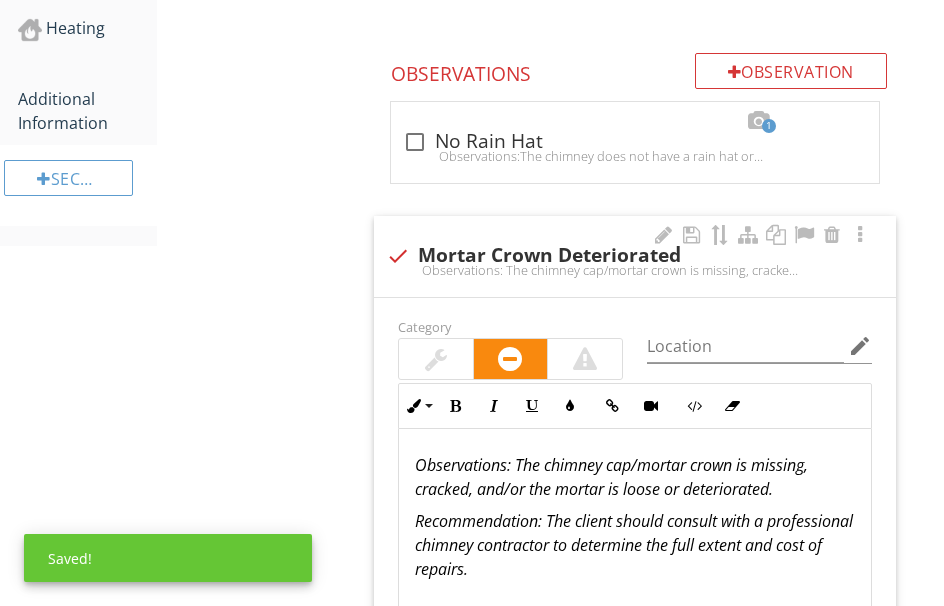 click at bounding box center [436, 359] 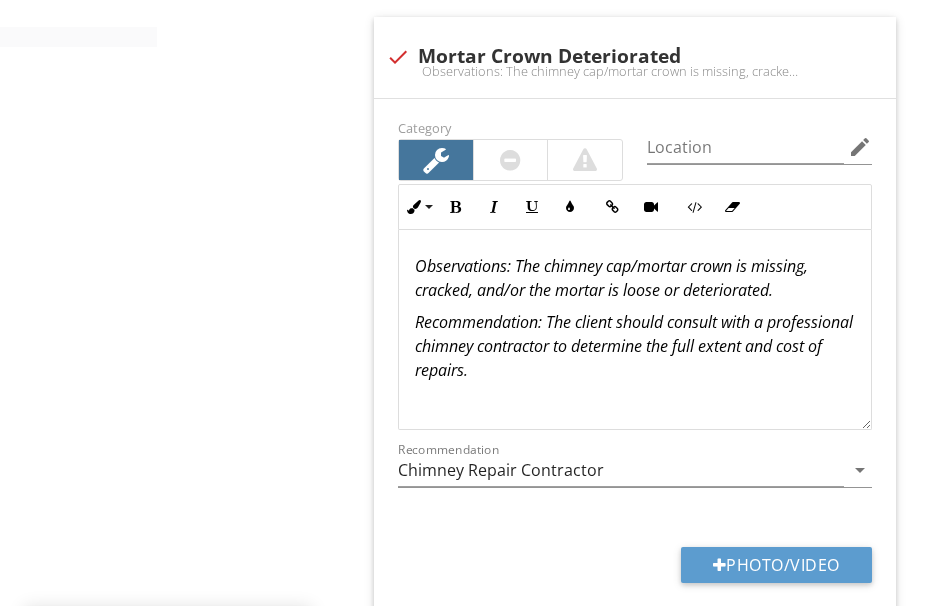 scroll, scrollTop: 1847, scrollLeft: 0, axis: vertical 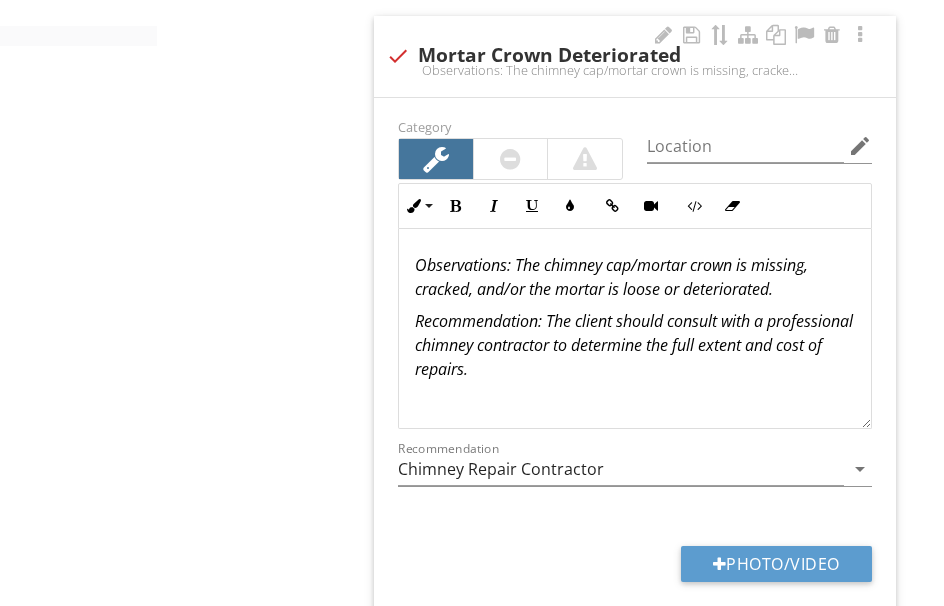 click on ": The chimney cap/mortar crown is missing, cracked, and/or the mortar is loose or deteriorated." at bounding box center (611, 277) 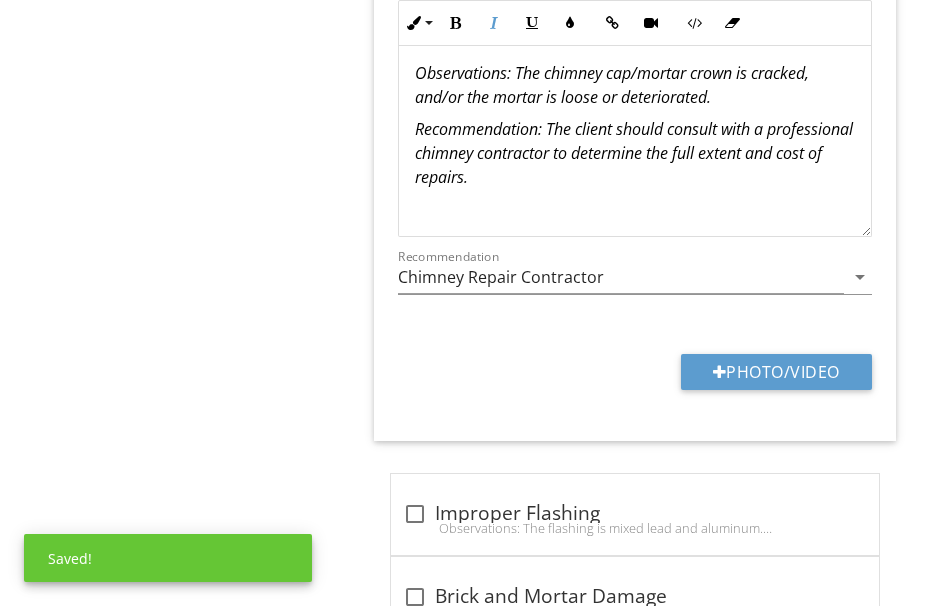 scroll, scrollTop: 2047, scrollLeft: 0, axis: vertical 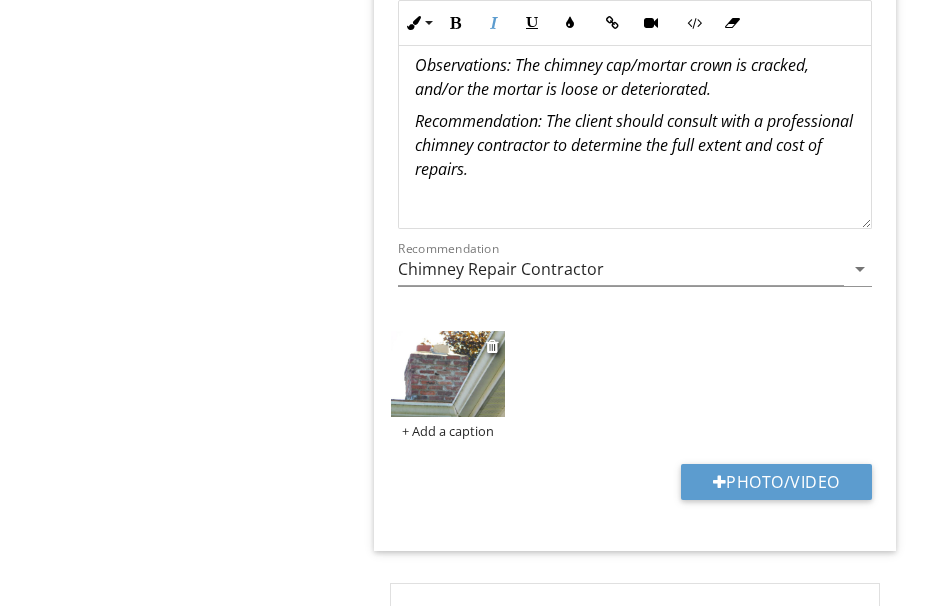 click at bounding box center (448, 374) 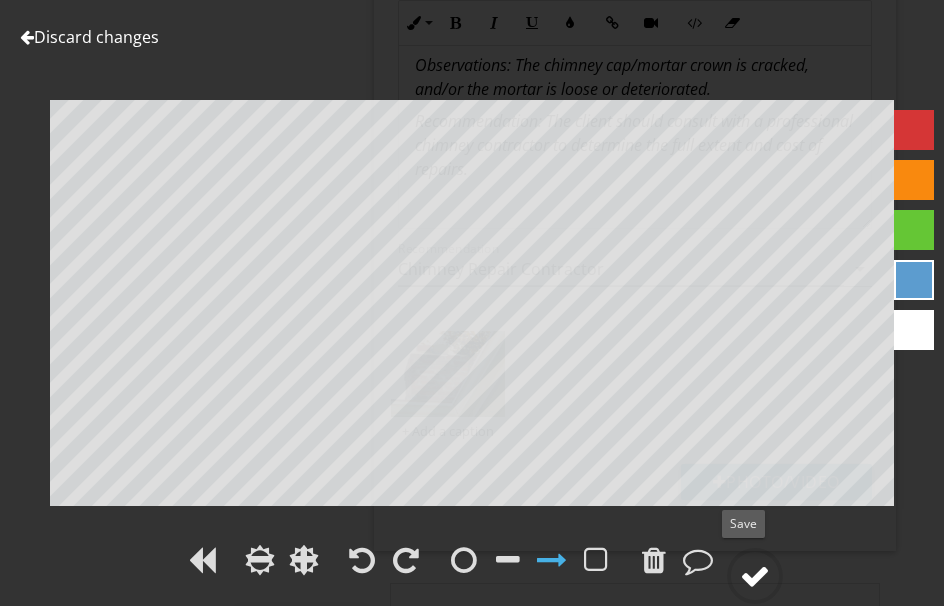 click at bounding box center [755, 576] 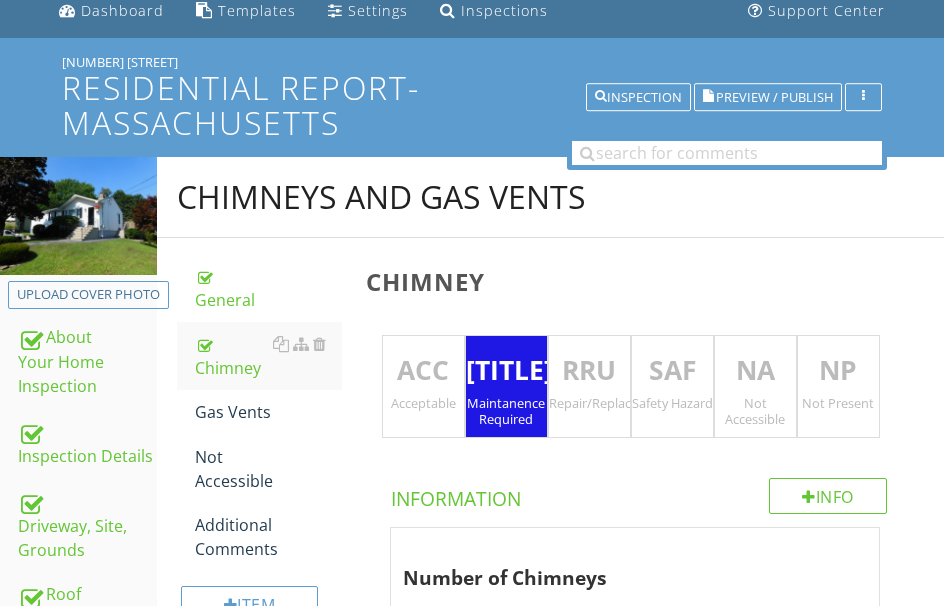 scroll, scrollTop: 47, scrollLeft: 0, axis: vertical 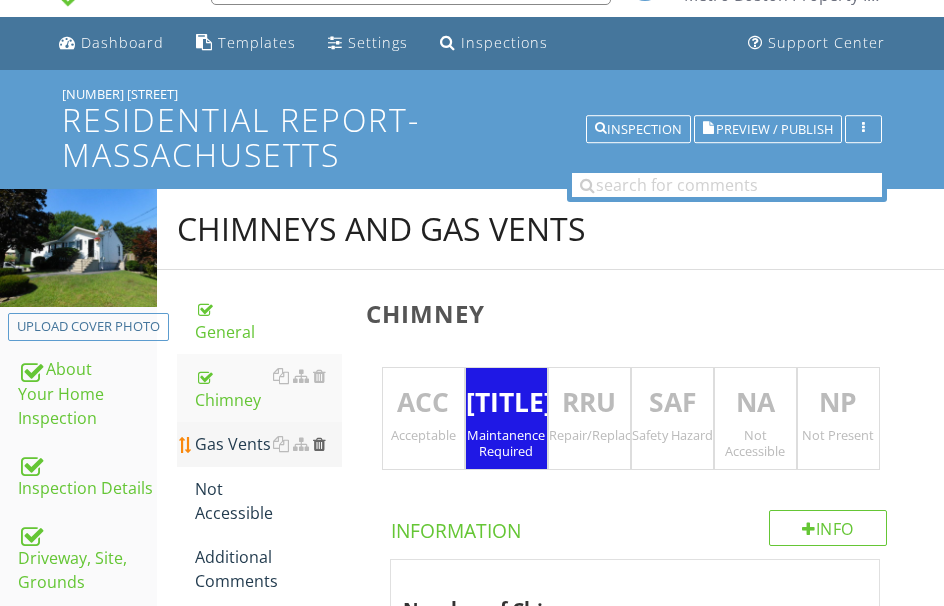 click at bounding box center [319, 444] 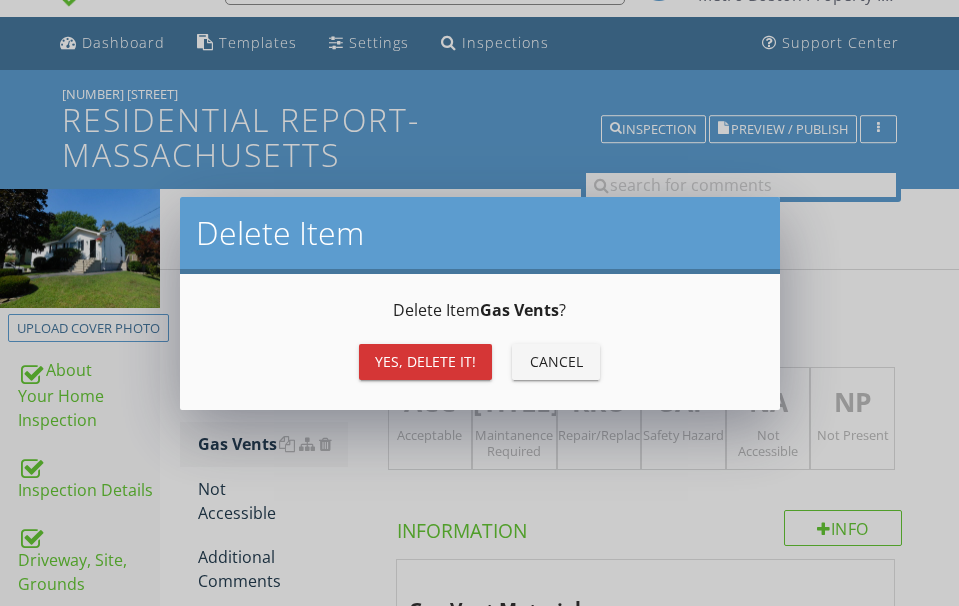 click on "Yes, Delete it!" at bounding box center (425, 361) 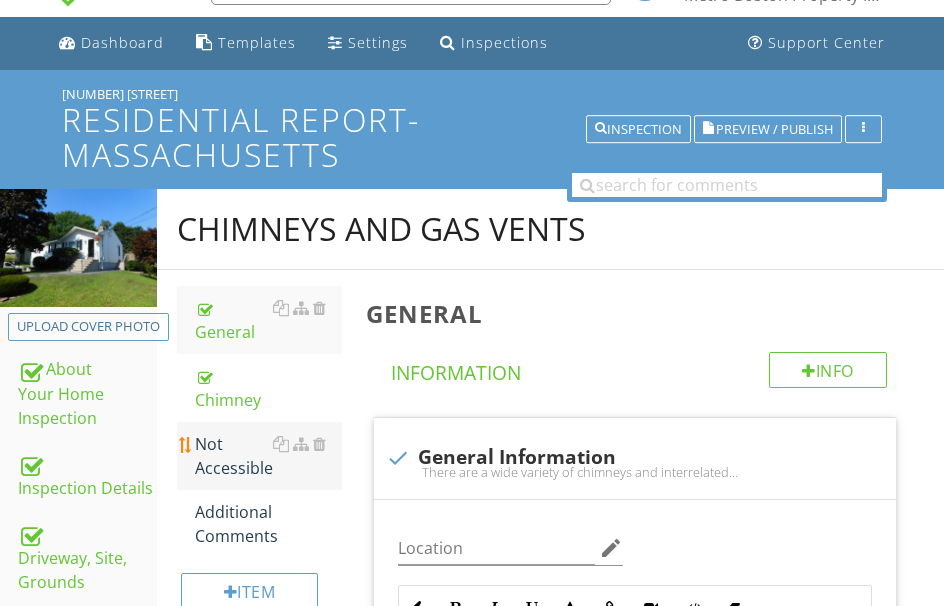 click on "Not Accessible" at bounding box center (268, 456) 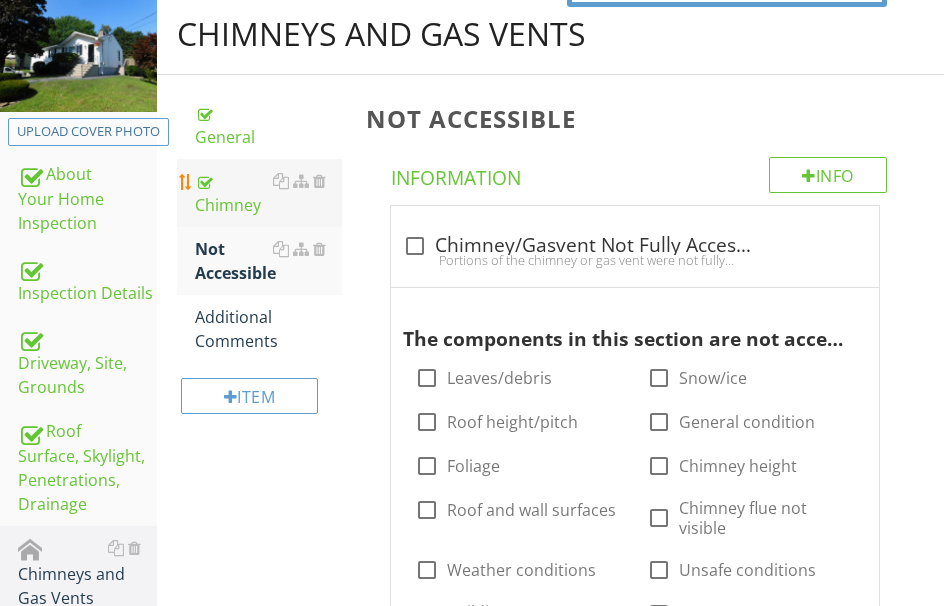scroll, scrollTop: 247, scrollLeft: 0, axis: vertical 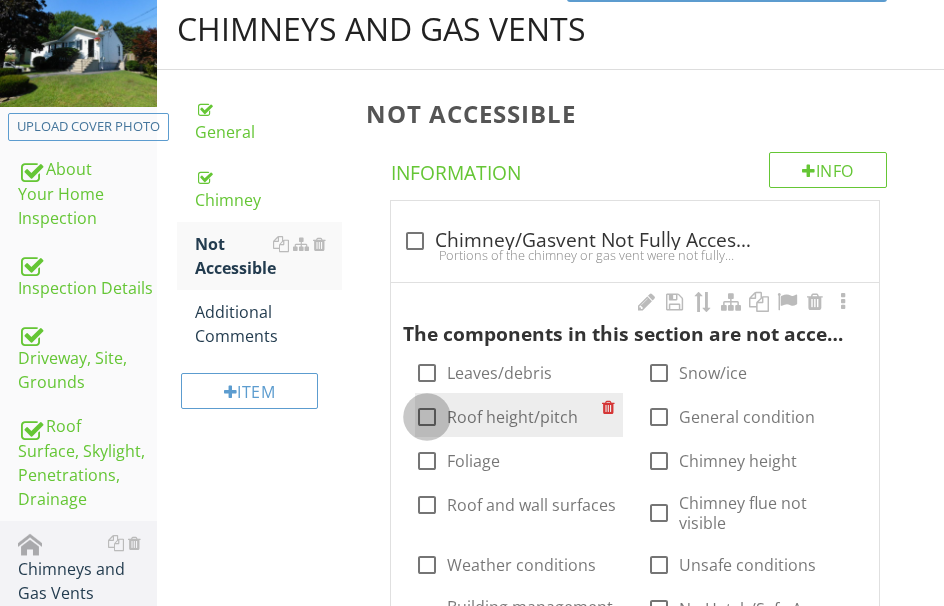 click at bounding box center [427, 417] 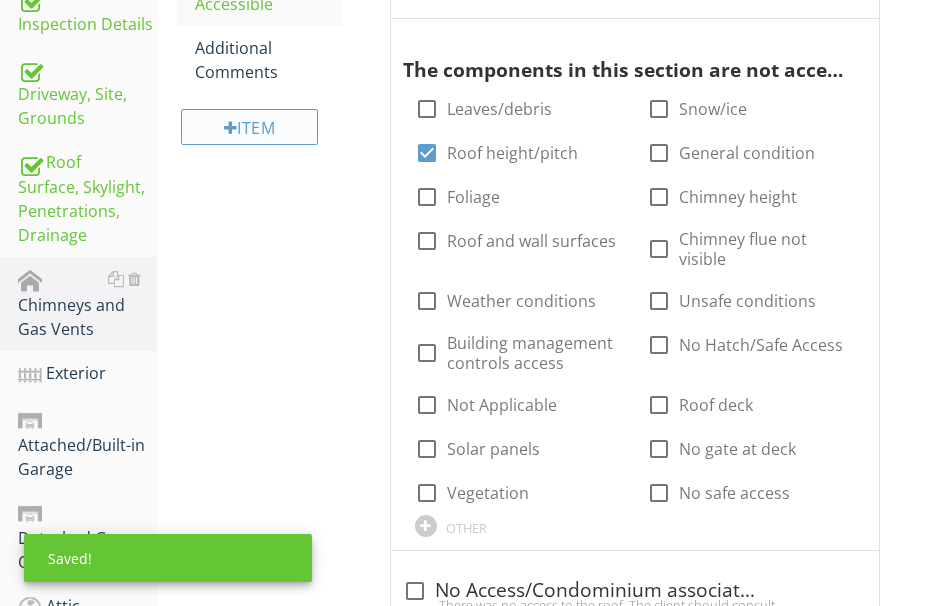 scroll, scrollTop: 247, scrollLeft: 0, axis: vertical 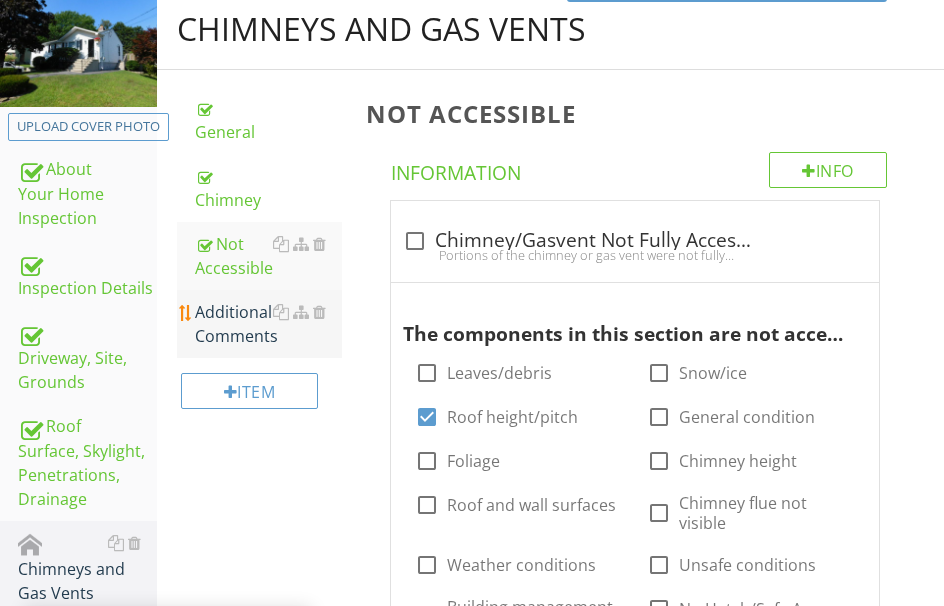 click on "Additional Comments" at bounding box center [268, 324] 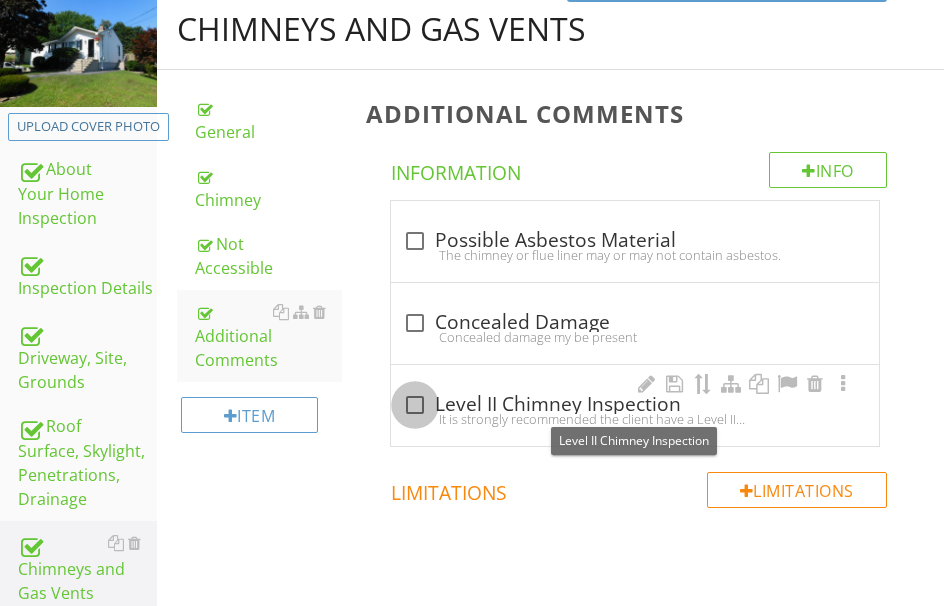 click at bounding box center (415, 405) 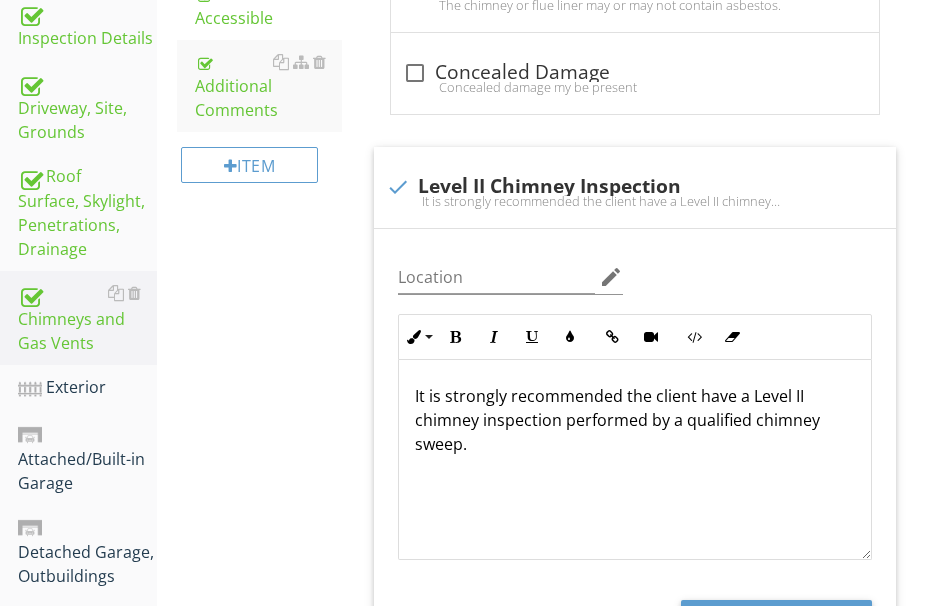 scroll, scrollTop: 387, scrollLeft: 0, axis: vertical 